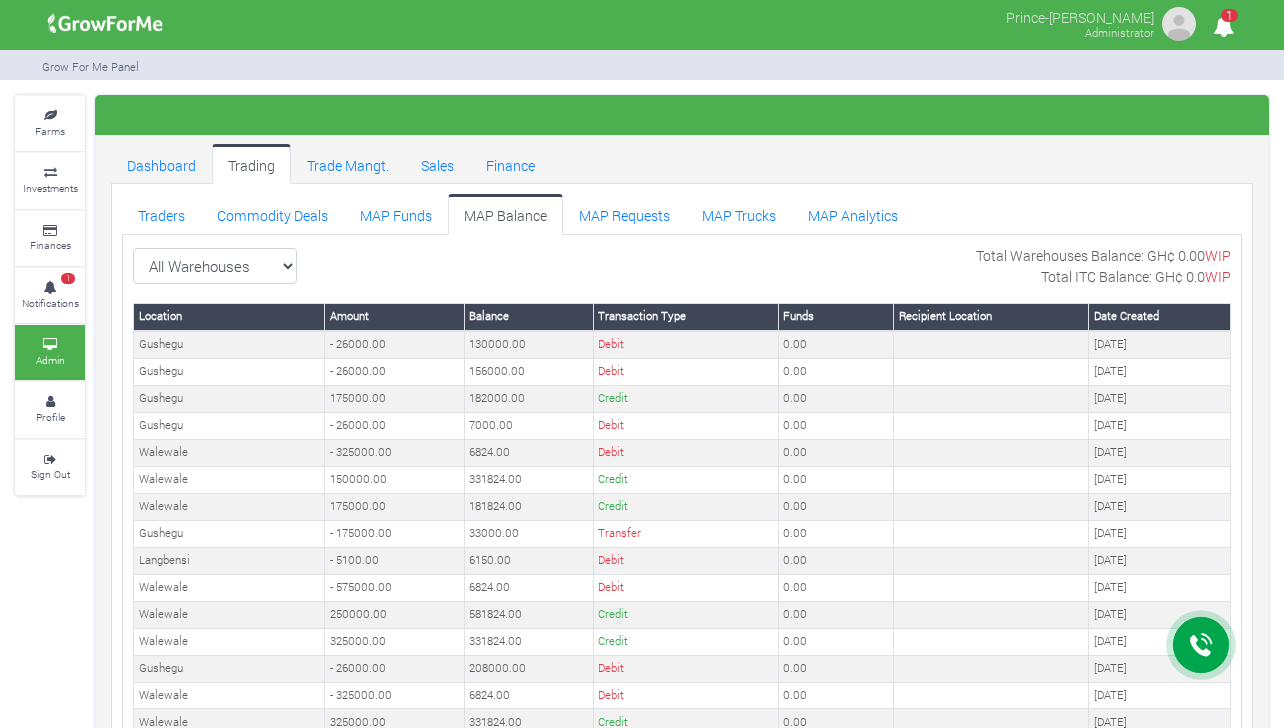 scroll, scrollTop: 0, scrollLeft: 0, axis: both 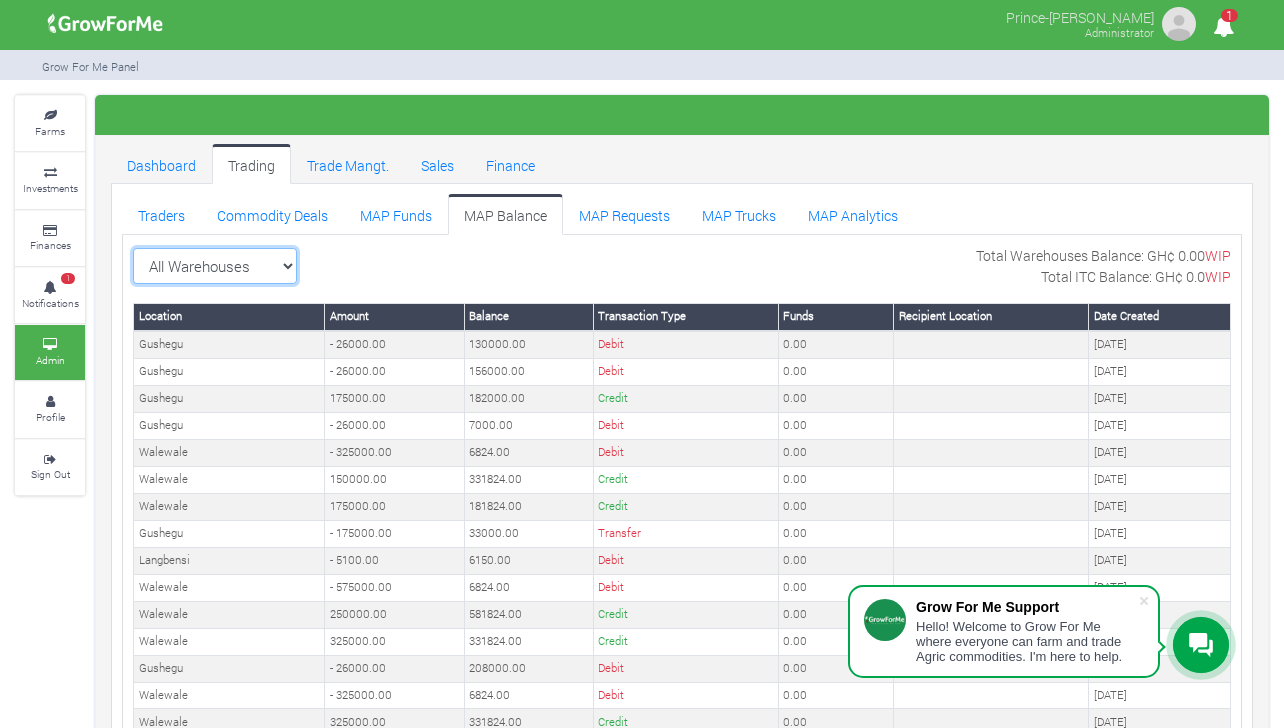 click on "All Warehouses
Salaga
TDX
Navrongo
Walewale
Garu (Faranaya)
Agrofredina Kintampo Langbensi Oti Warehouse WamiAgro Tamale" at bounding box center (215, 266) 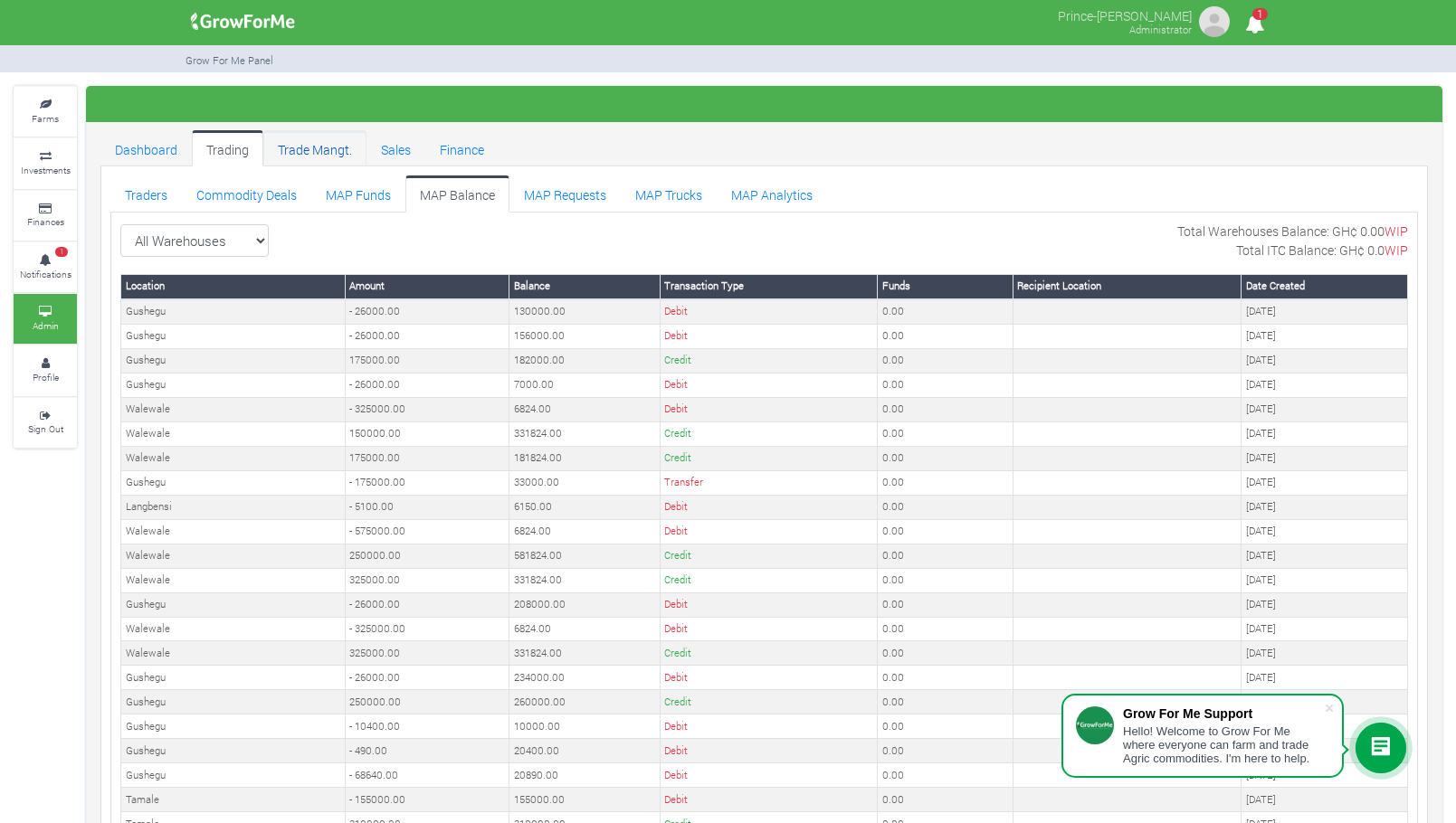 click on "Trade Mangt." at bounding box center [315, 148] 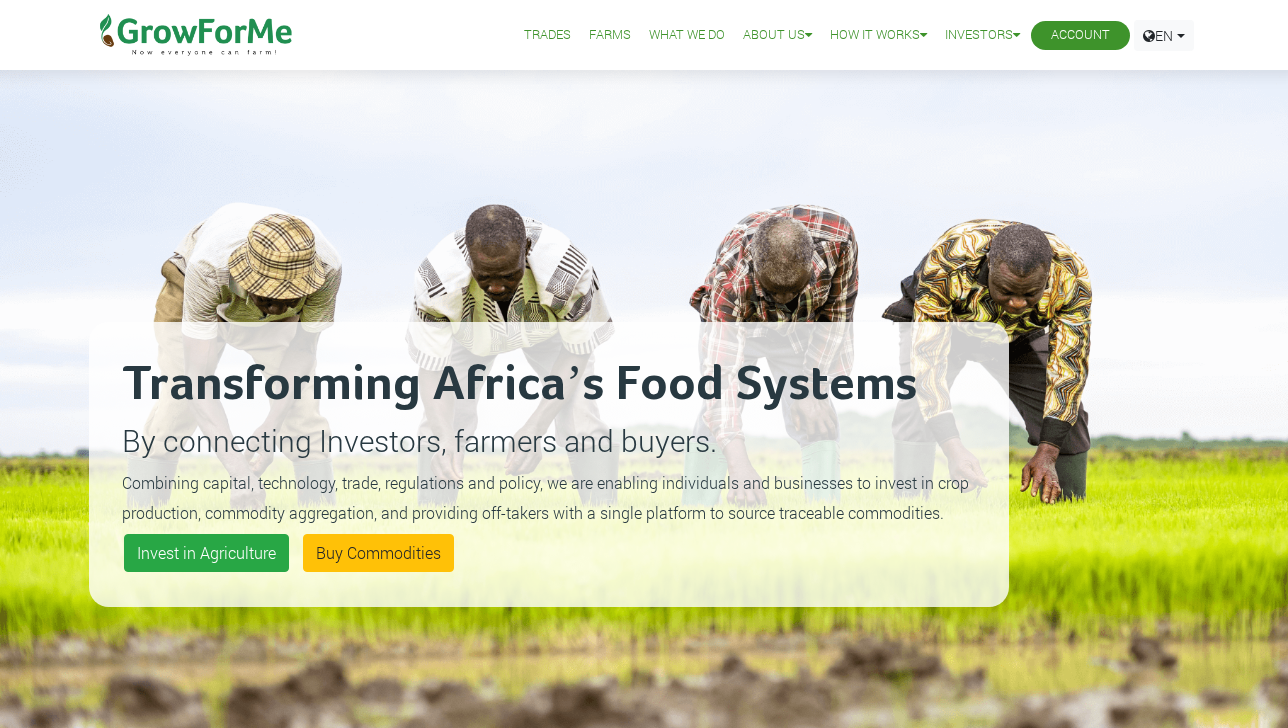 scroll, scrollTop: 490, scrollLeft: 0, axis: vertical 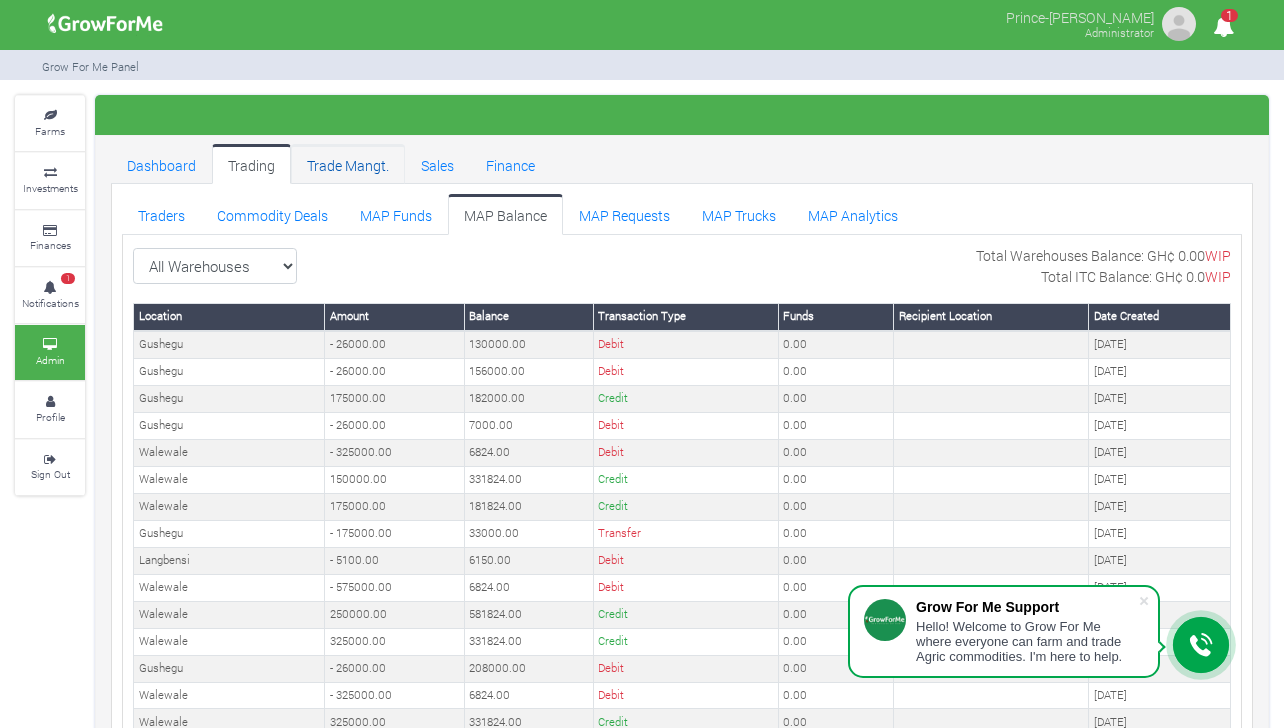 click on "Trade Mangt." at bounding box center (348, 164) 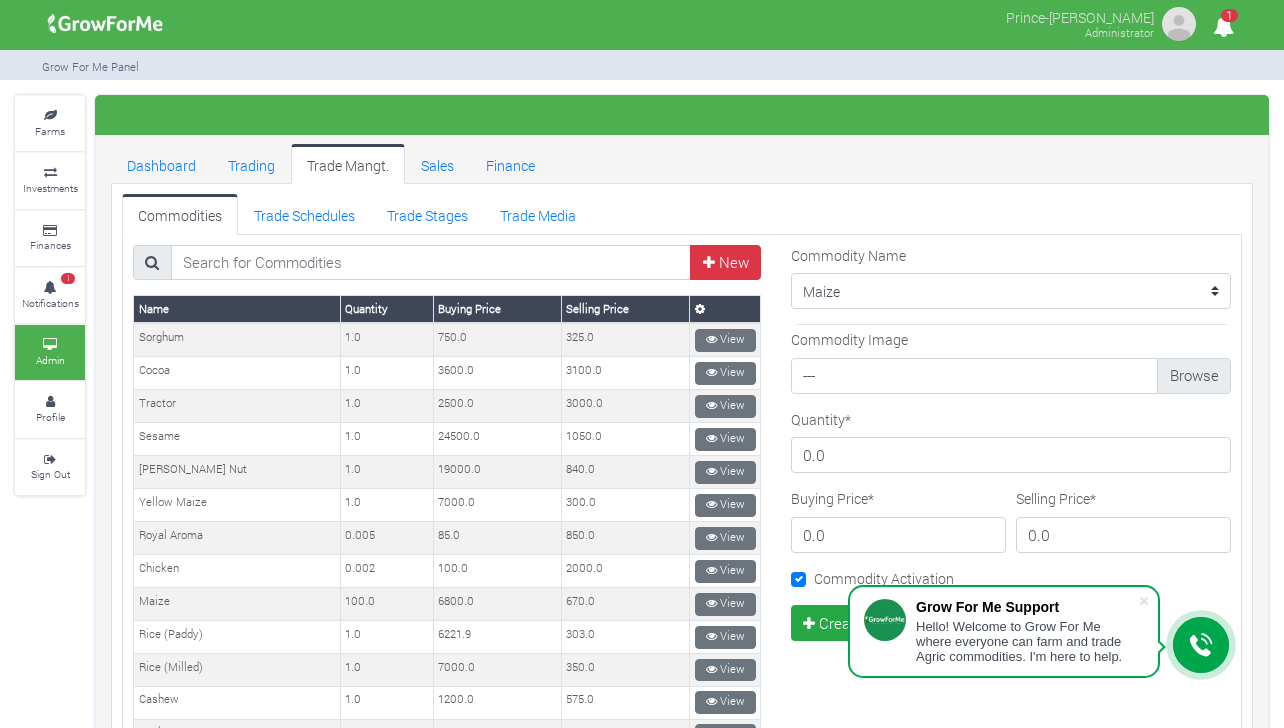 scroll, scrollTop: 0, scrollLeft: 0, axis: both 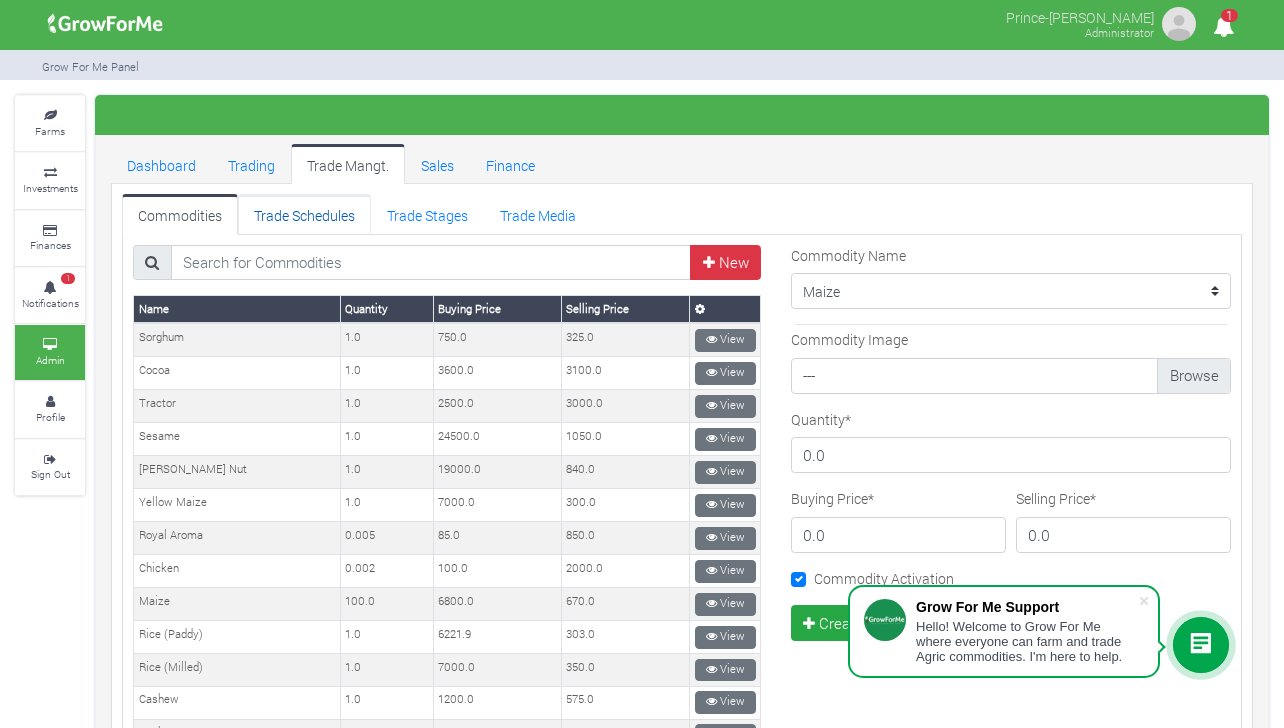 click on "Trade Schedules" at bounding box center (304, 214) 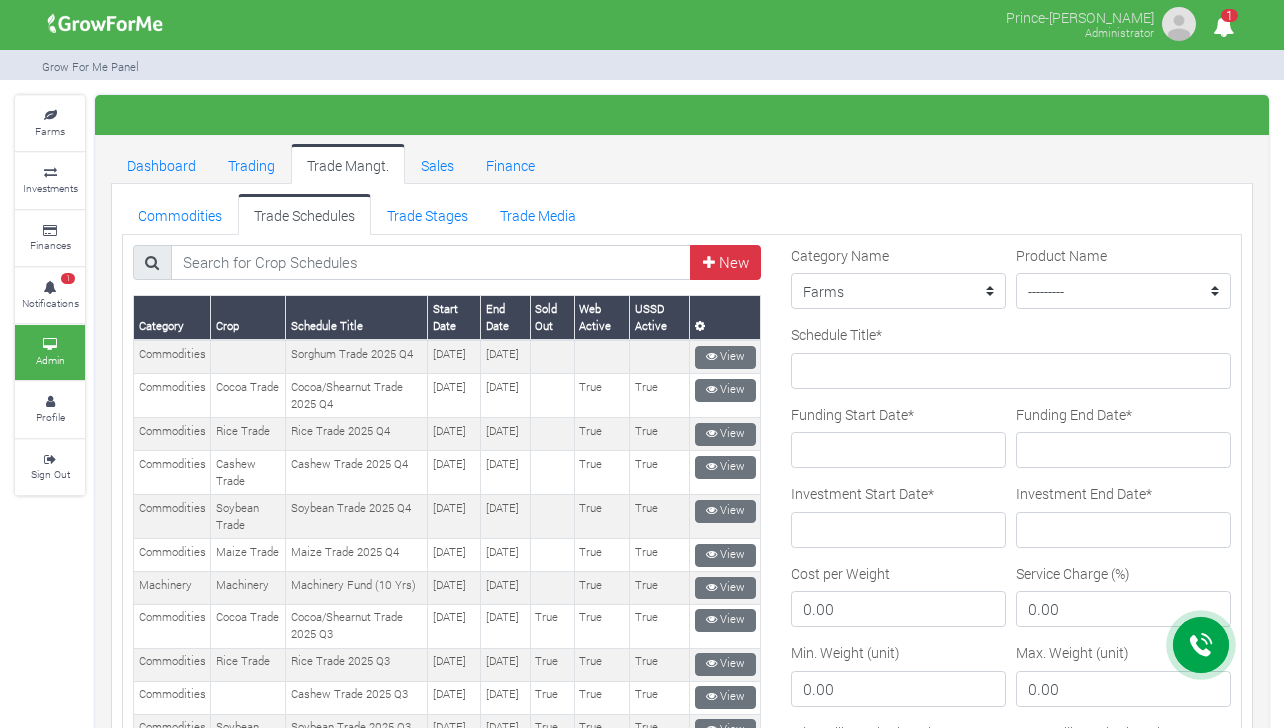 scroll, scrollTop: 0, scrollLeft: 0, axis: both 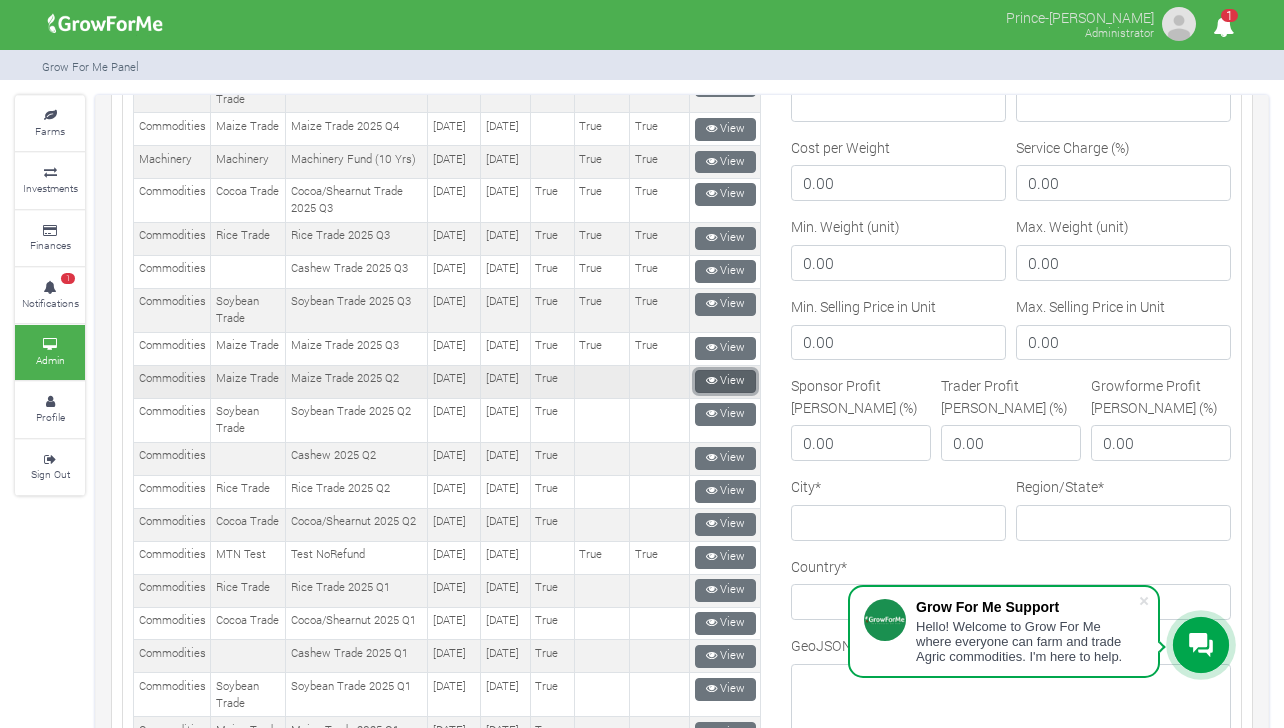 click at bounding box center [711, 380] 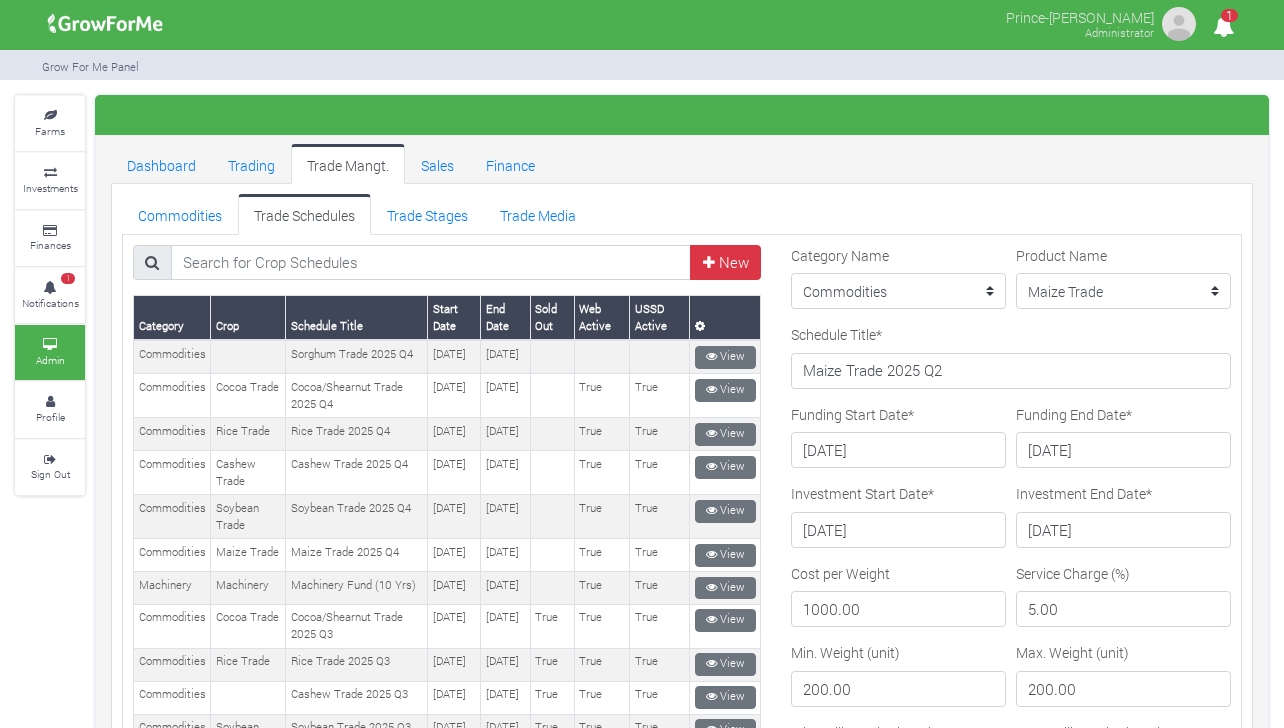 scroll, scrollTop: 0, scrollLeft: 0, axis: both 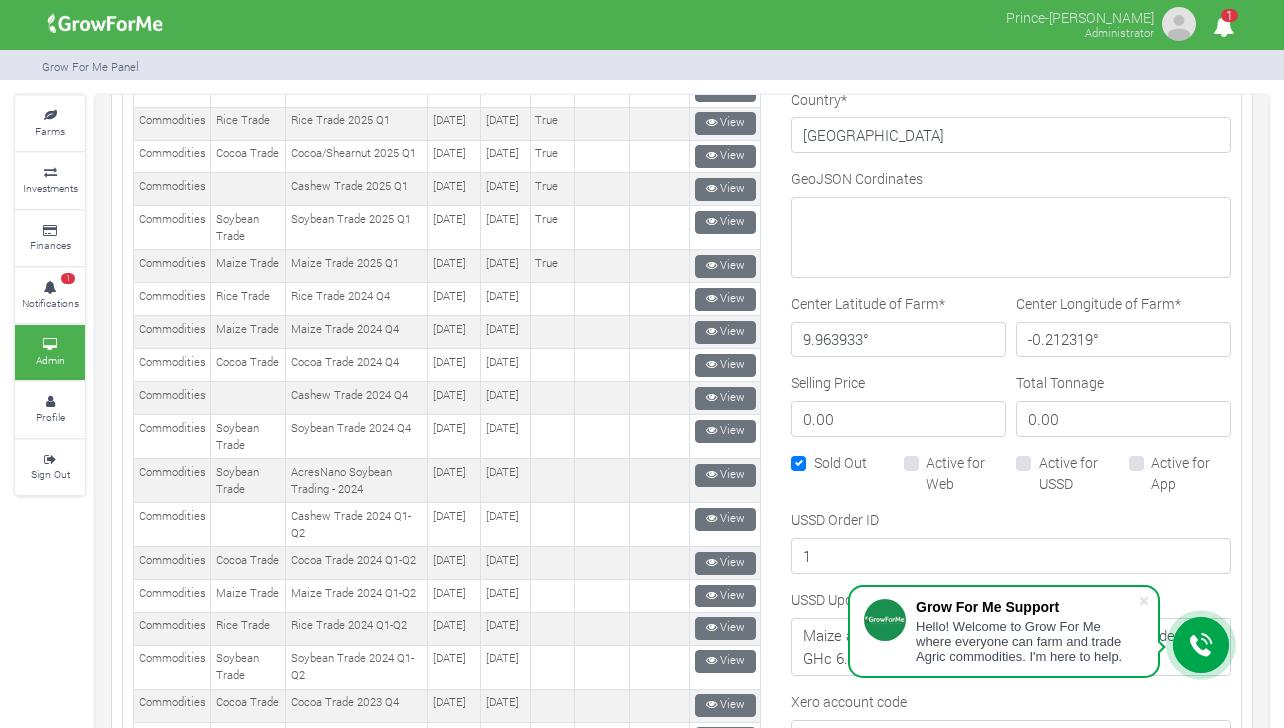 click on "Active for Web" at bounding box center [966, 473] 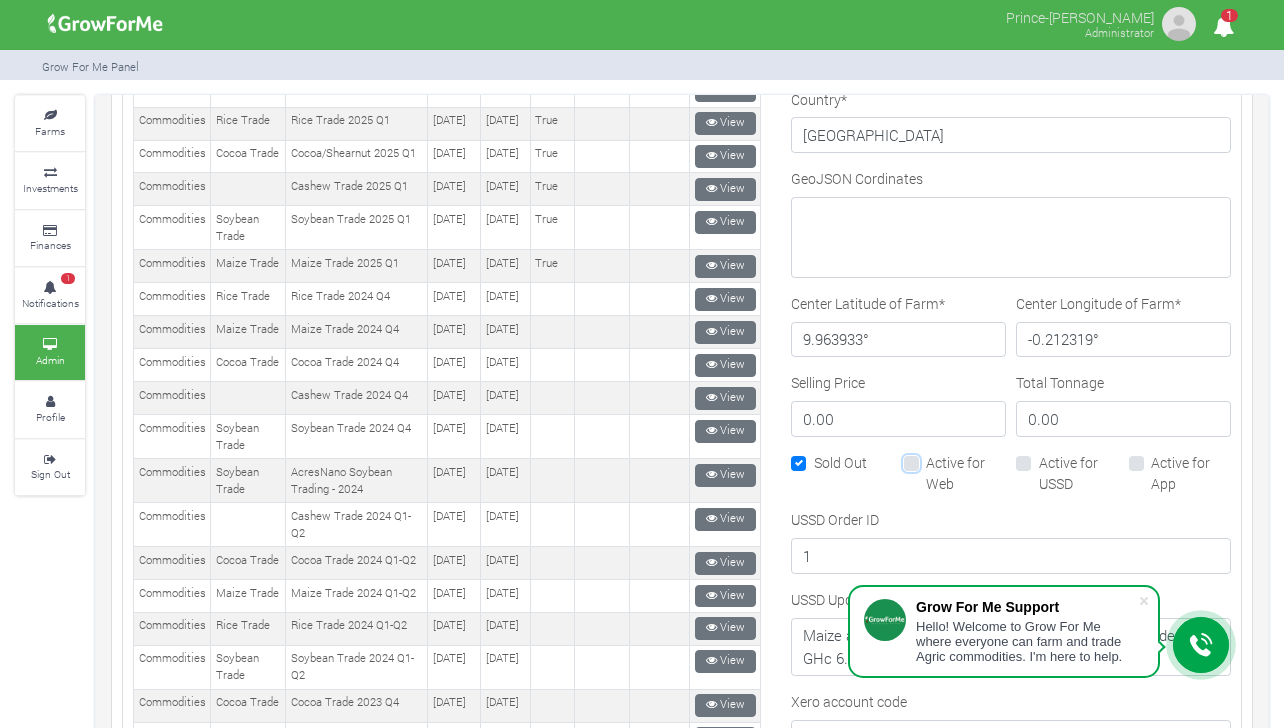 click on "Active for Web" at bounding box center [932, 458] 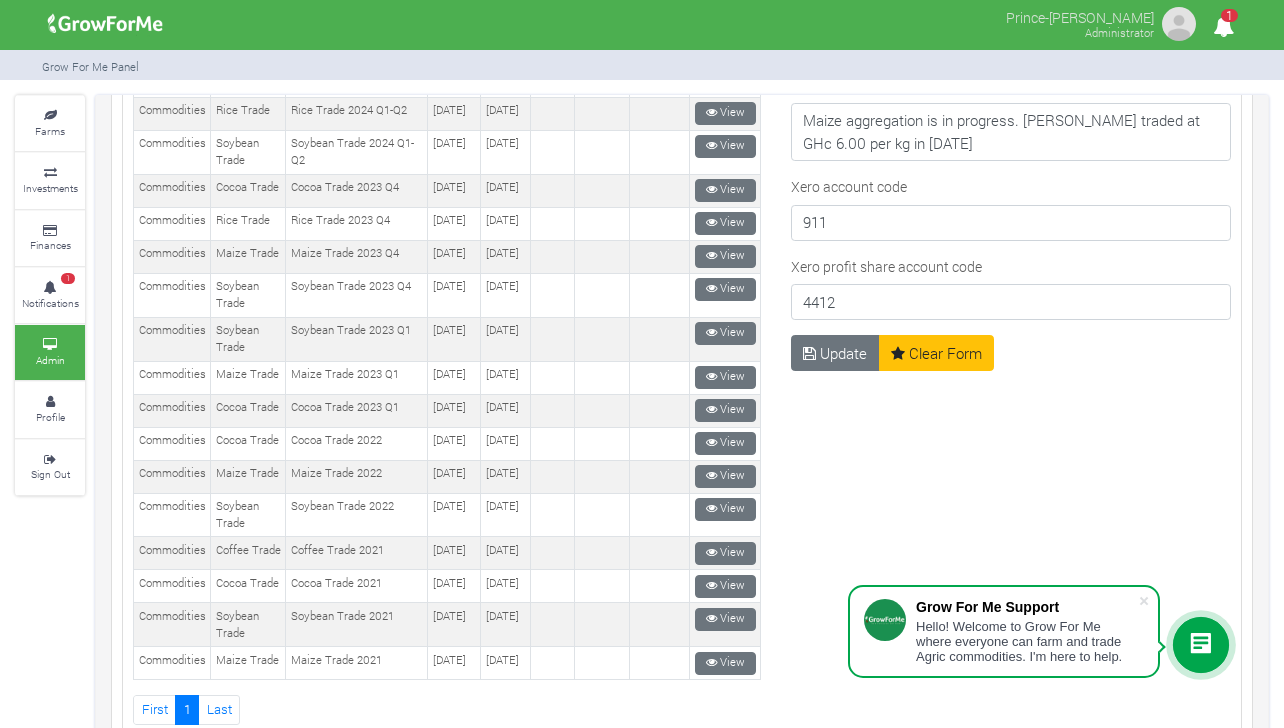 scroll, scrollTop: 1413, scrollLeft: 0, axis: vertical 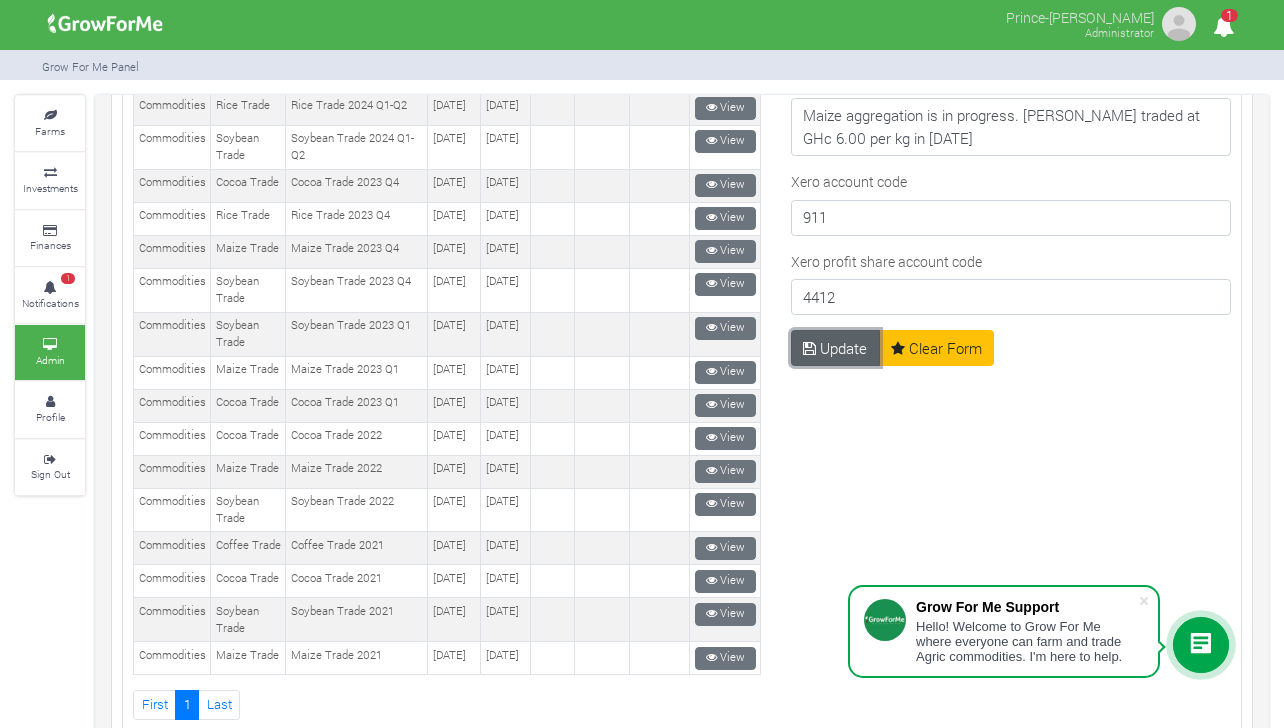 click on "Update" at bounding box center [835, 348] 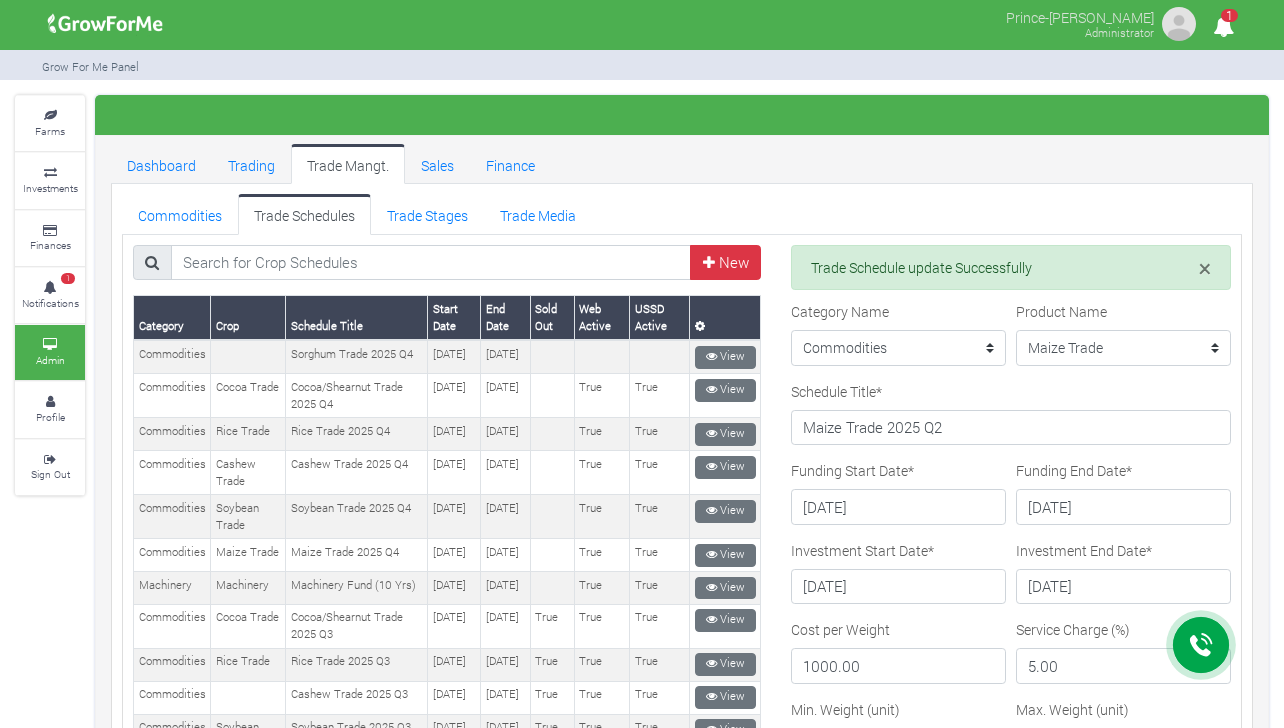 scroll, scrollTop: 0, scrollLeft: 0, axis: both 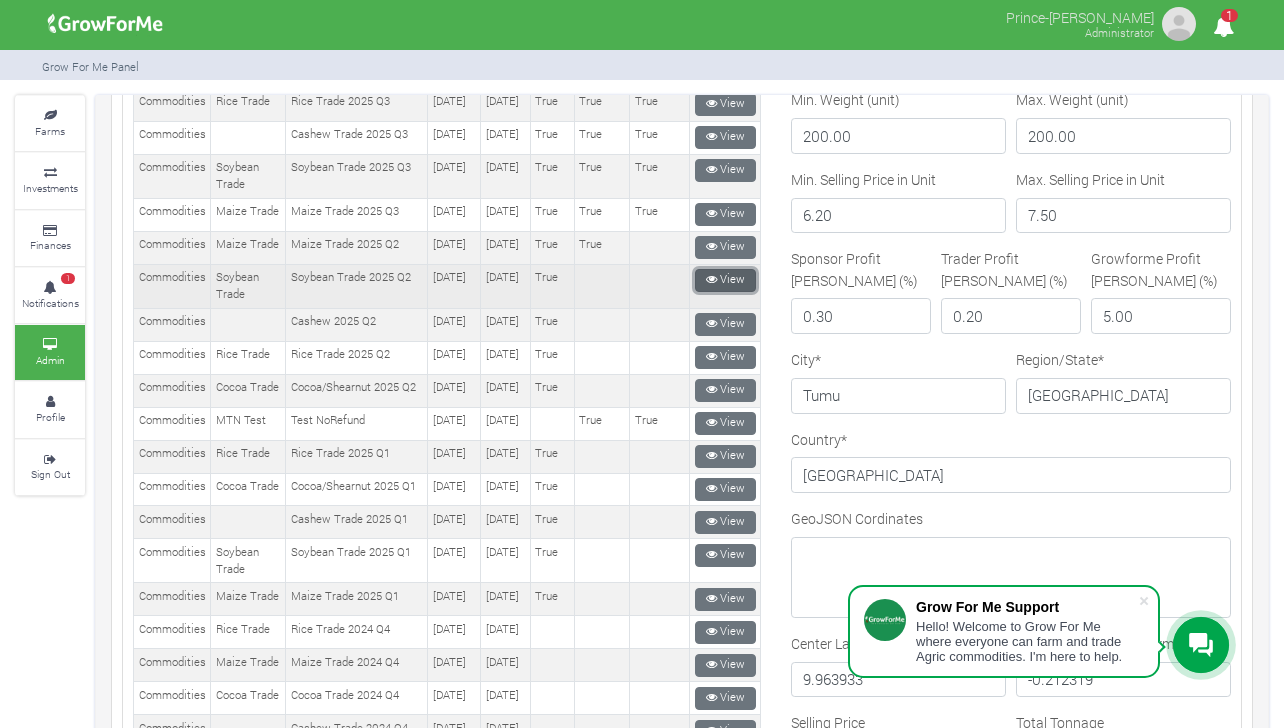 click on "View" at bounding box center [725, 280] 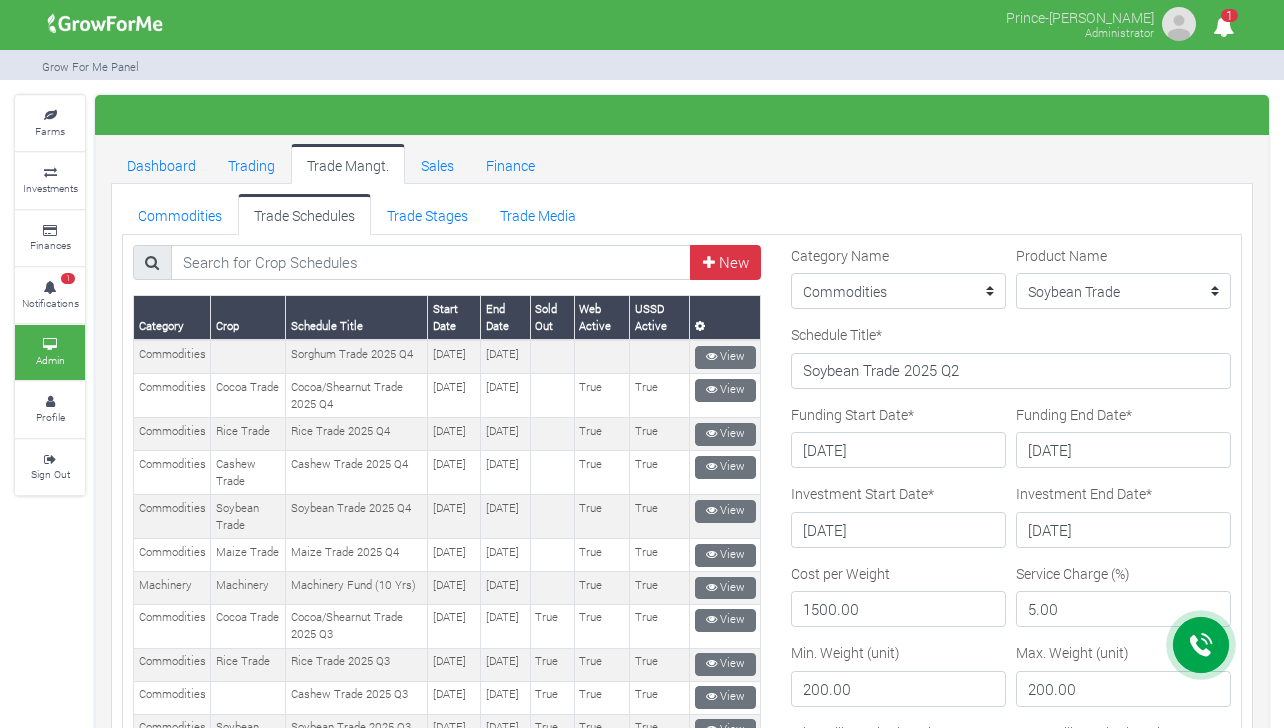 scroll, scrollTop: 0, scrollLeft: 0, axis: both 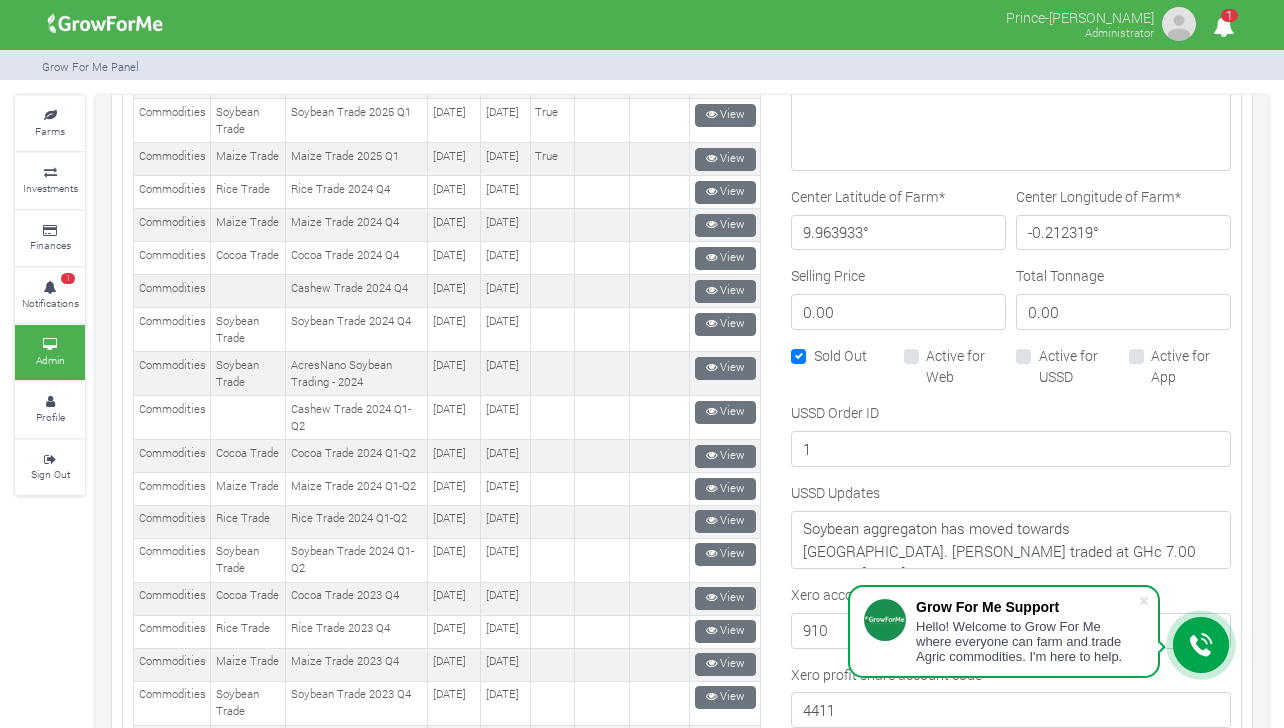 click on "Active for Web" at bounding box center [966, 366] 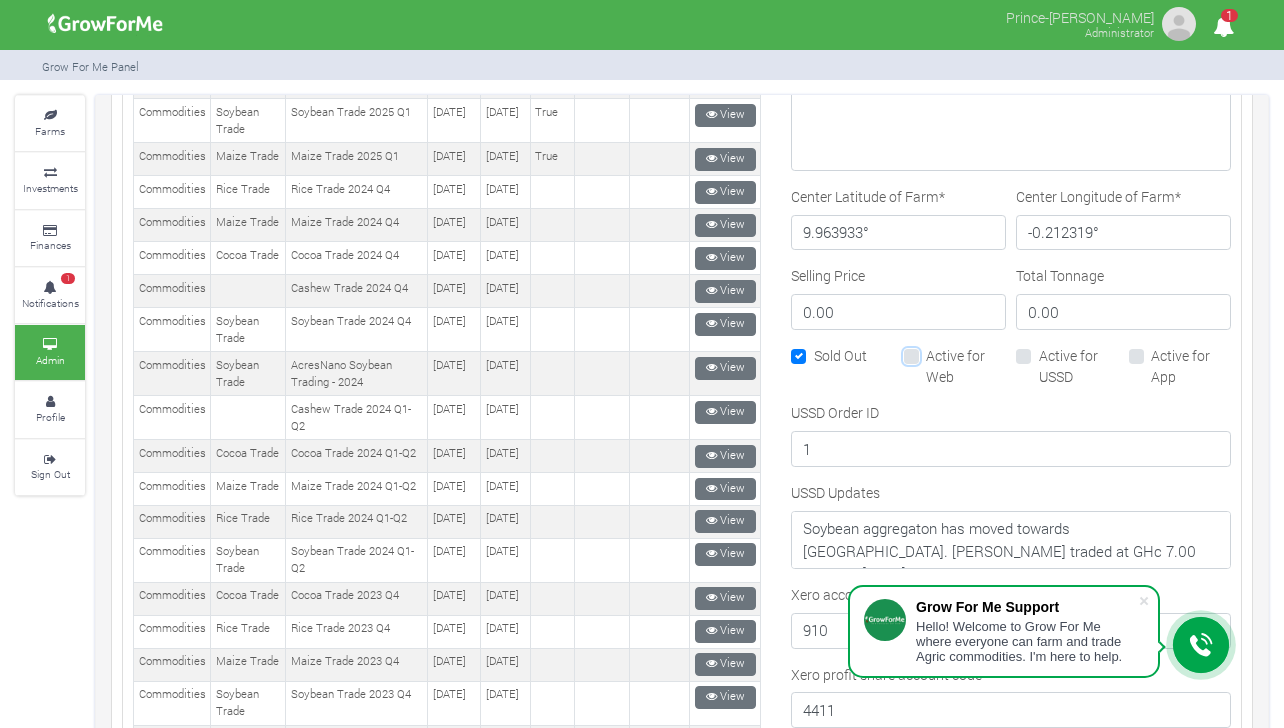 click on "Active for Web" at bounding box center [932, 351] 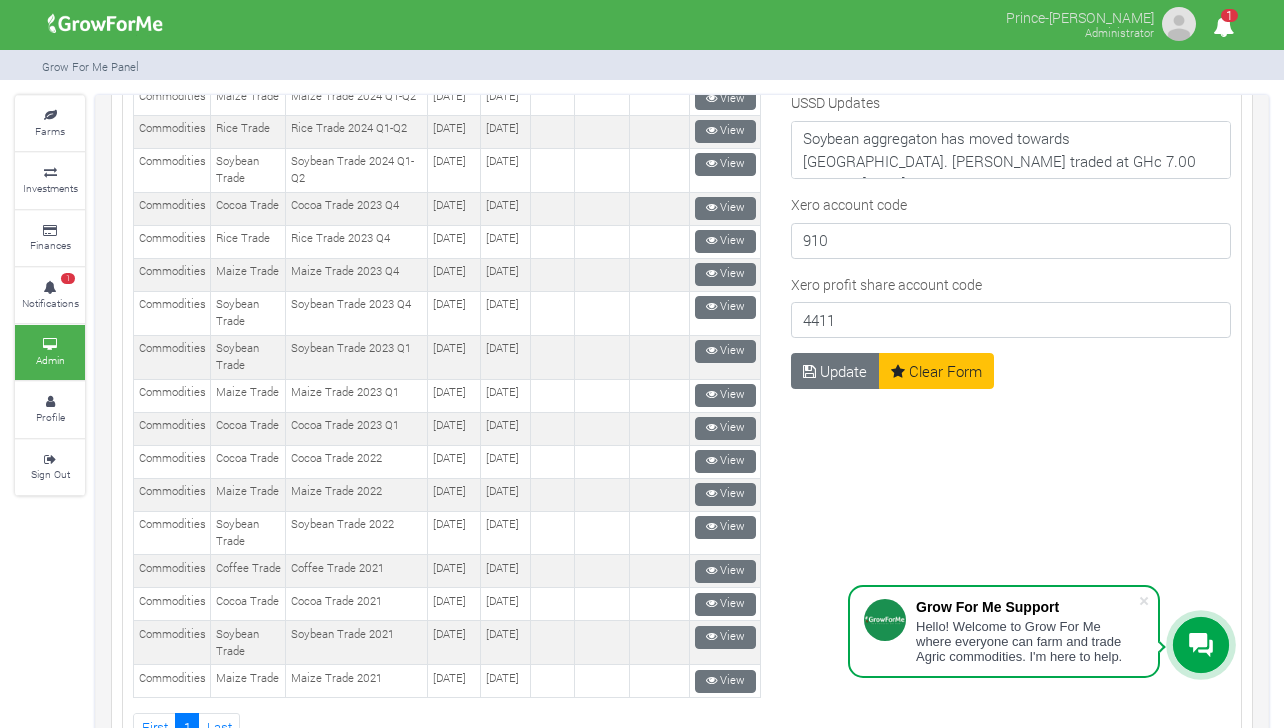 scroll, scrollTop: 1432, scrollLeft: 0, axis: vertical 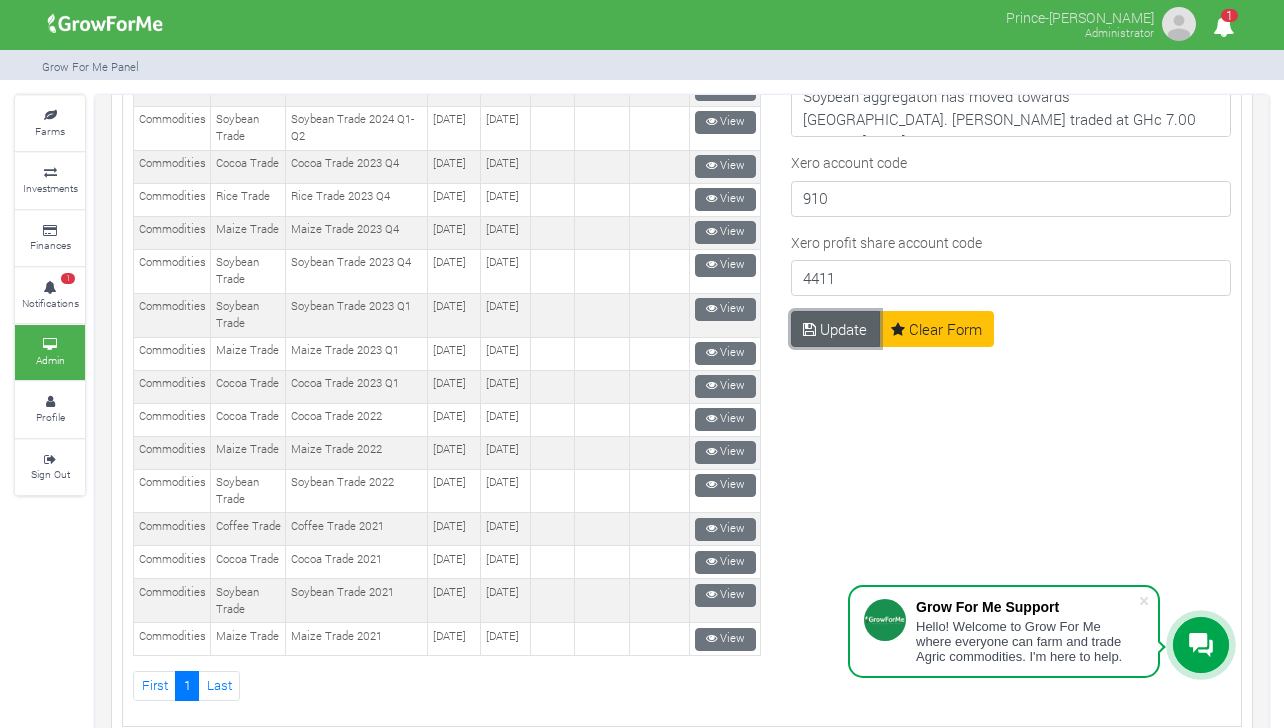 click on "Update" at bounding box center [835, 329] 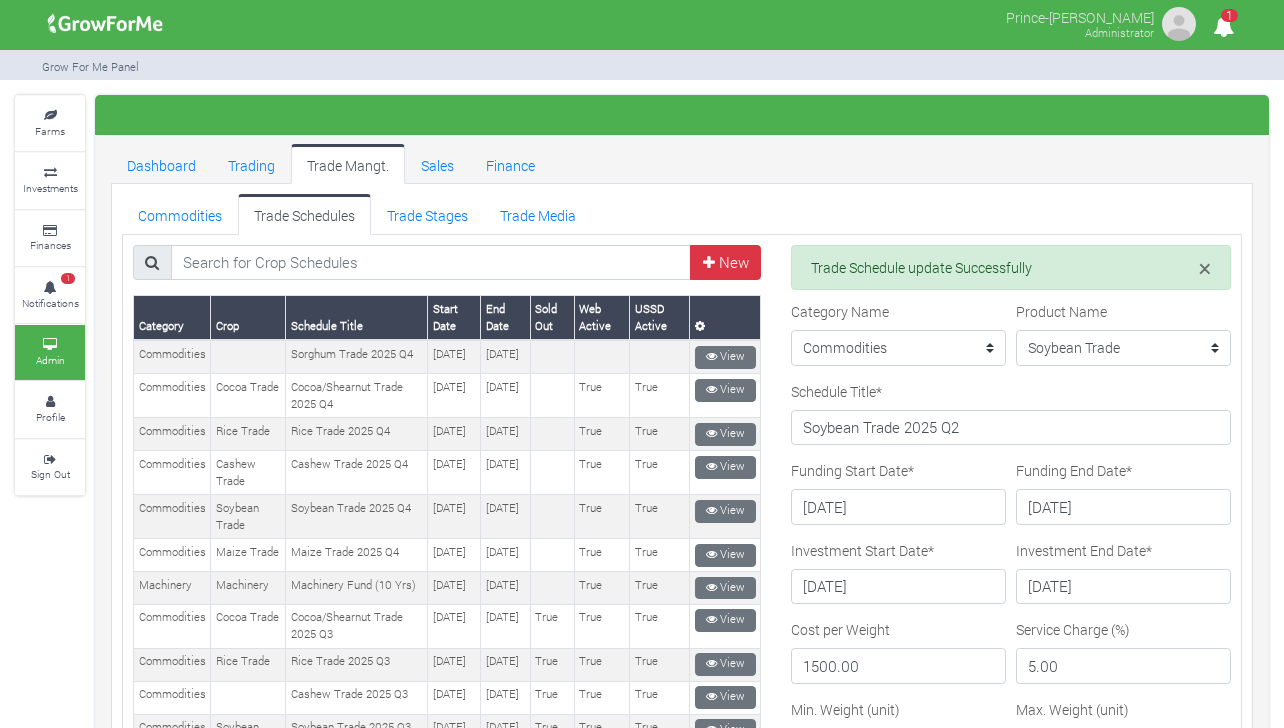 scroll, scrollTop: 0, scrollLeft: 0, axis: both 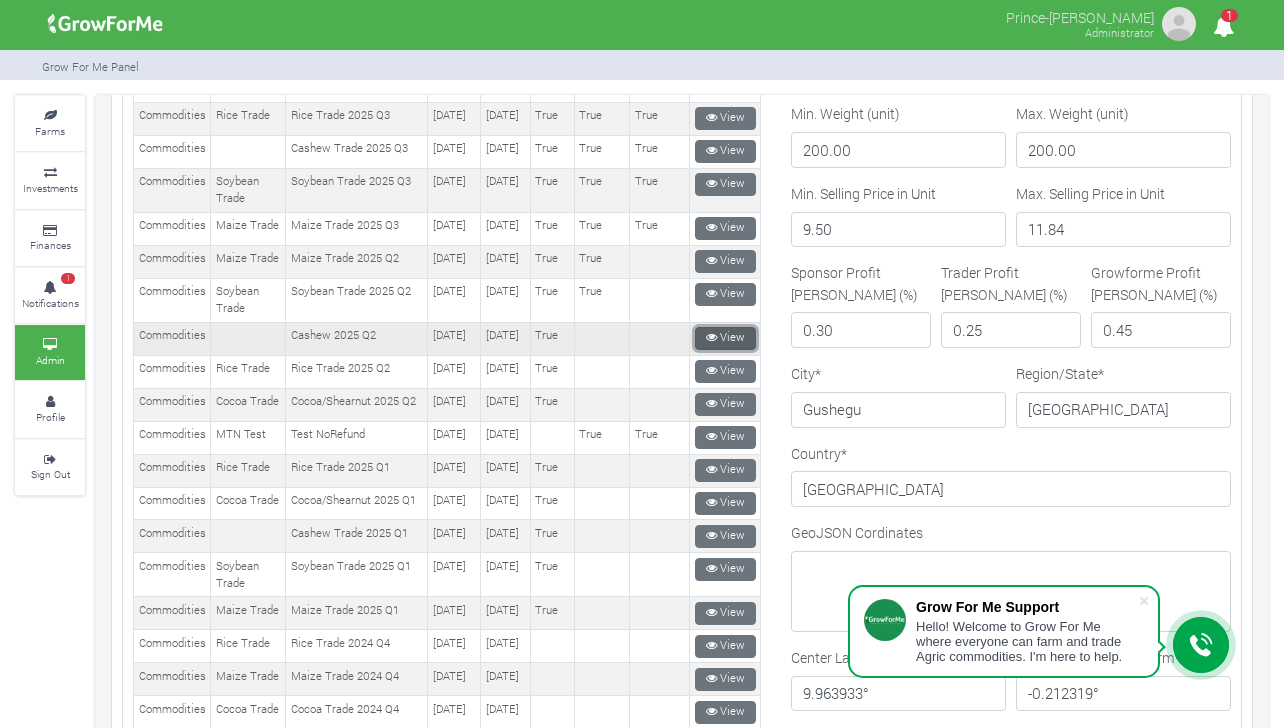 click at bounding box center [711, 337] 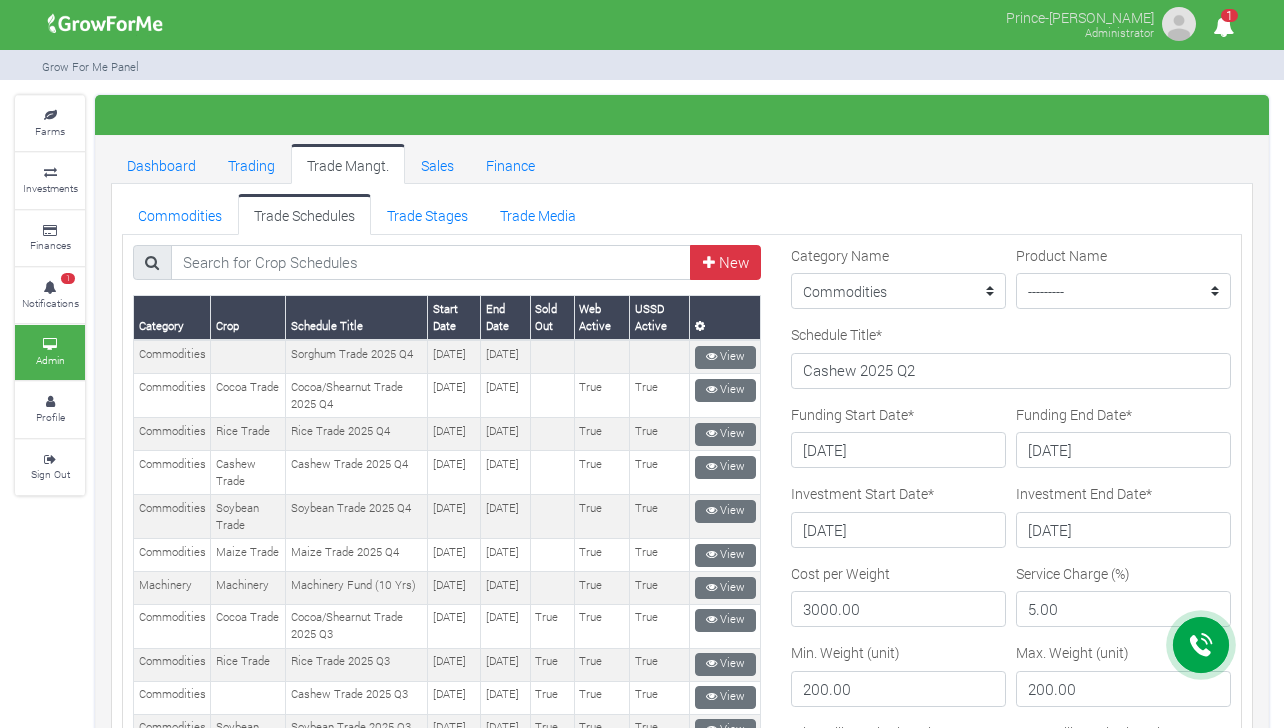 scroll, scrollTop: 0, scrollLeft: 0, axis: both 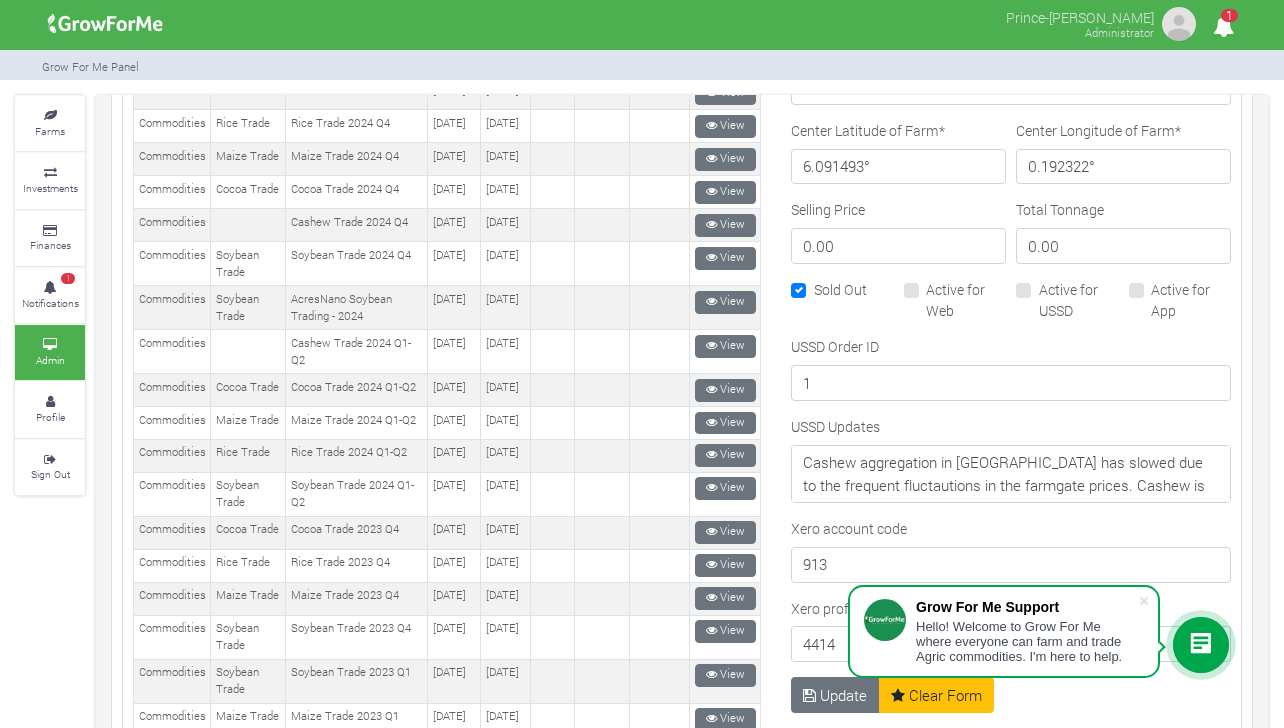 click on "Active for Web" at bounding box center [966, 300] 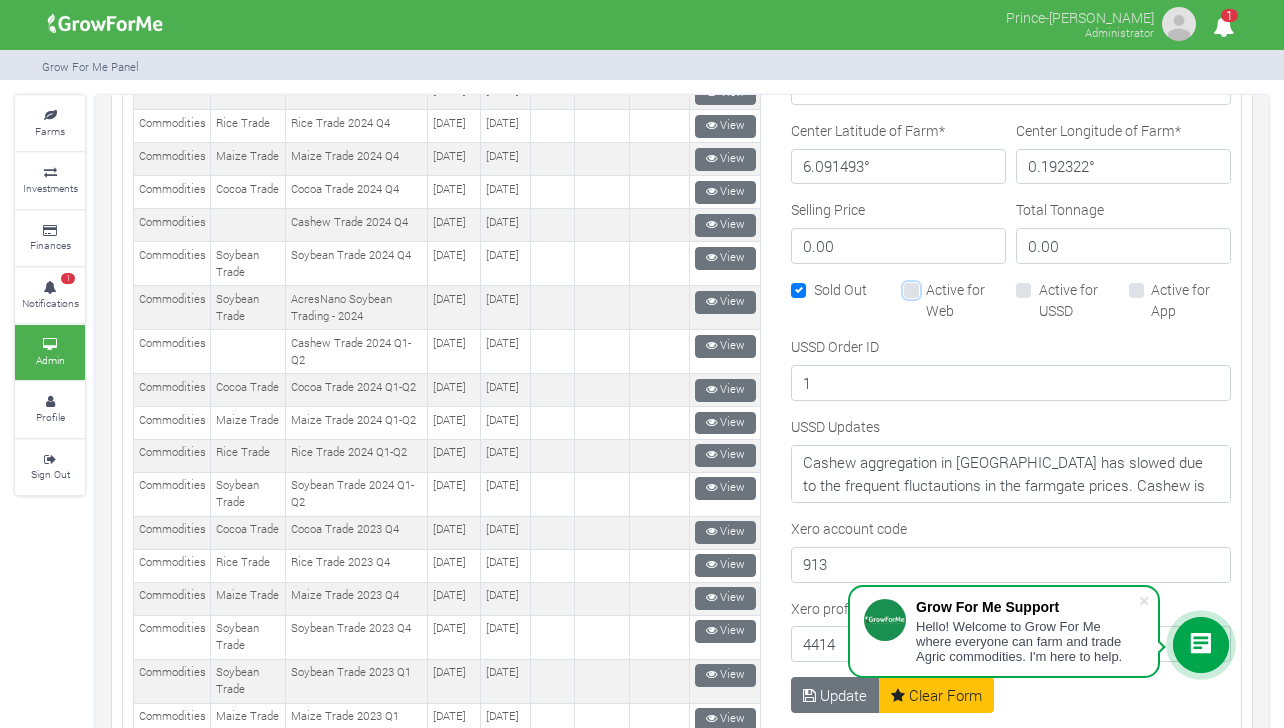 click on "Active for Web" at bounding box center [932, 285] 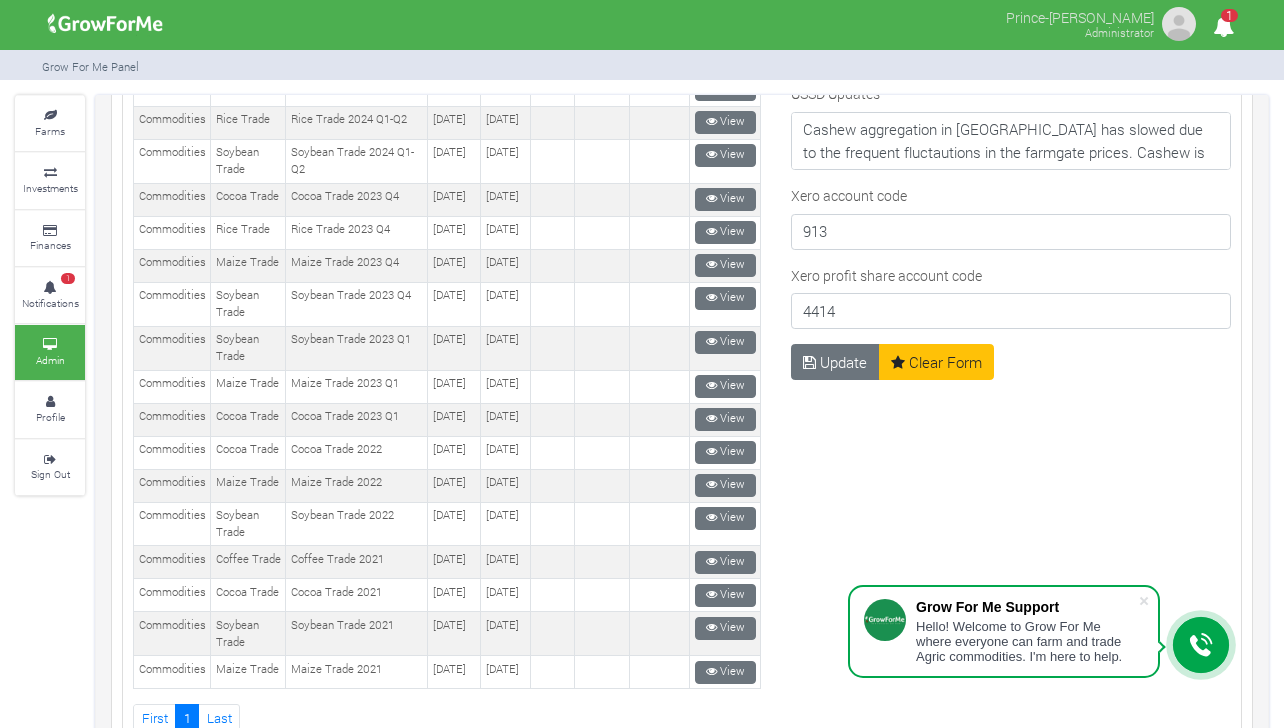 scroll, scrollTop: 1400, scrollLeft: 0, axis: vertical 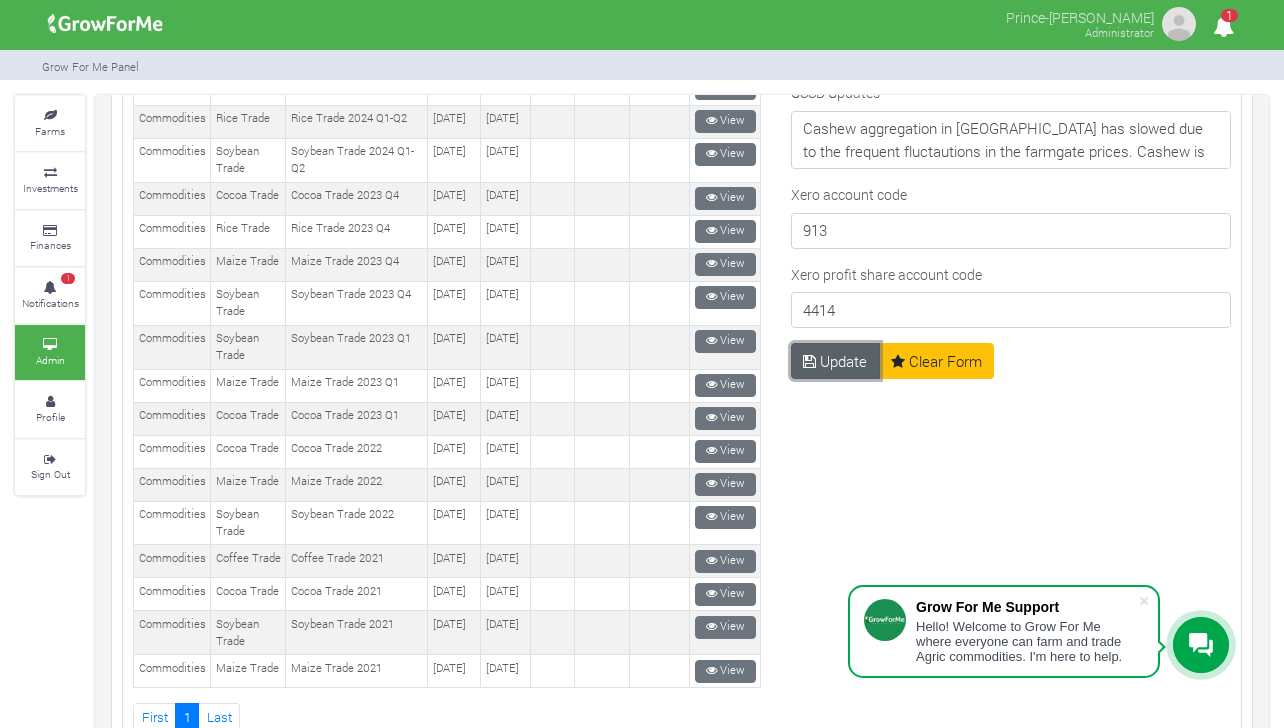 click on "Update" at bounding box center (835, 361) 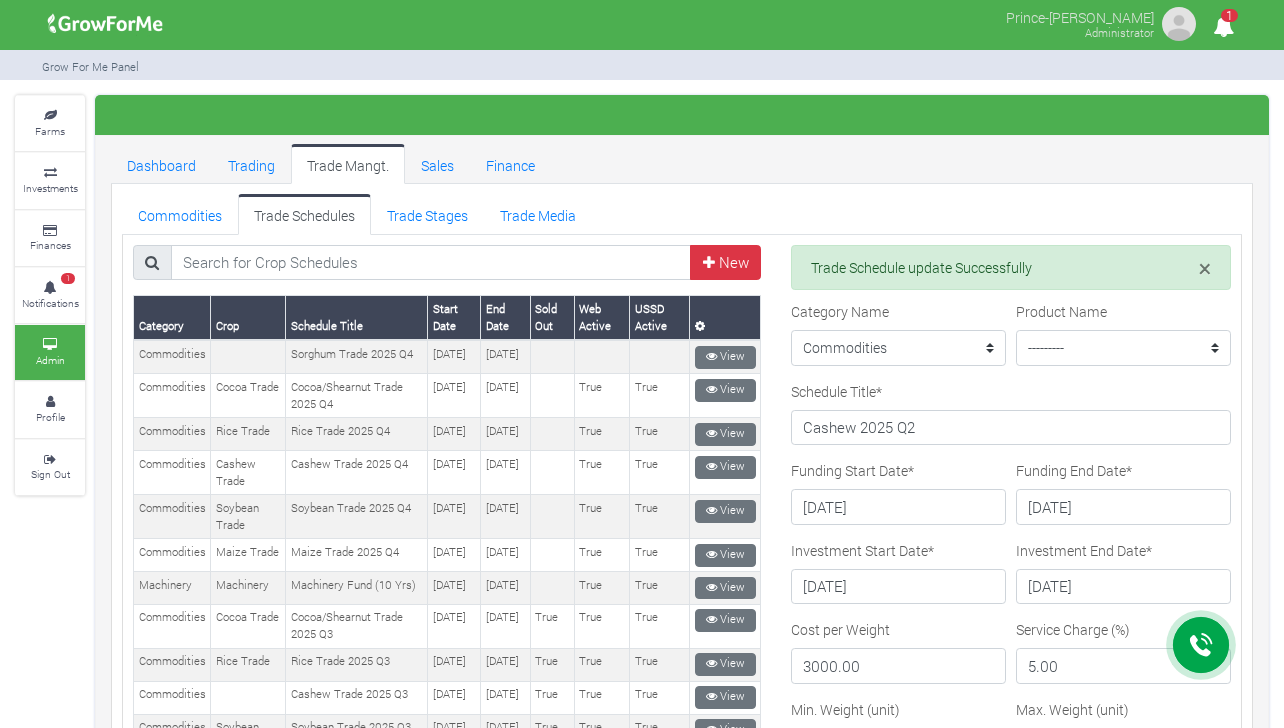 scroll, scrollTop: 0, scrollLeft: 0, axis: both 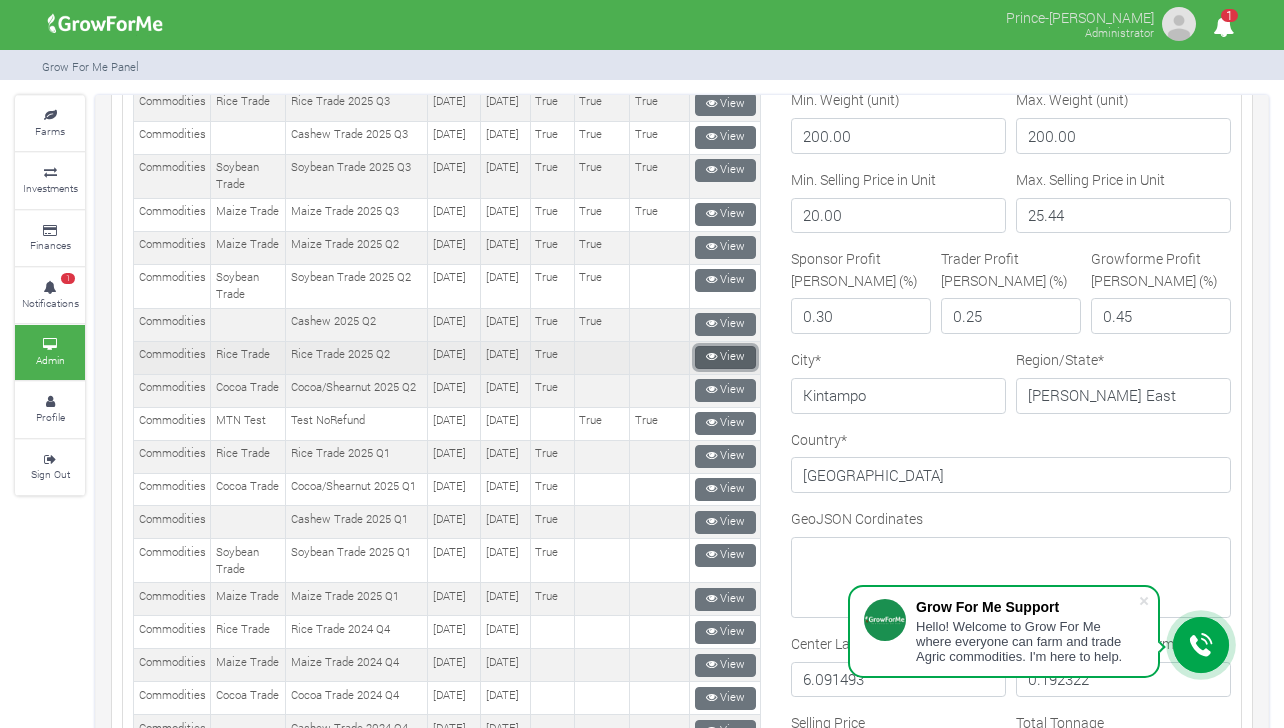 click on "View" at bounding box center [725, 357] 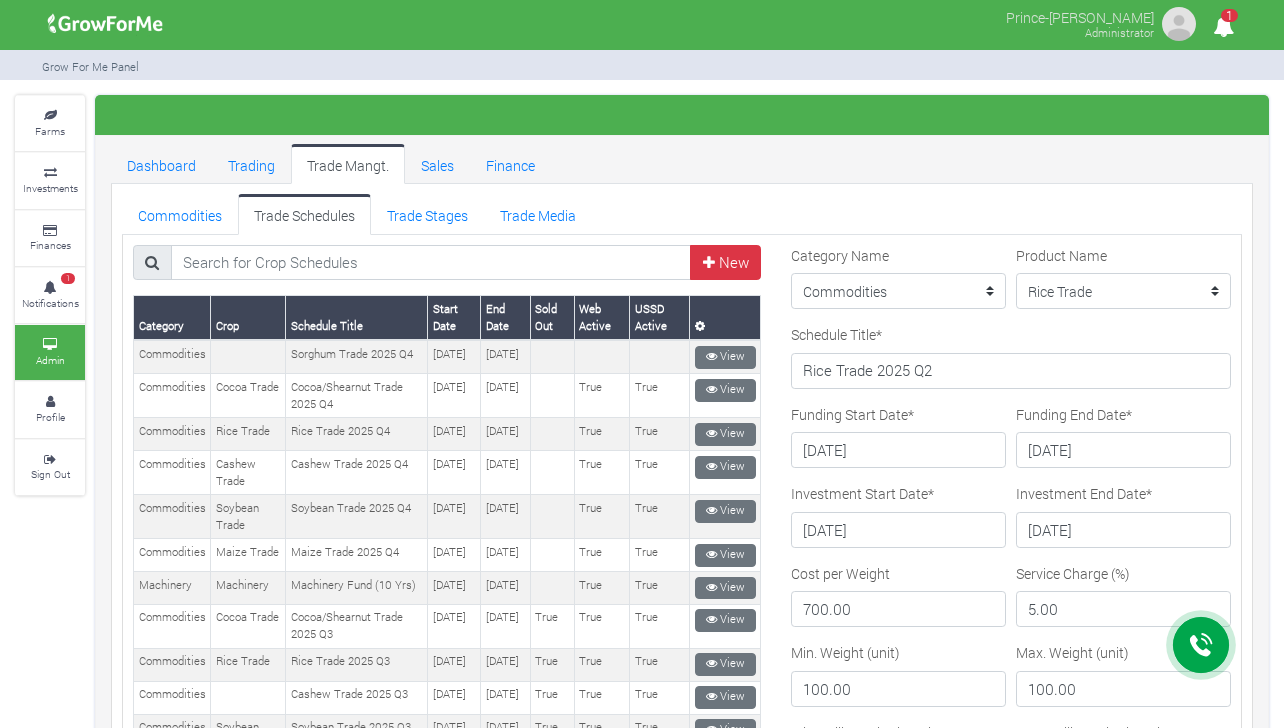 scroll, scrollTop: 0, scrollLeft: 0, axis: both 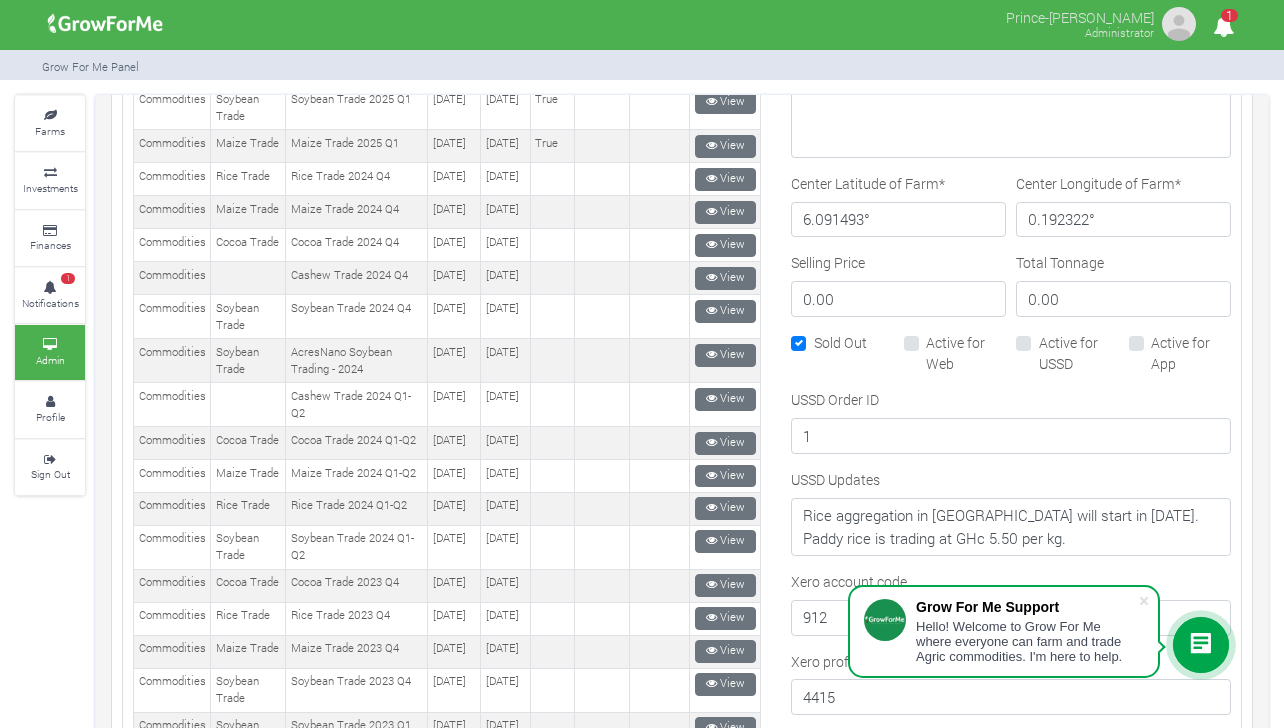 click on "Active for Web" at bounding box center [966, 353] 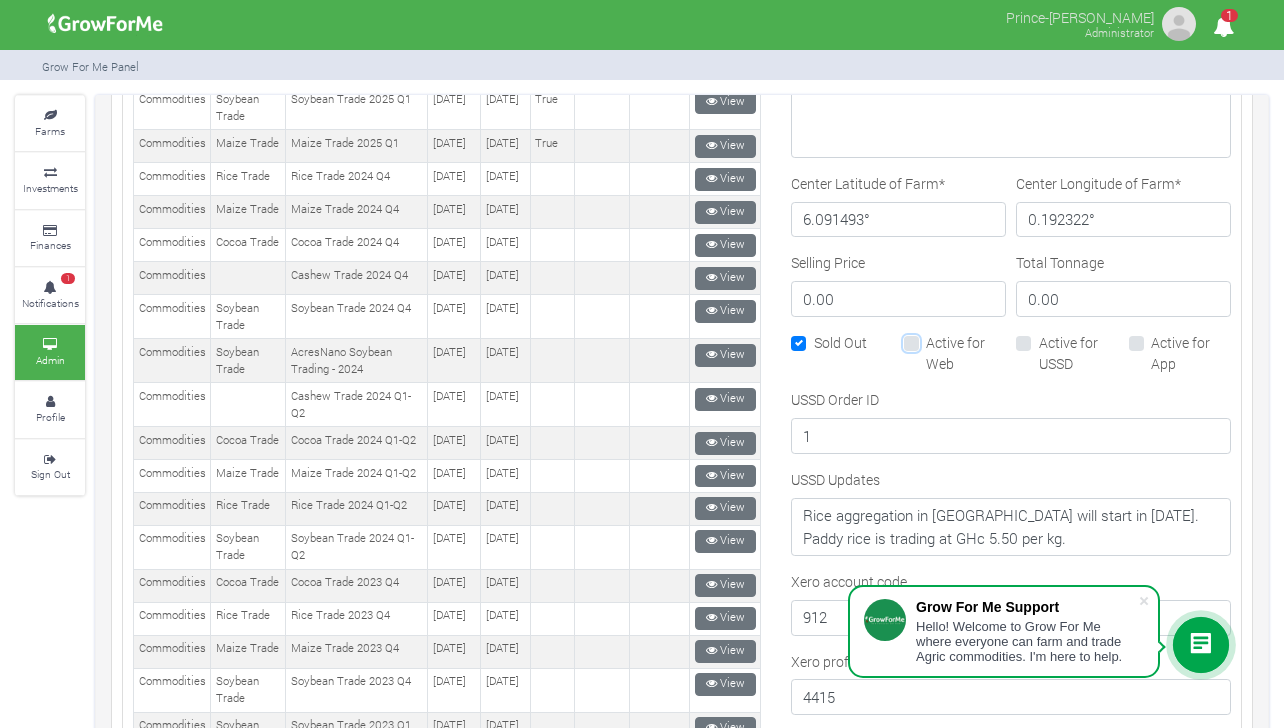click on "Active for Web" at bounding box center (932, 338) 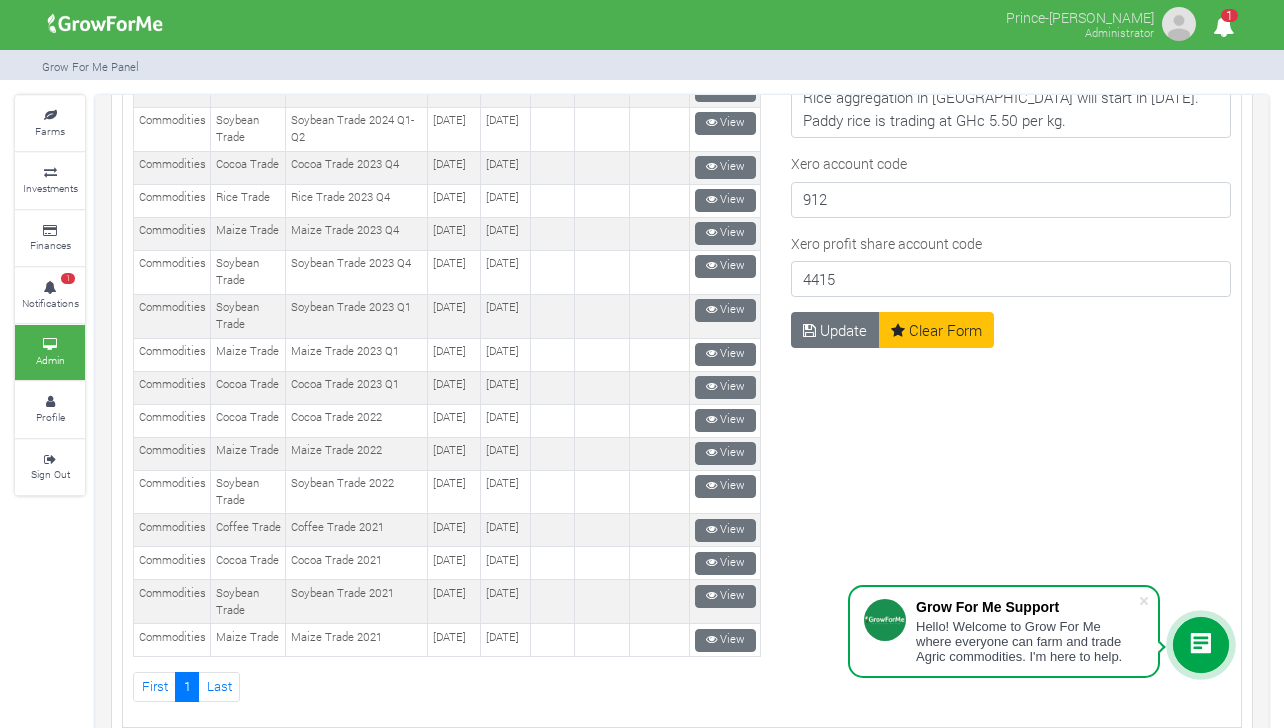 scroll, scrollTop: 1432, scrollLeft: 0, axis: vertical 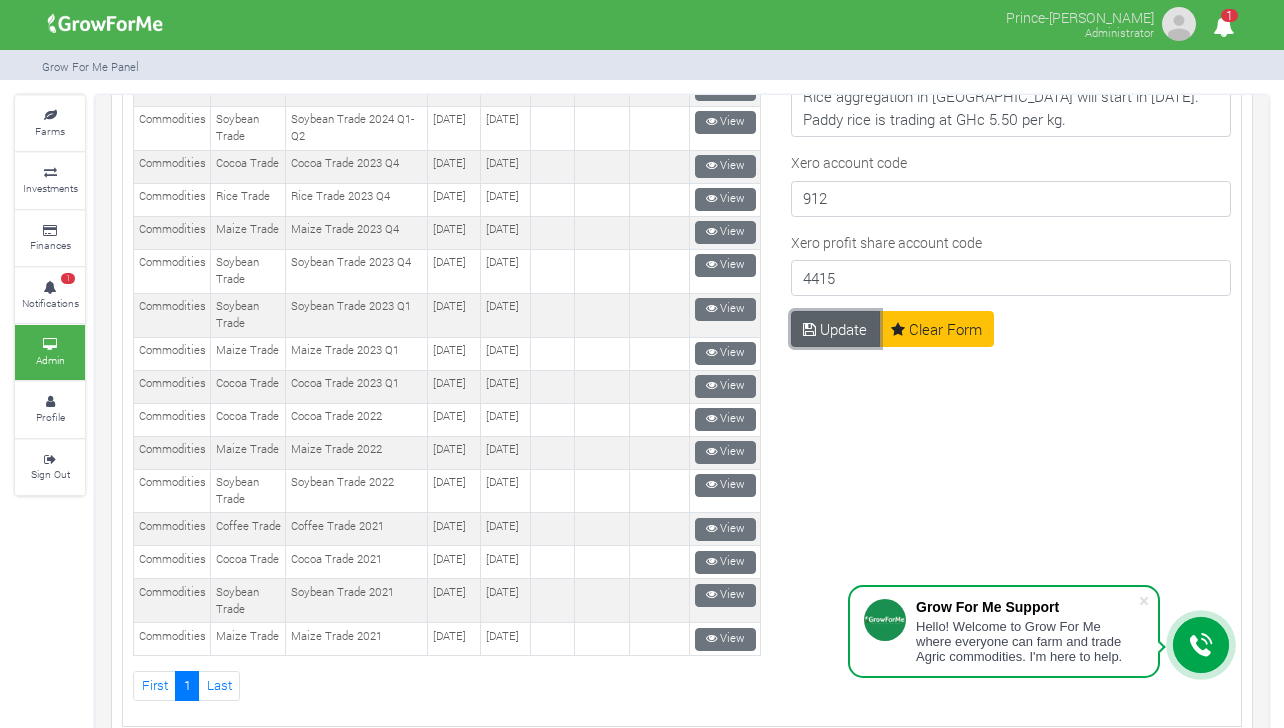 click on "Update" at bounding box center (835, 329) 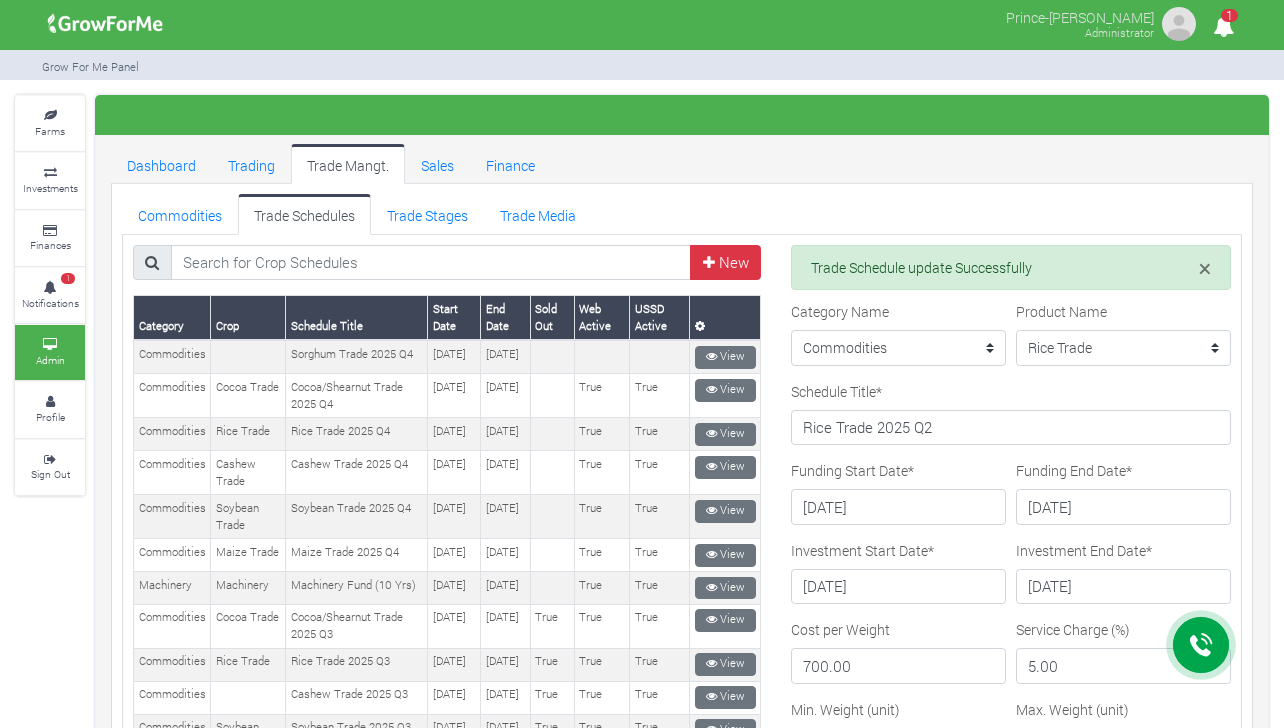 scroll, scrollTop: 0, scrollLeft: 0, axis: both 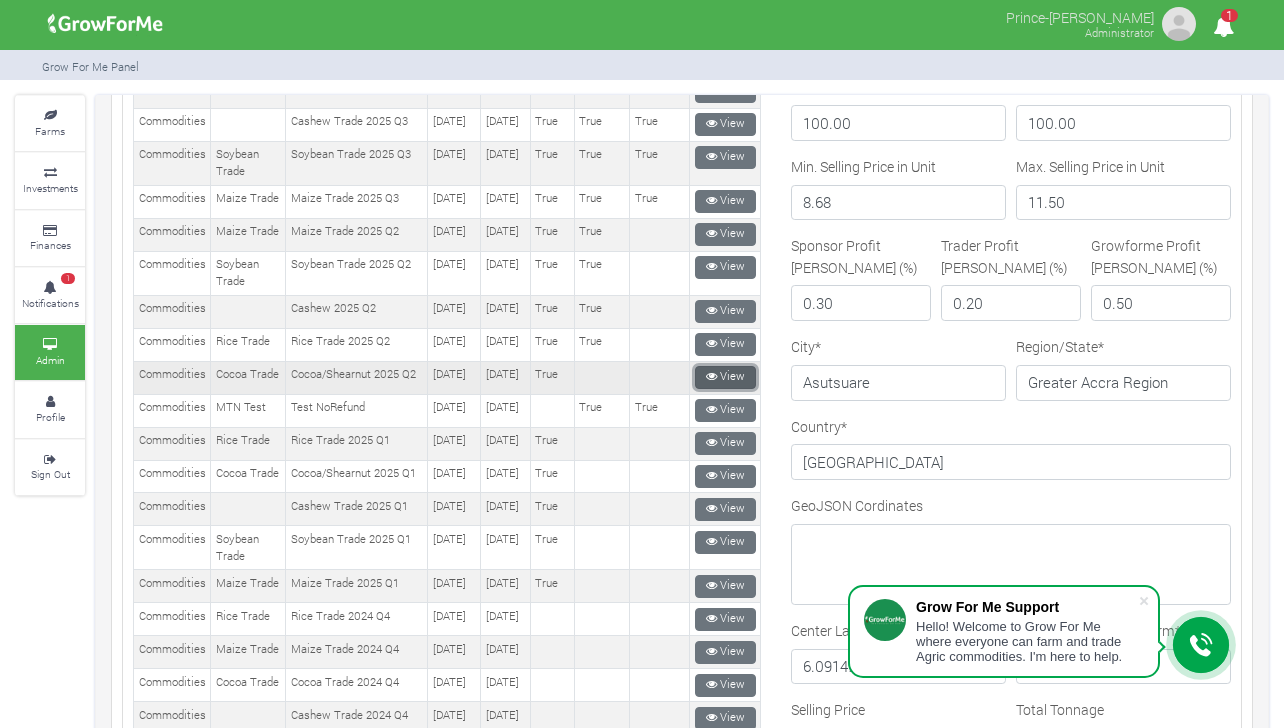 click on "View" at bounding box center (725, 377) 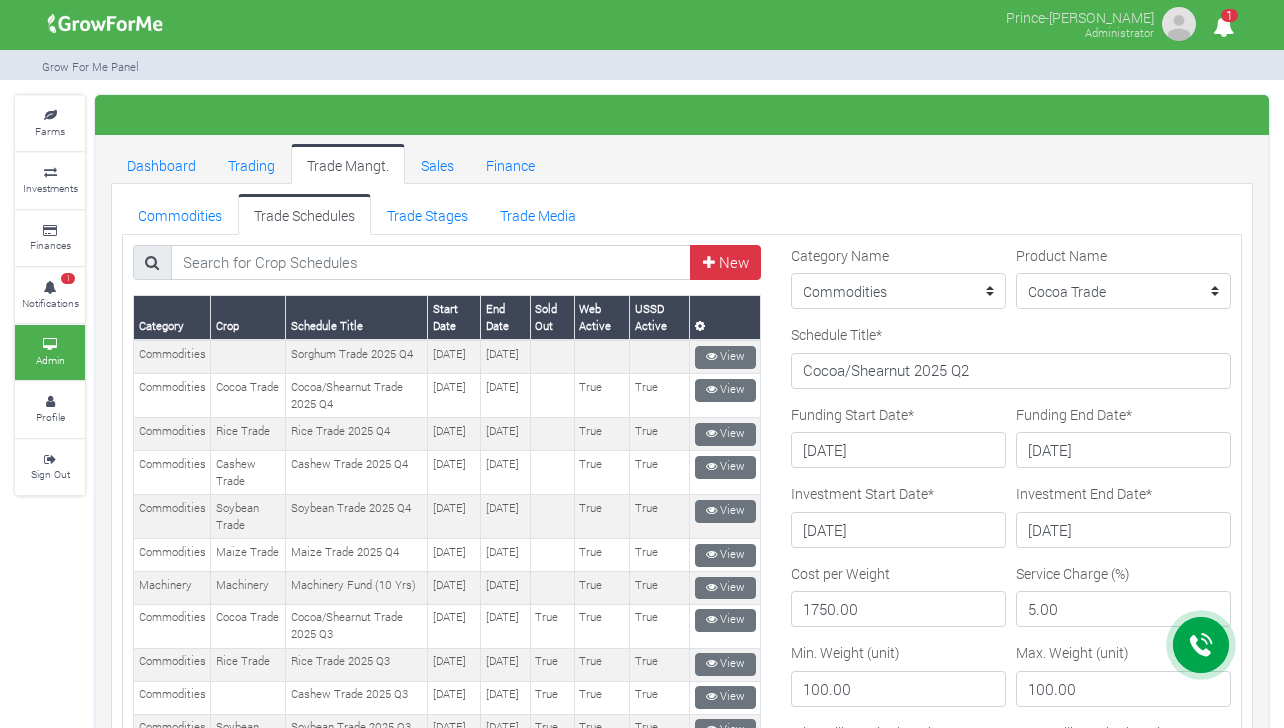 scroll, scrollTop: 0, scrollLeft: 0, axis: both 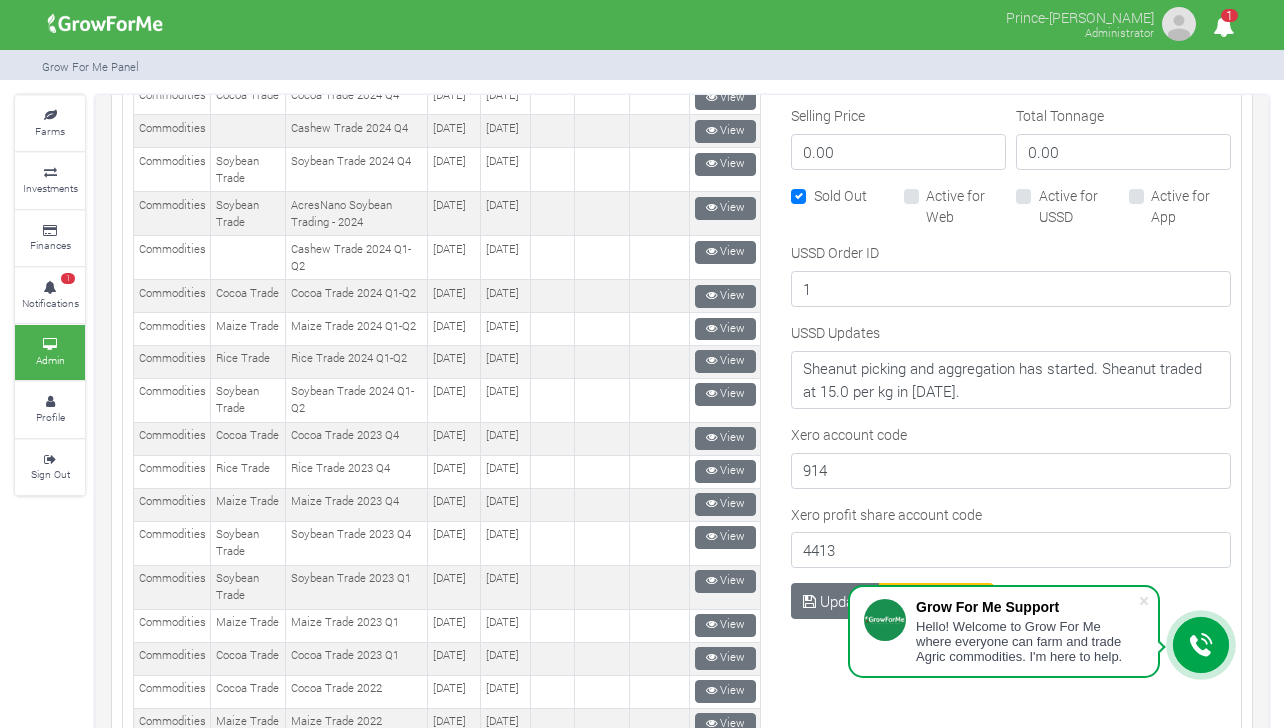 click on "Active for Web" at bounding box center [966, 206] 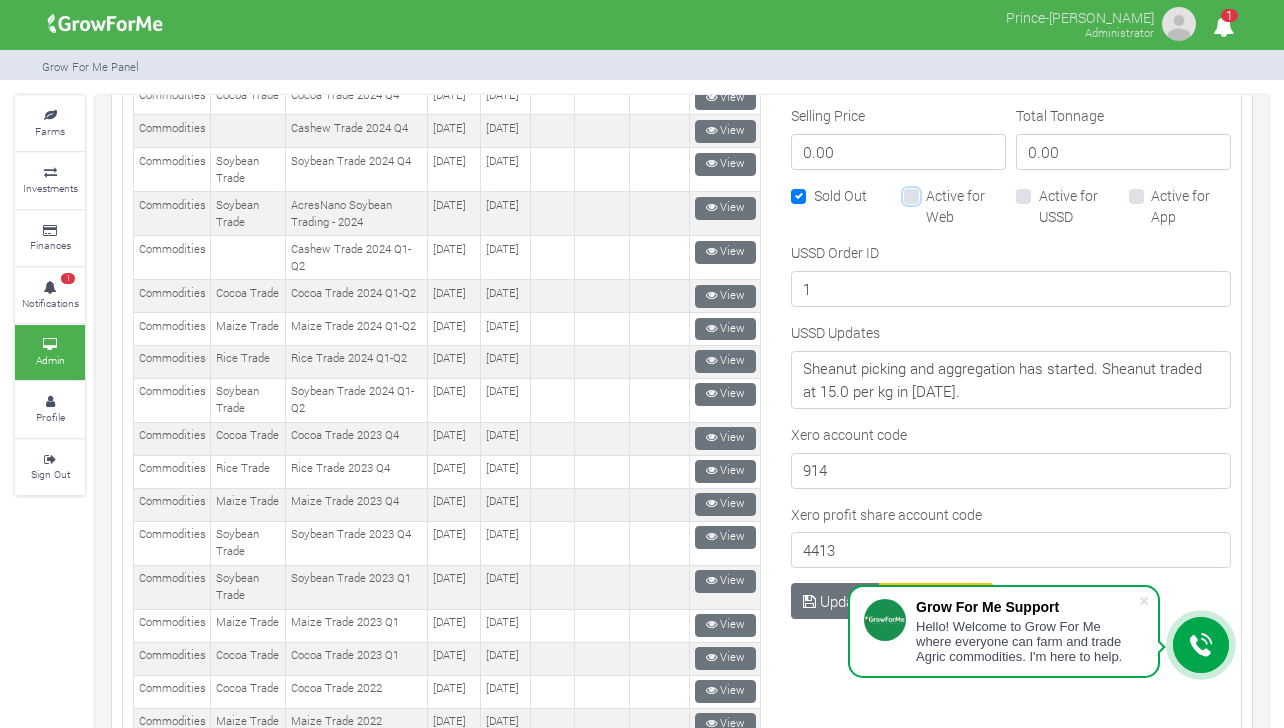 click on "Active for Web" at bounding box center [932, 191] 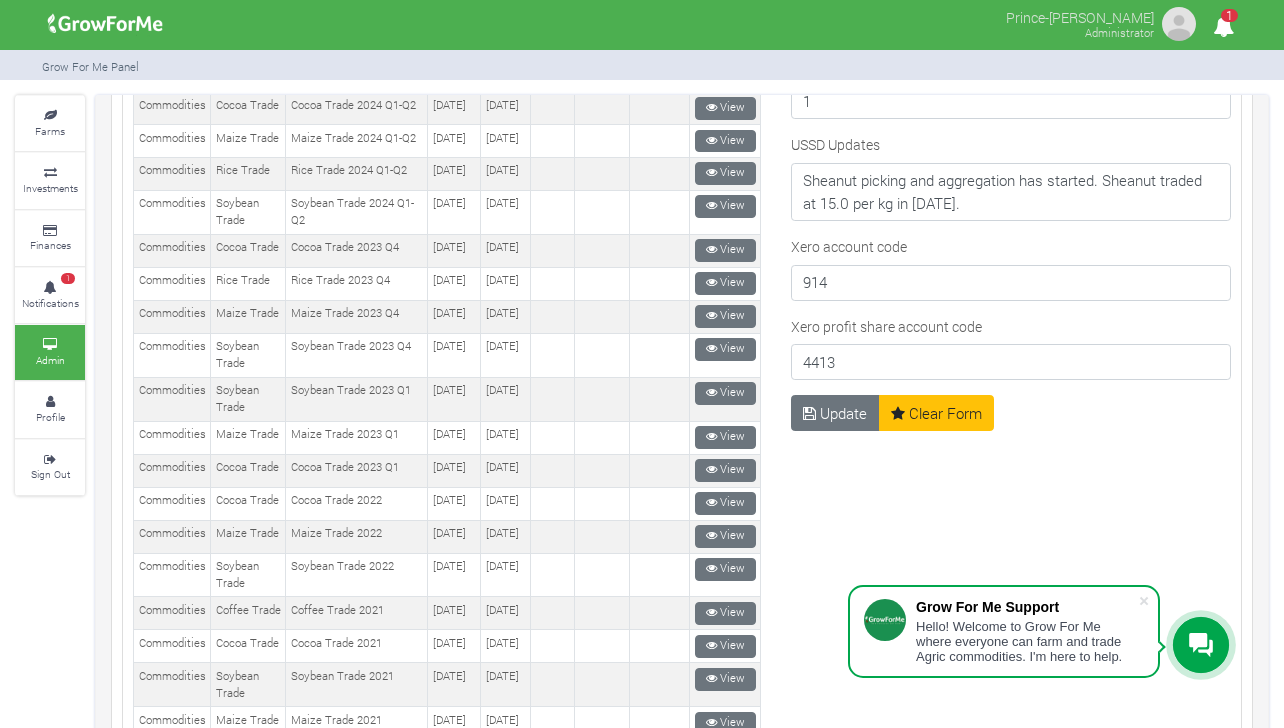 scroll, scrollTop: 1400, scrollLeft: 0, axis: vertical 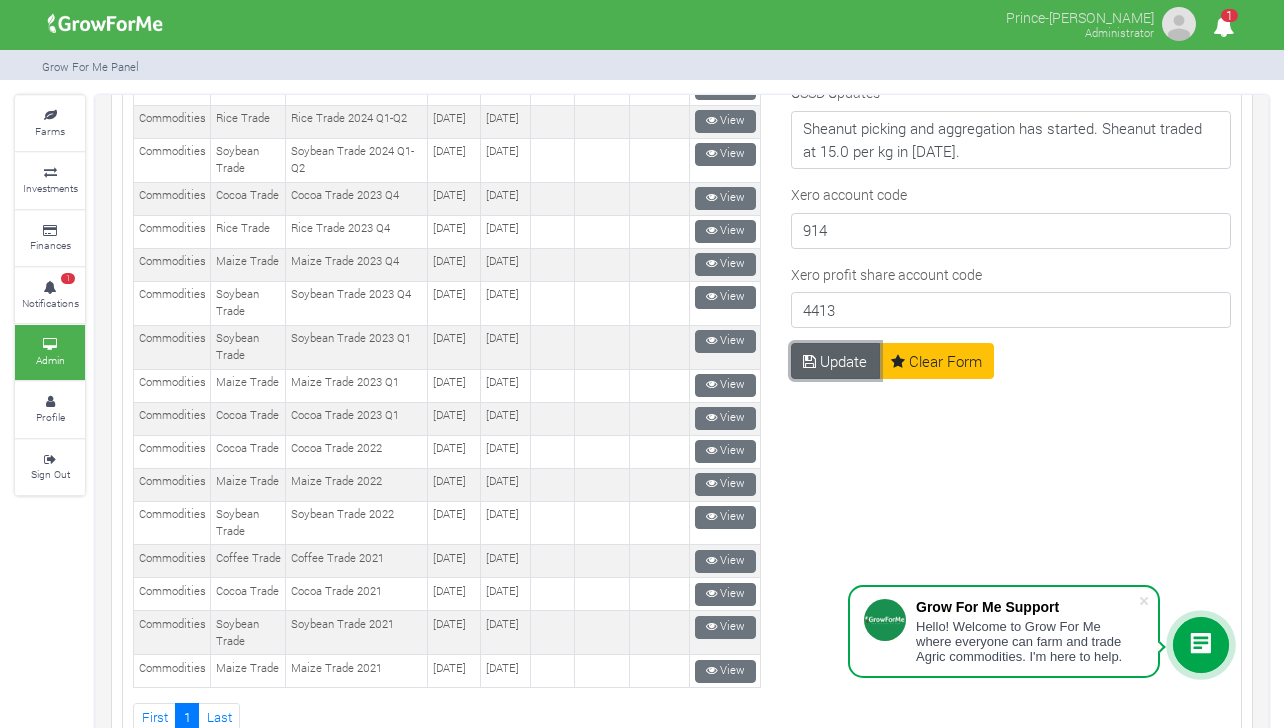 click on "Update" at bounding box center (835, 361) 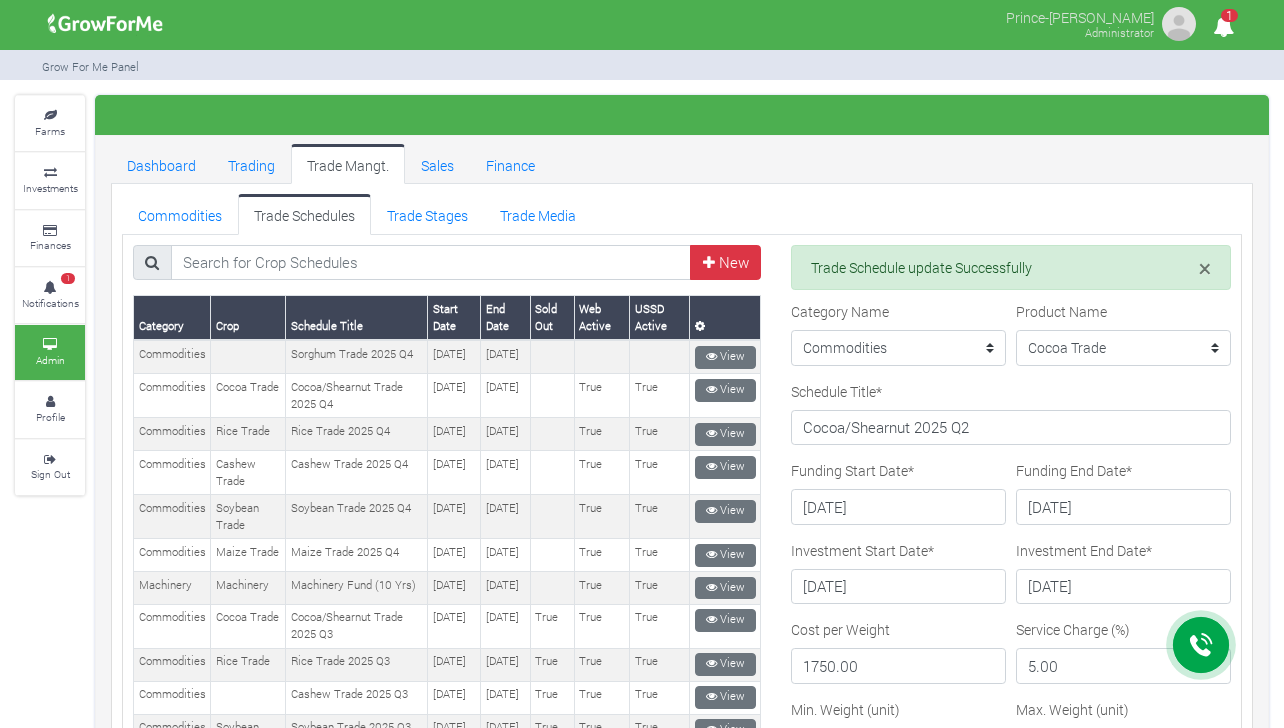 scroll, scrollTop: 0, scrollLeft: 0, axis: both 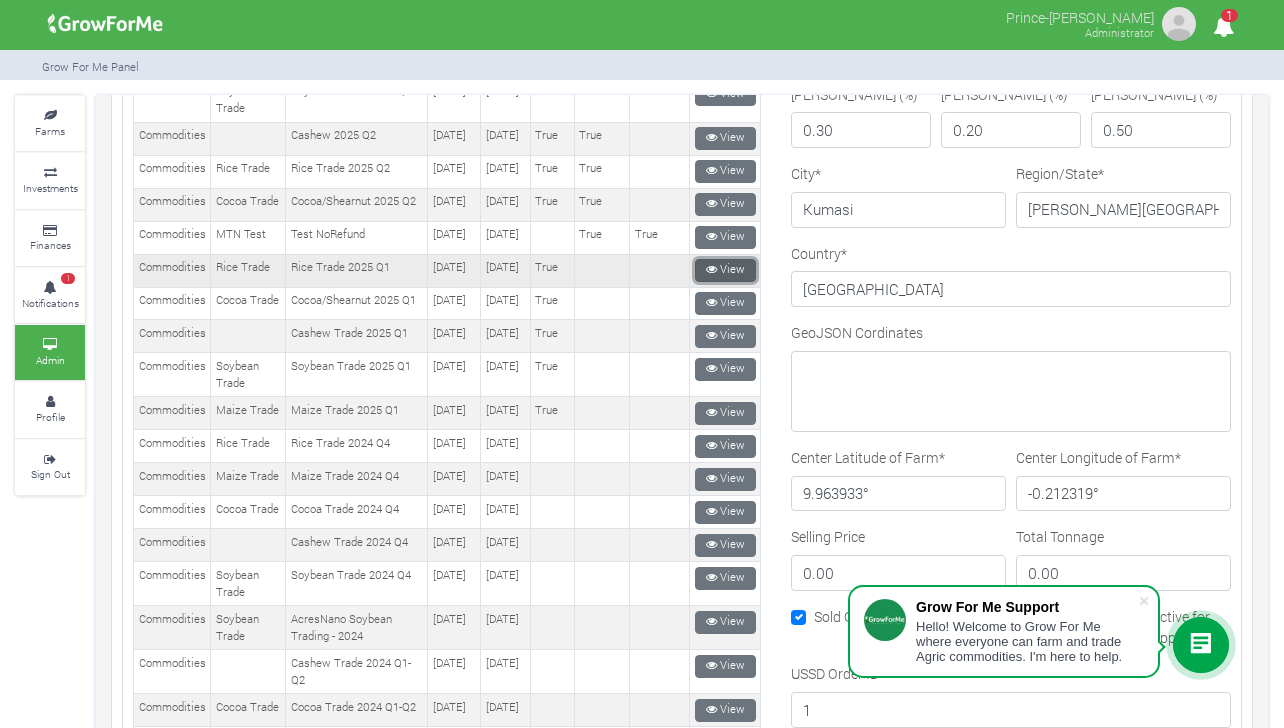 click on "View" at bounding box center (725, 270) 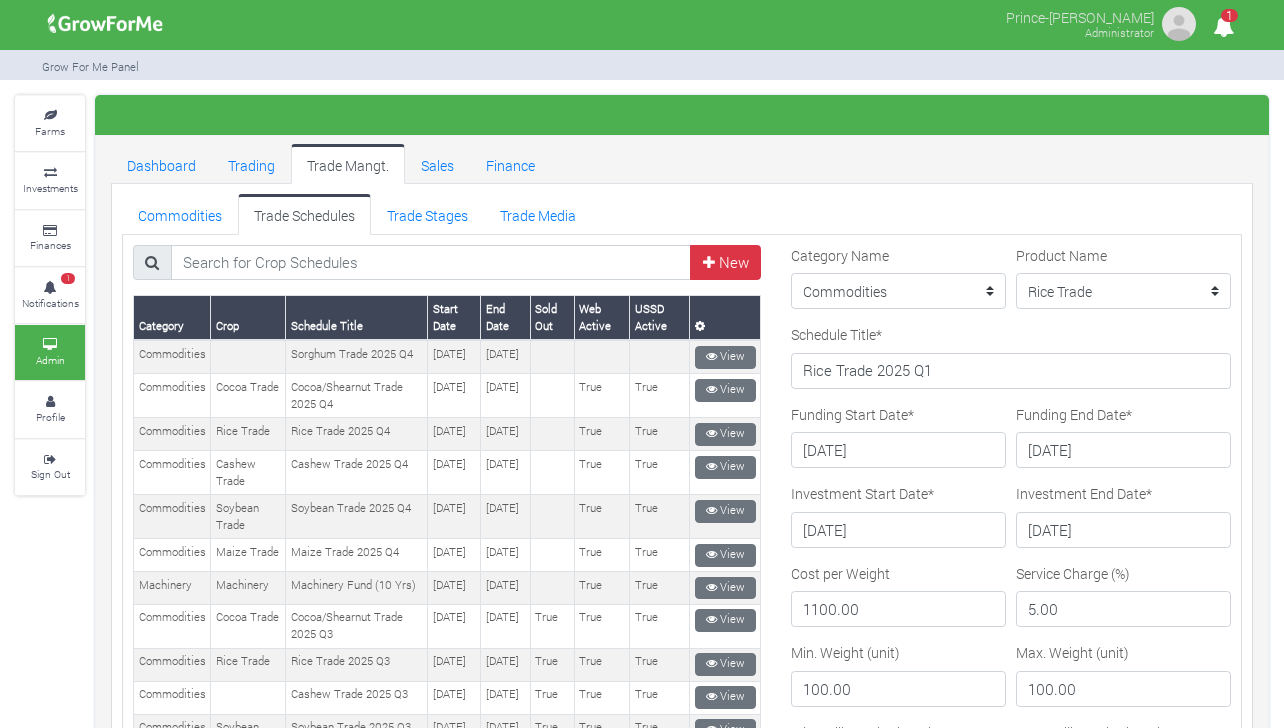 scroll, scrollTop: 0, scrollLeft: 0, axis: both 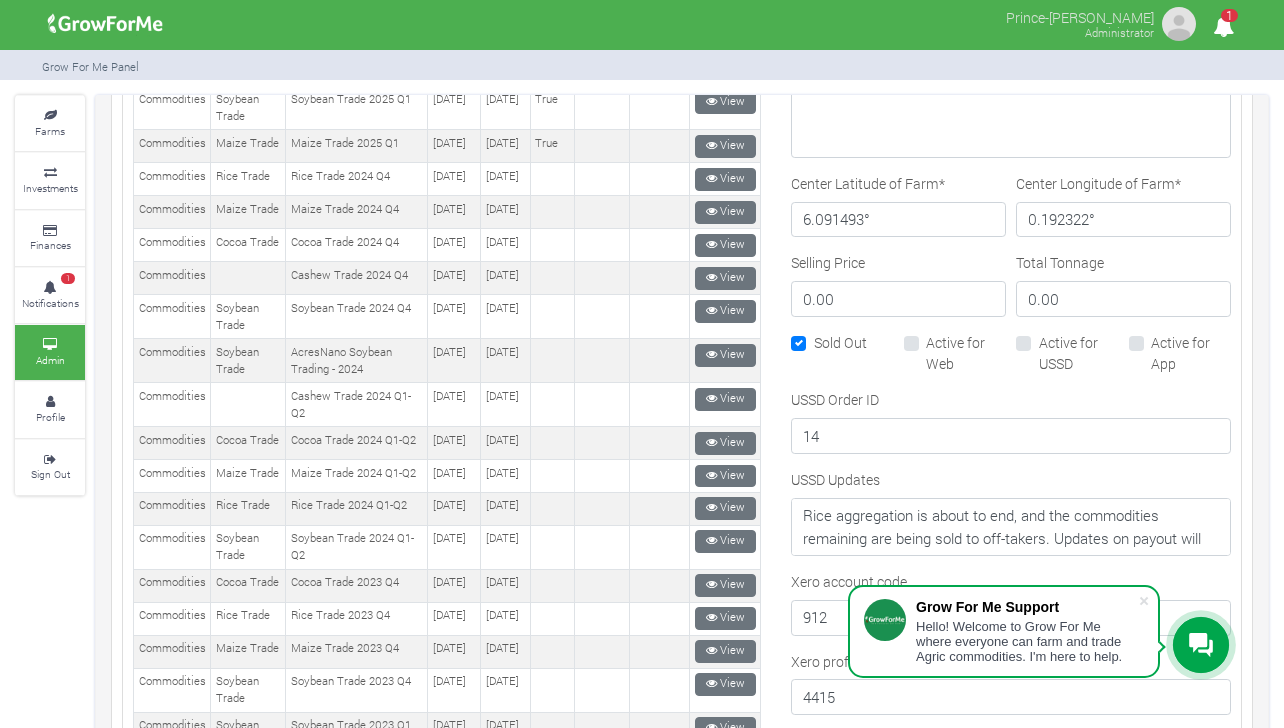 click on "Active for Web" at bounding box center (966, 353) 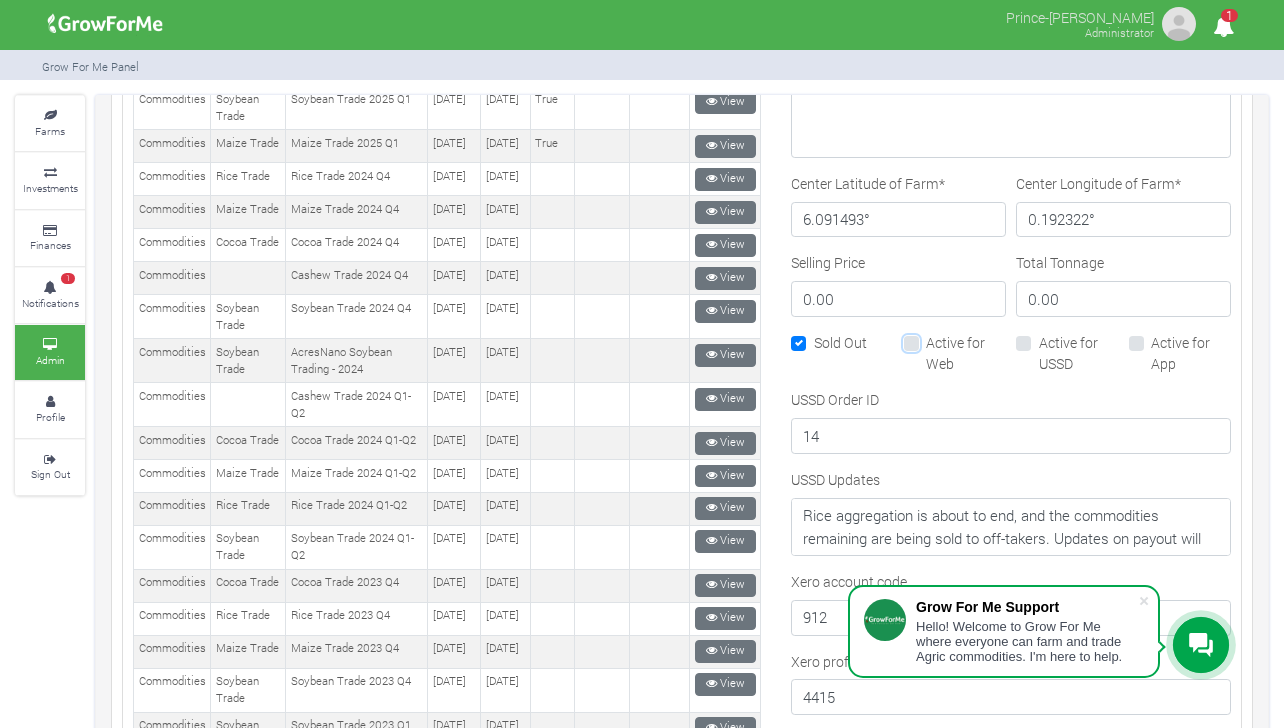click on "Active for Web" at bounding box center [932, 338] 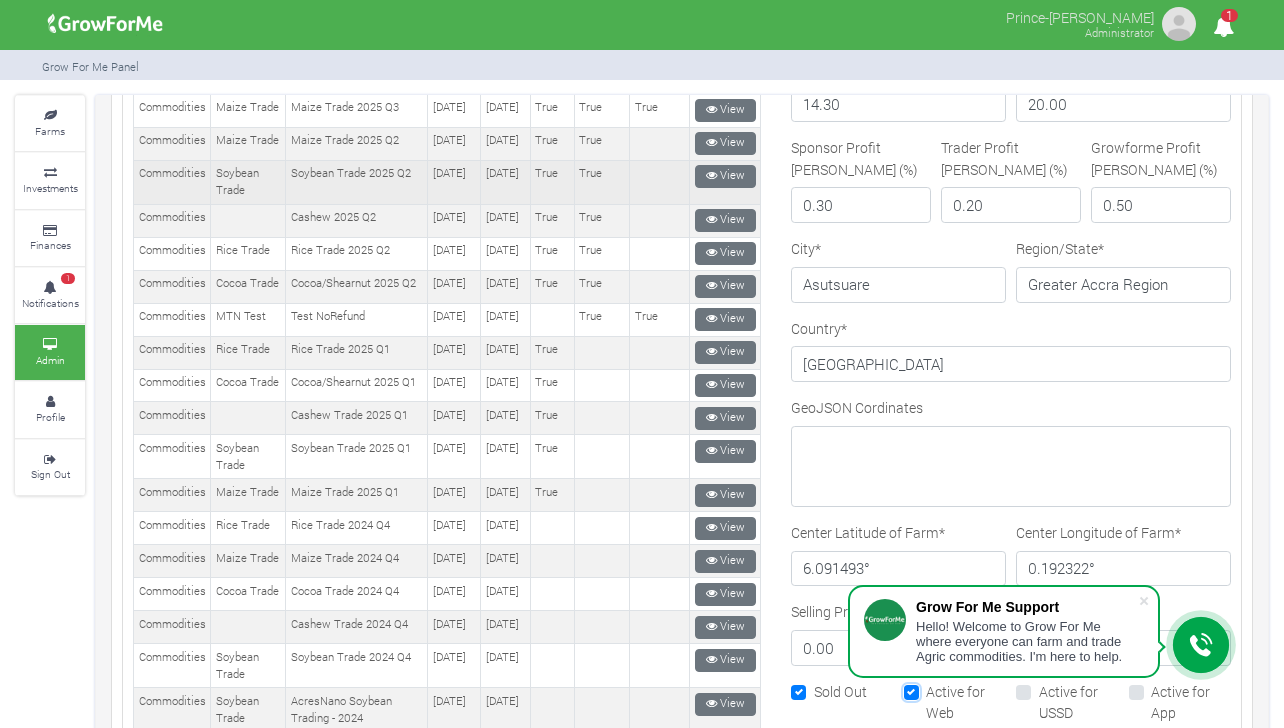 scroll, scrollTop: 666, scrollLeft: 0, axis: vertical 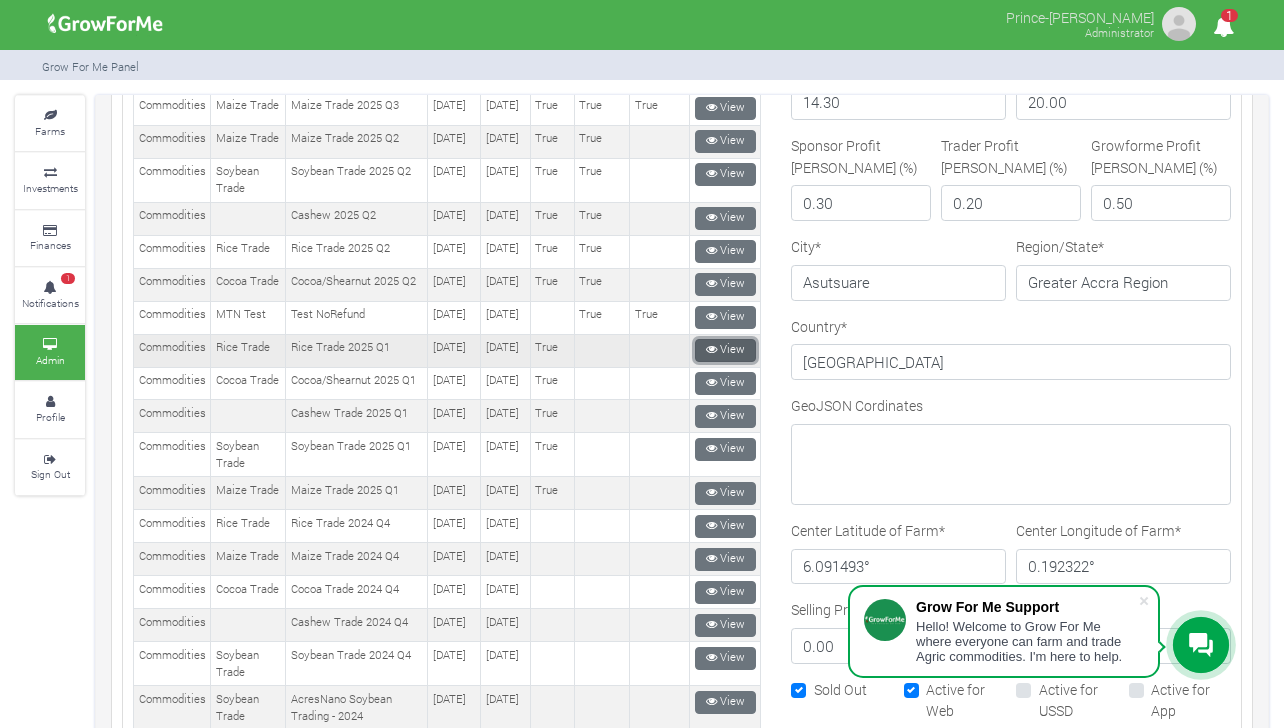 click at bounding box center [711, 349] 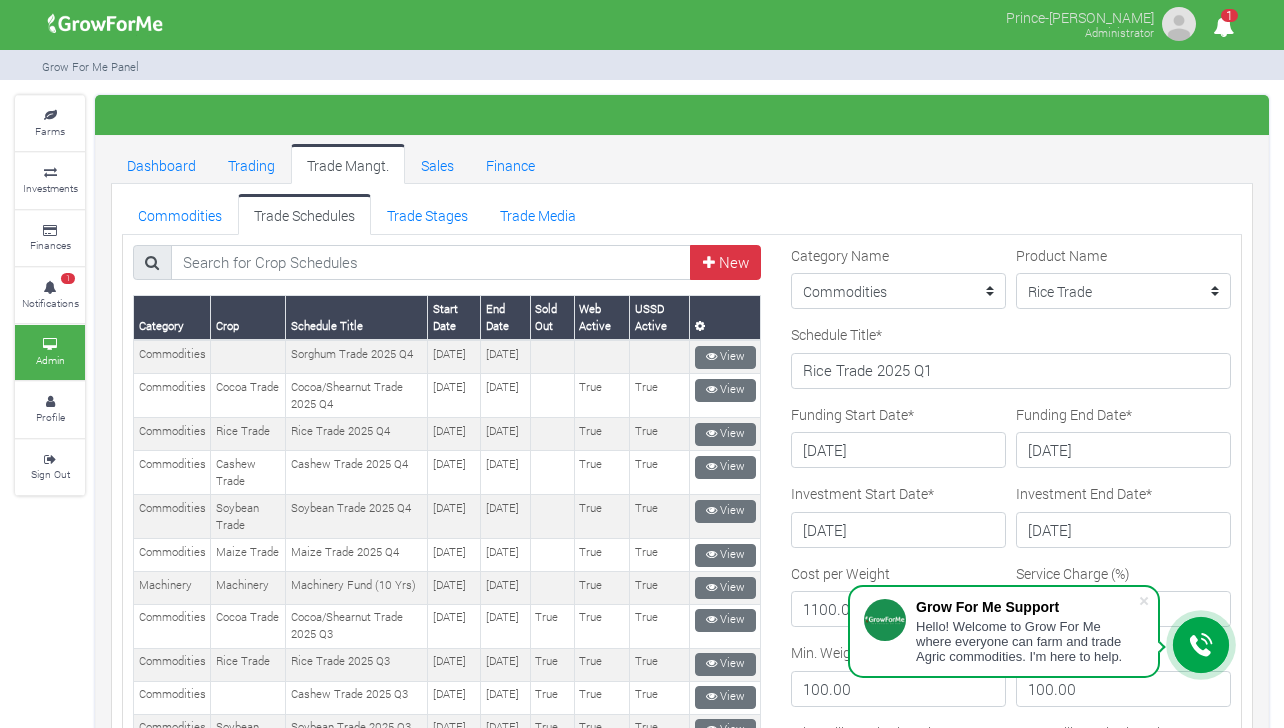 scroll, scrollTop: 0, scrollLeft: 0, axis: both 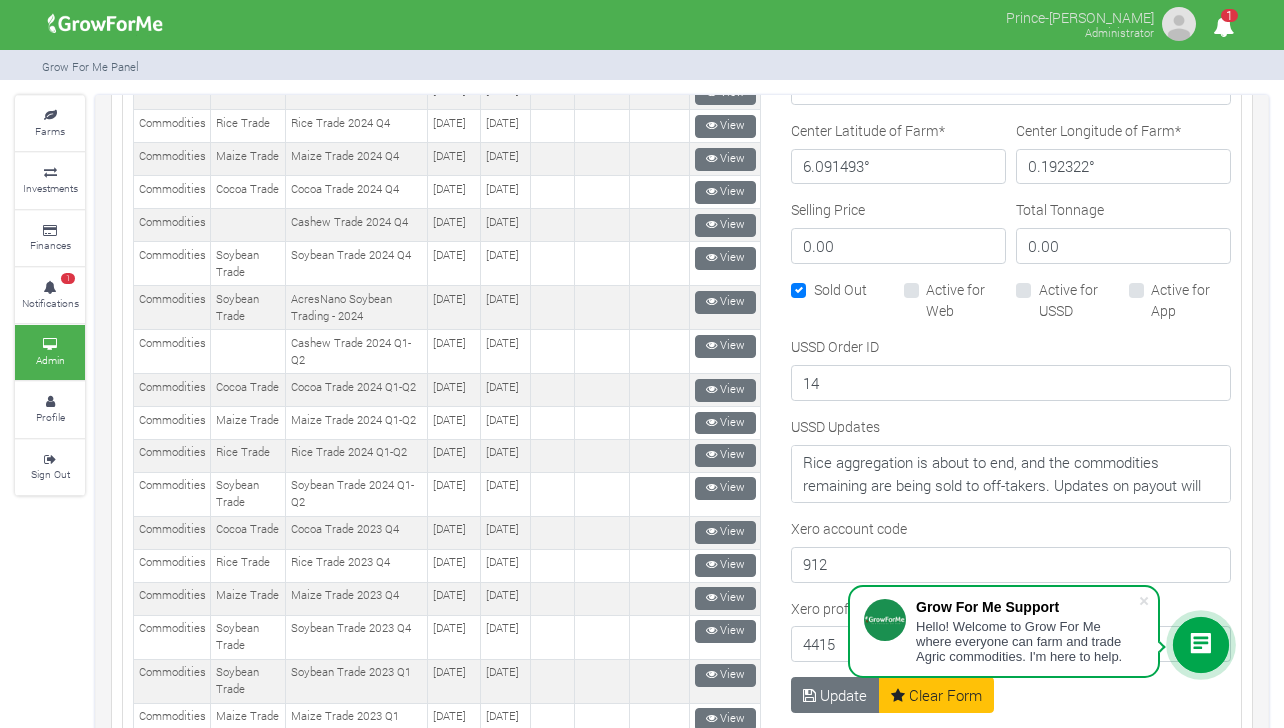 click on "Active for Web" at bounding box center (966, 300) 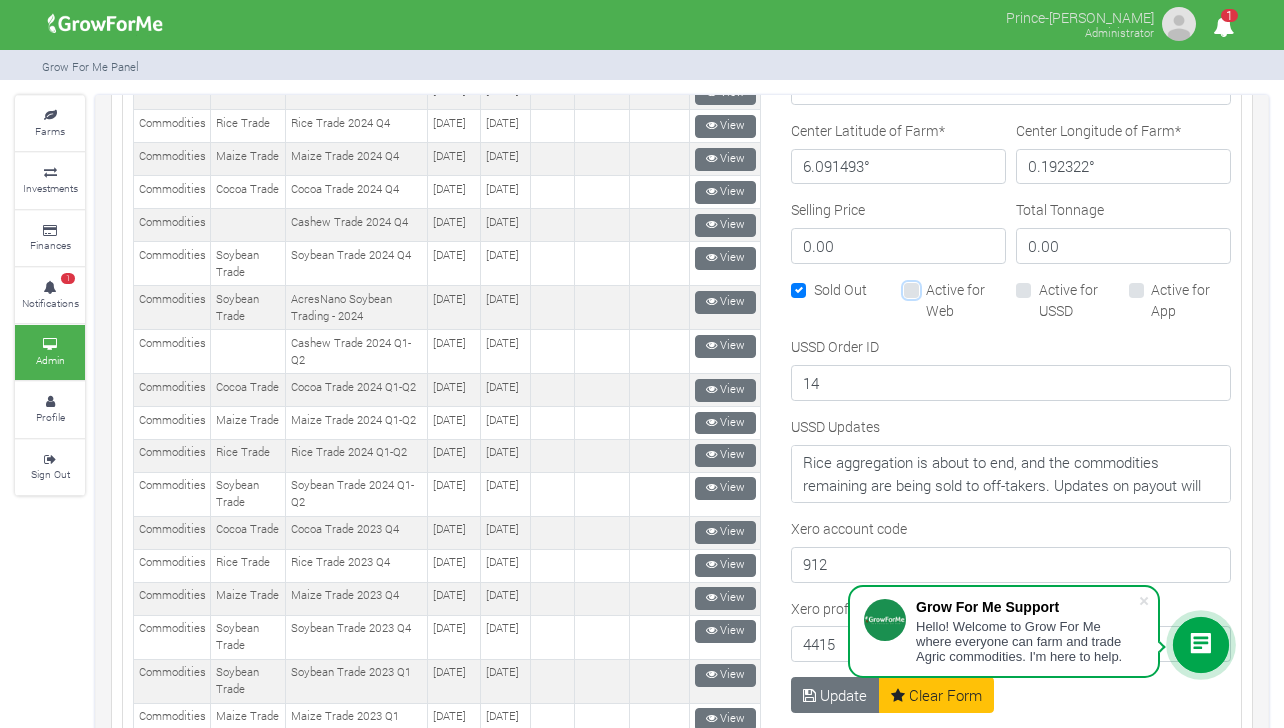 click on "Active for Web" at bounding box center [932, 285] 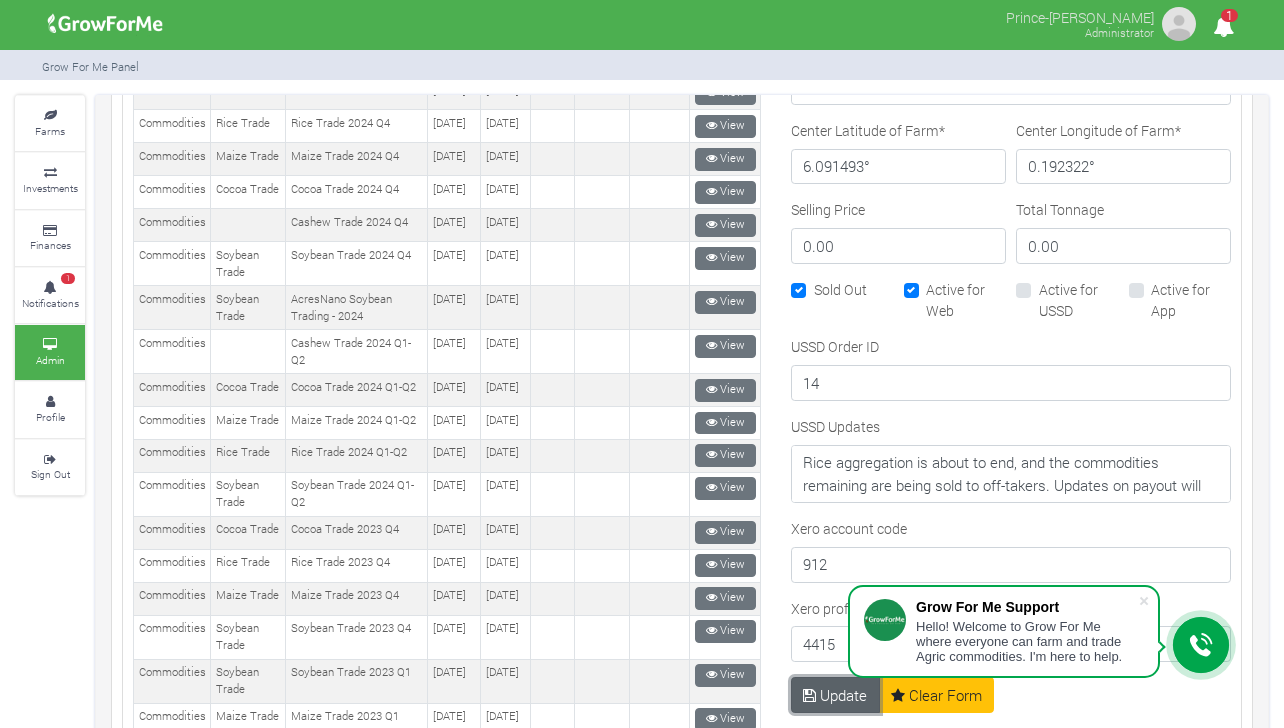 click at bounding box center [809, 695] 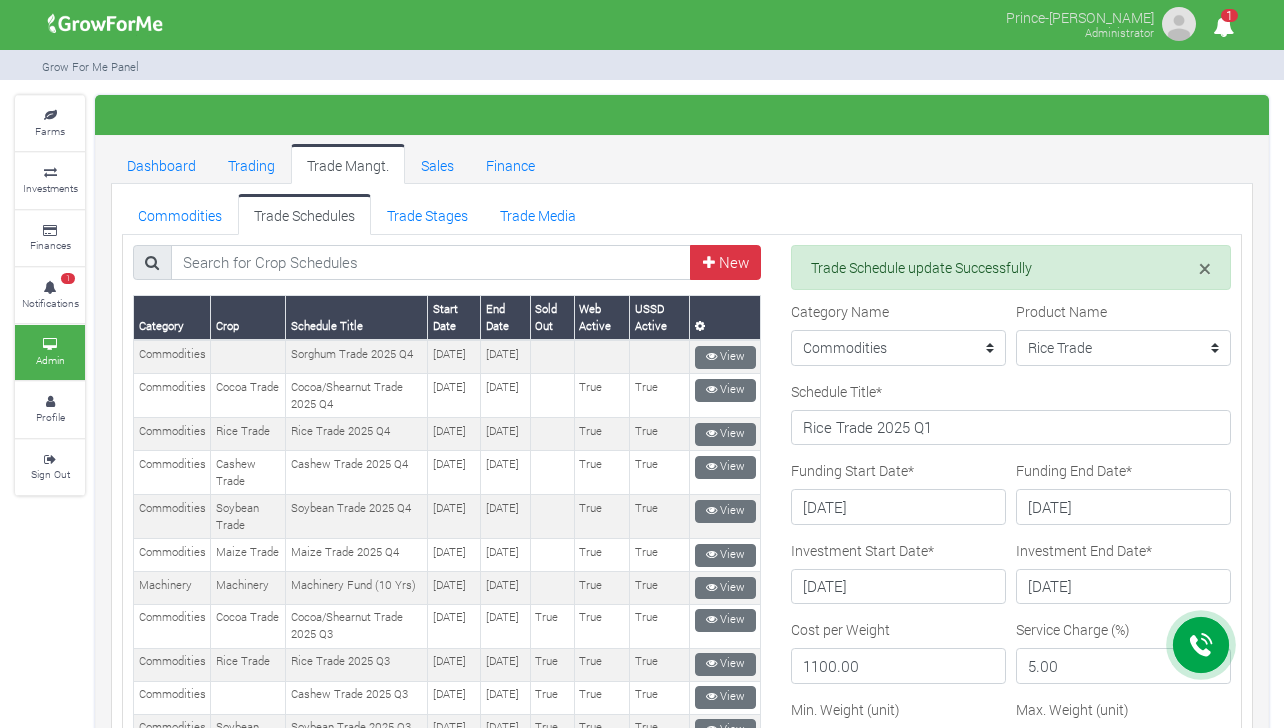 scroll, scrollTop: 0, scrollLeft: 0, axis: both 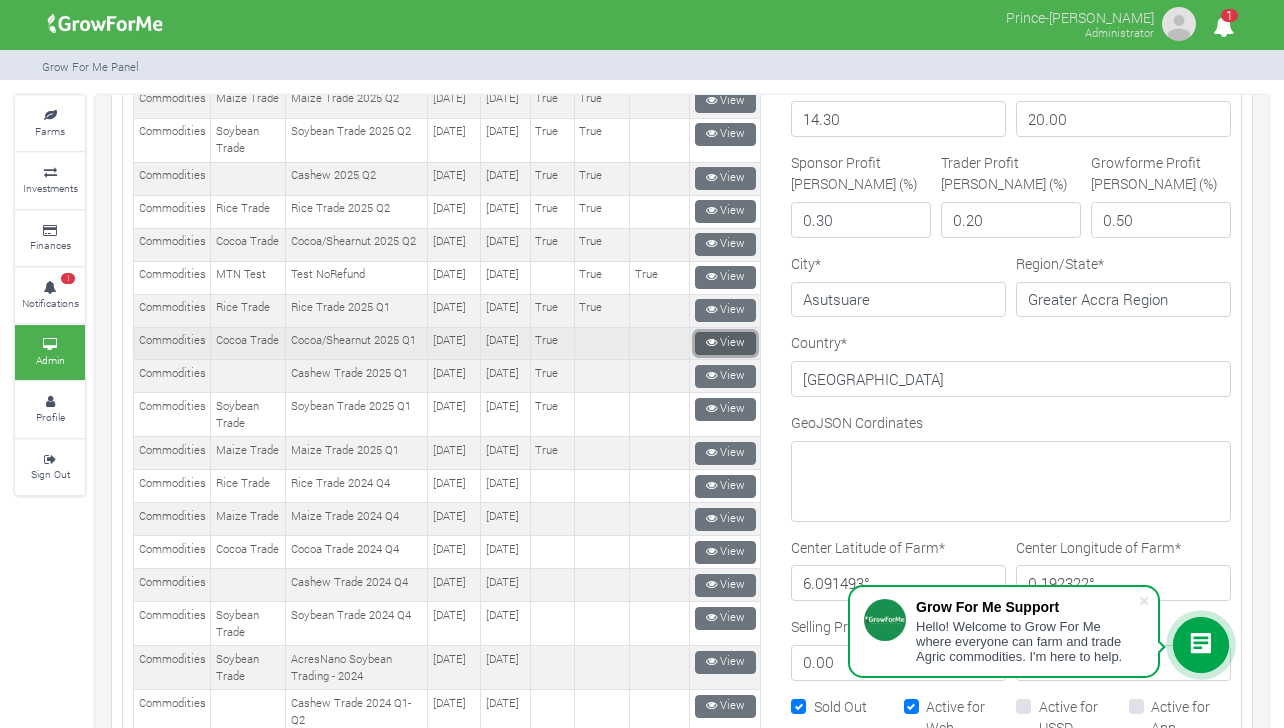 click at bounding box center [711, 342] 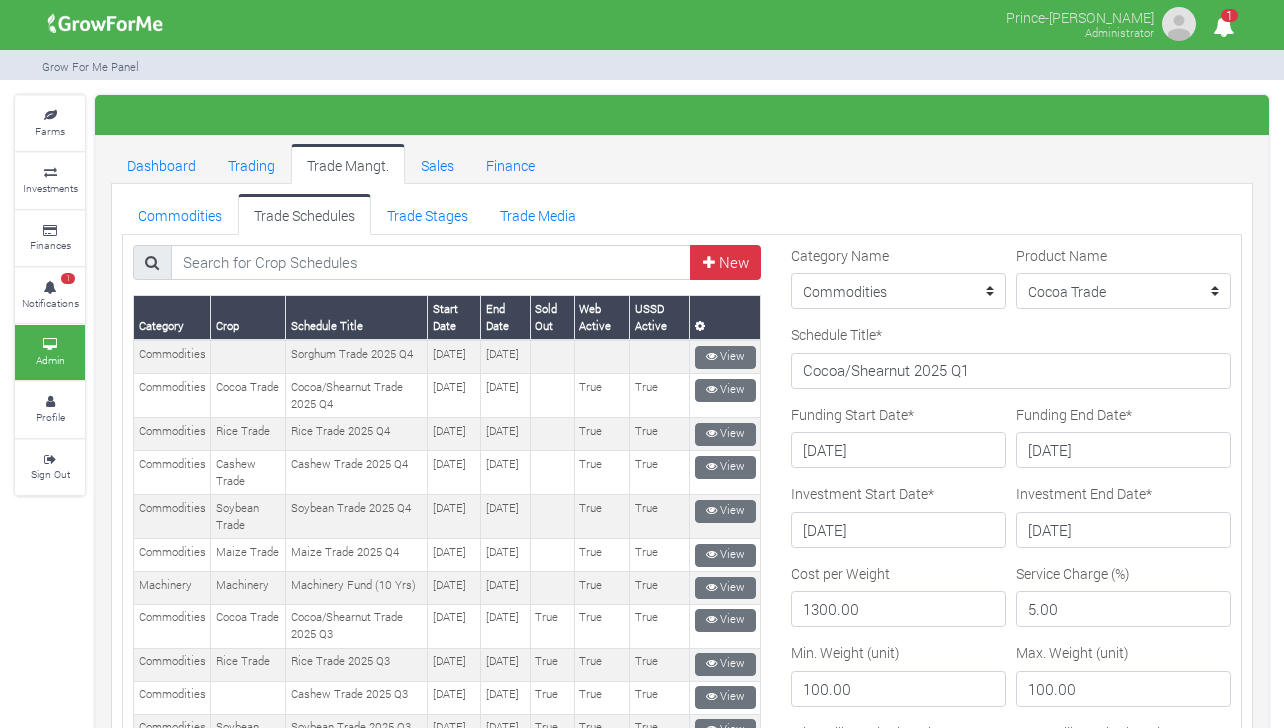 scroll, scrollTop: 0, scrollLeft: 0, axis: both 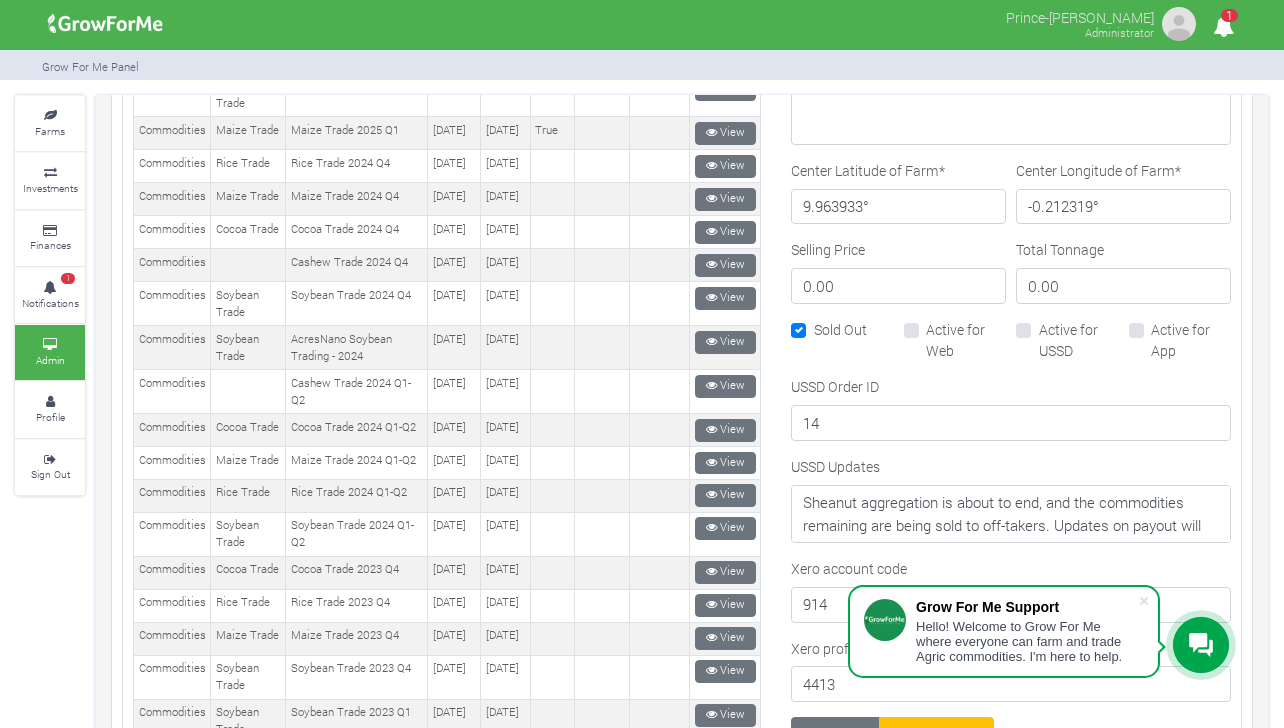 click on "Sold Out" at bounding box center (840, 329) 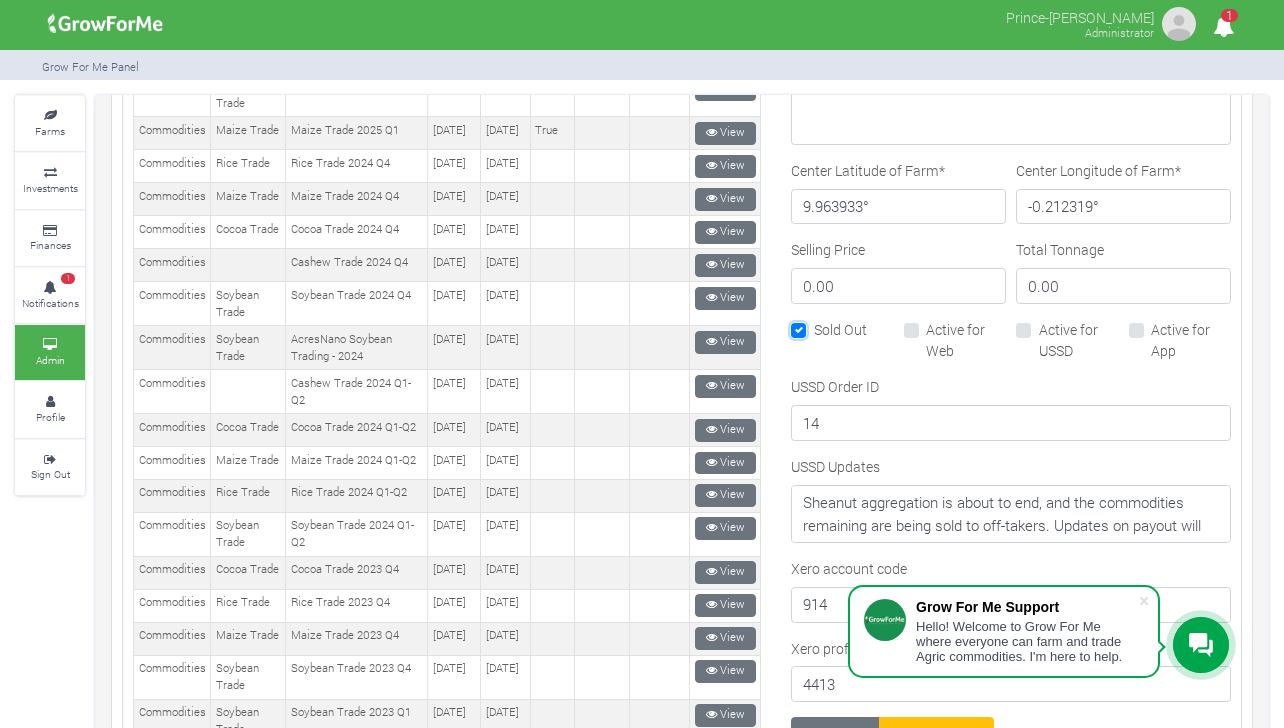click on "Sold Out" at bounding box center (820, 325) 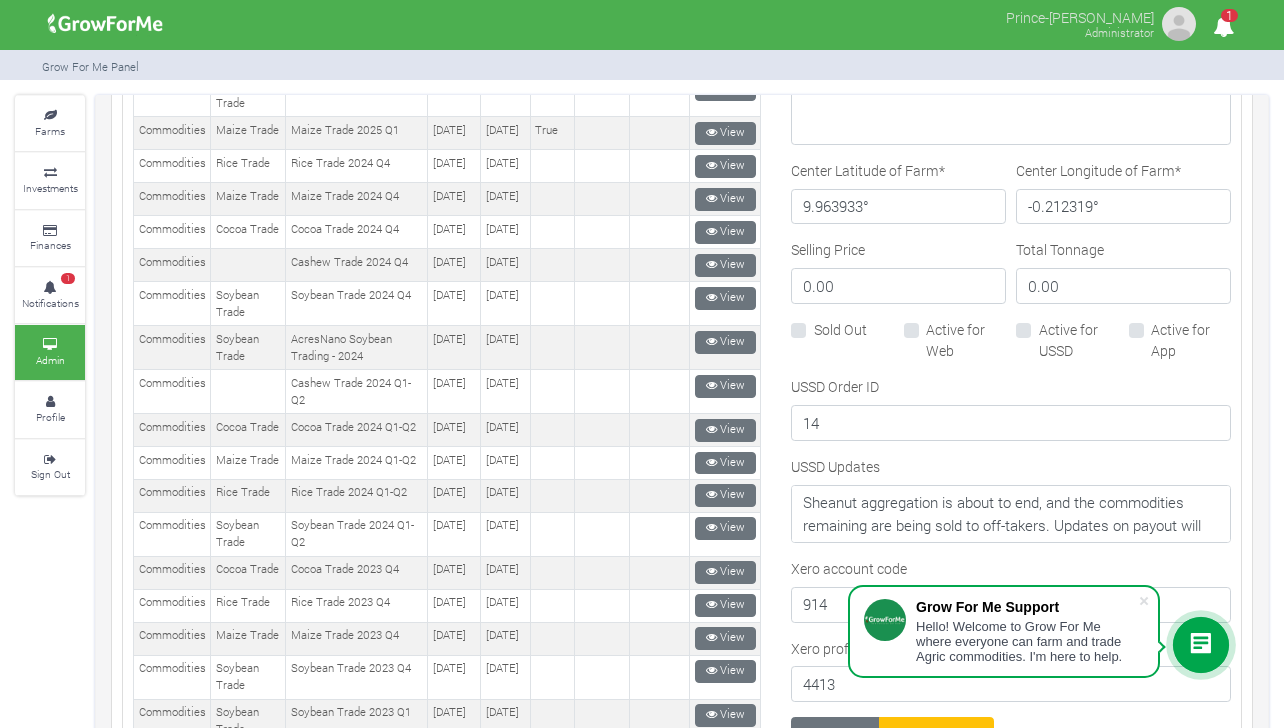 click on "Sold Out" at bounding box center (840, 329) 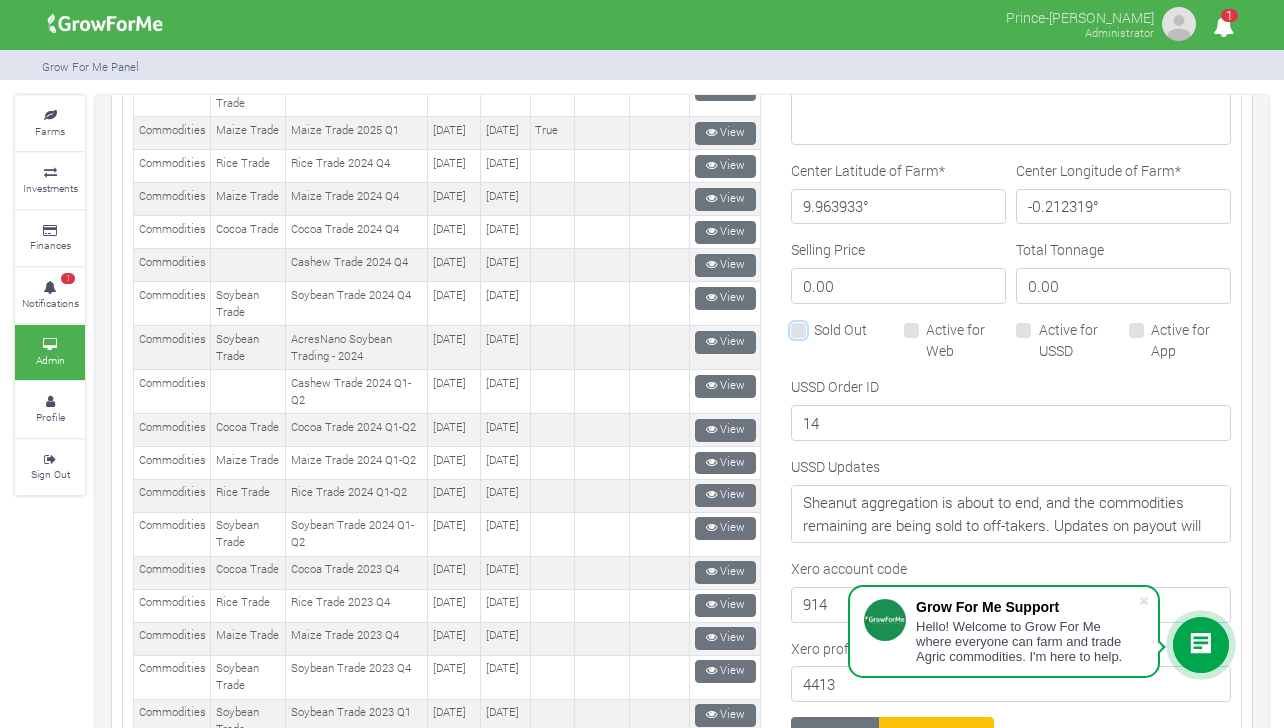 click on "Sold Out" at bounding box center [820, 325] 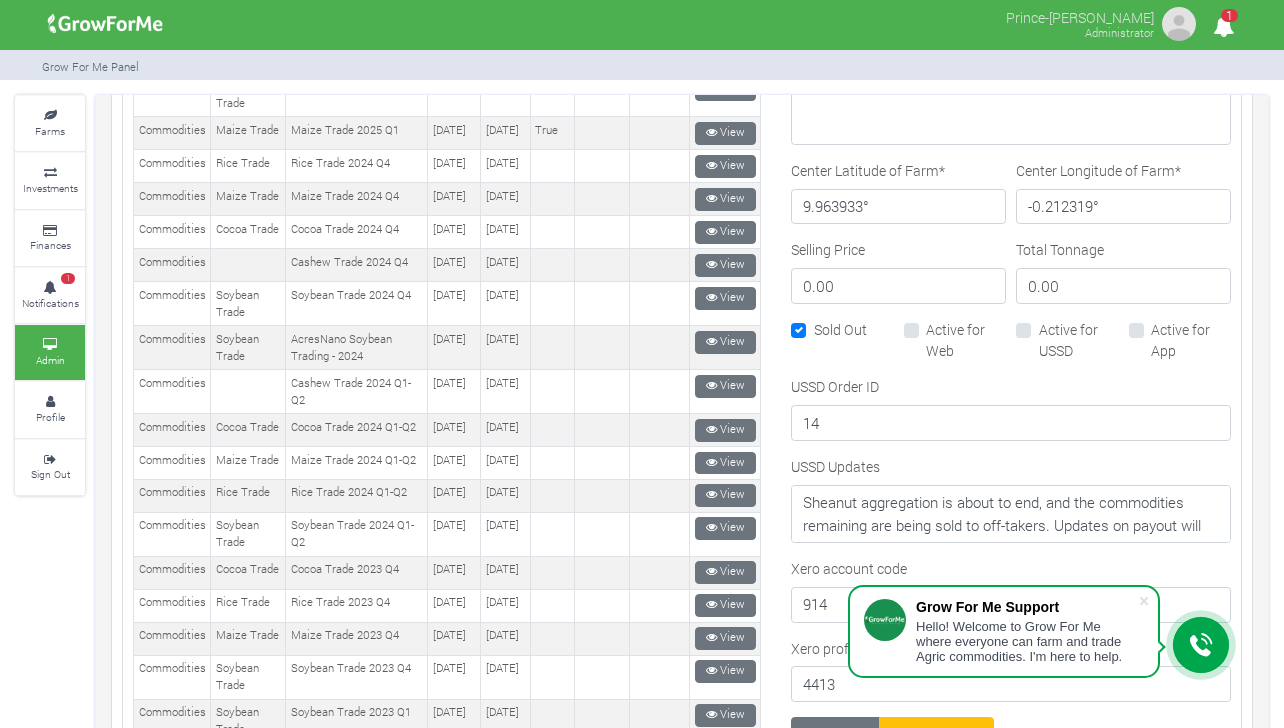 click on "Active for Web" at bounding box center (966, 340) 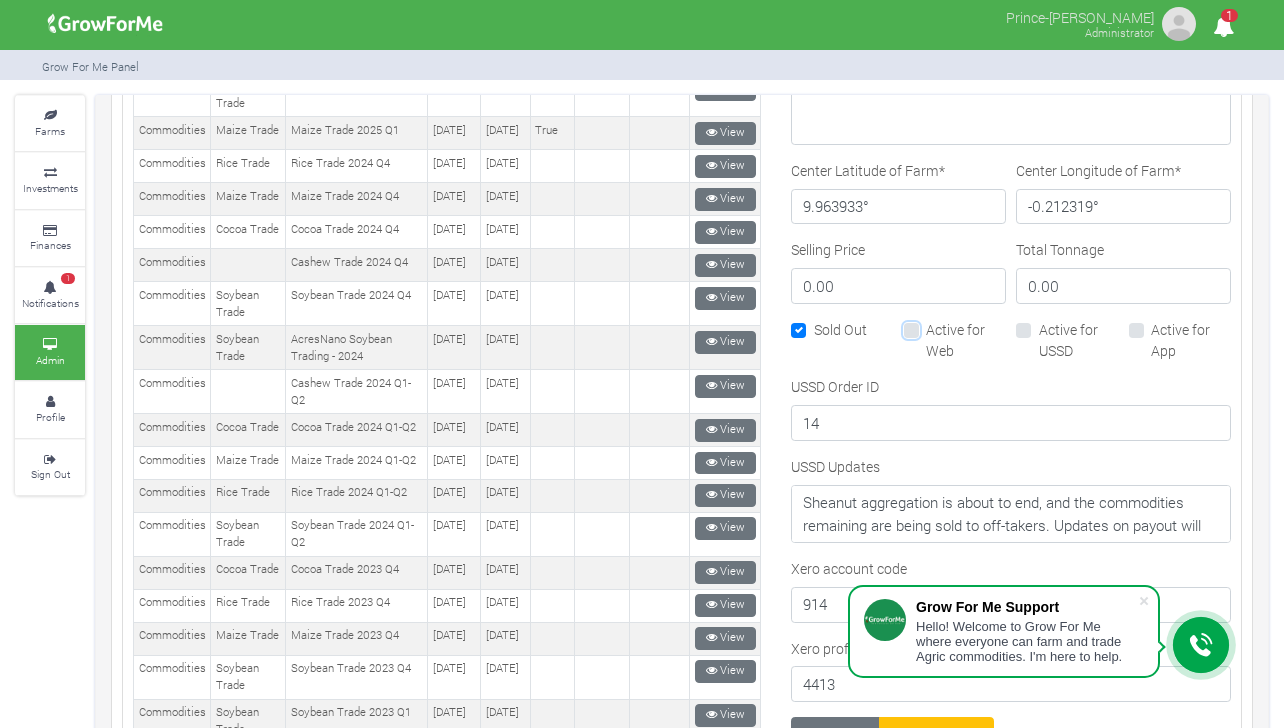 click on "Active for Web" at bounding box center [932, 325] 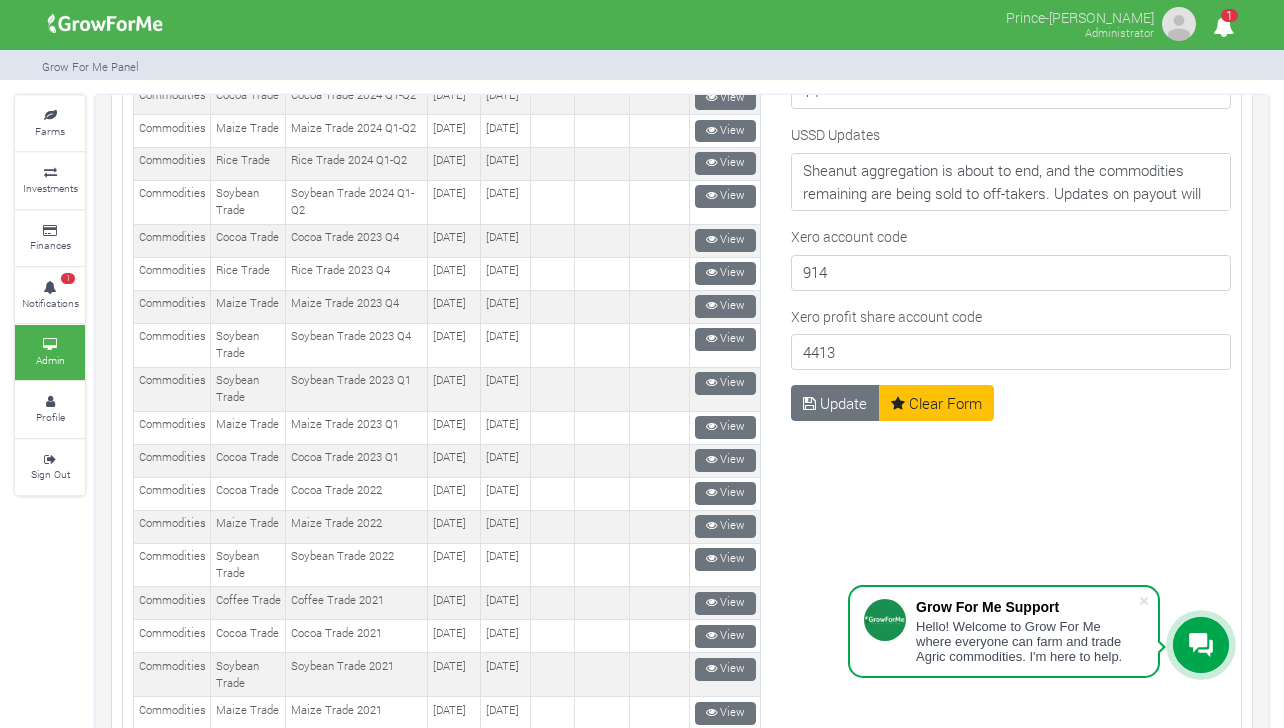 scroll, scrollTop: 1373, scrollLeft: 0, axis: vertical 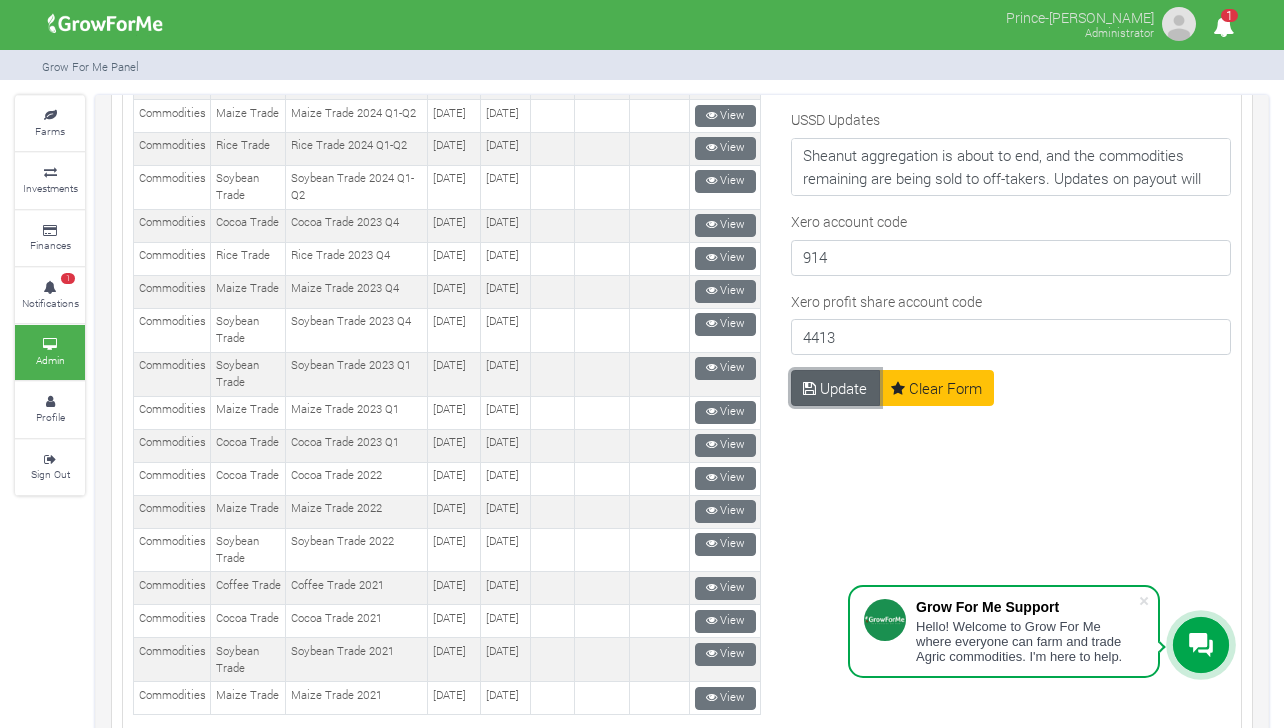 click on "Update" at bounding box center (835, 388) 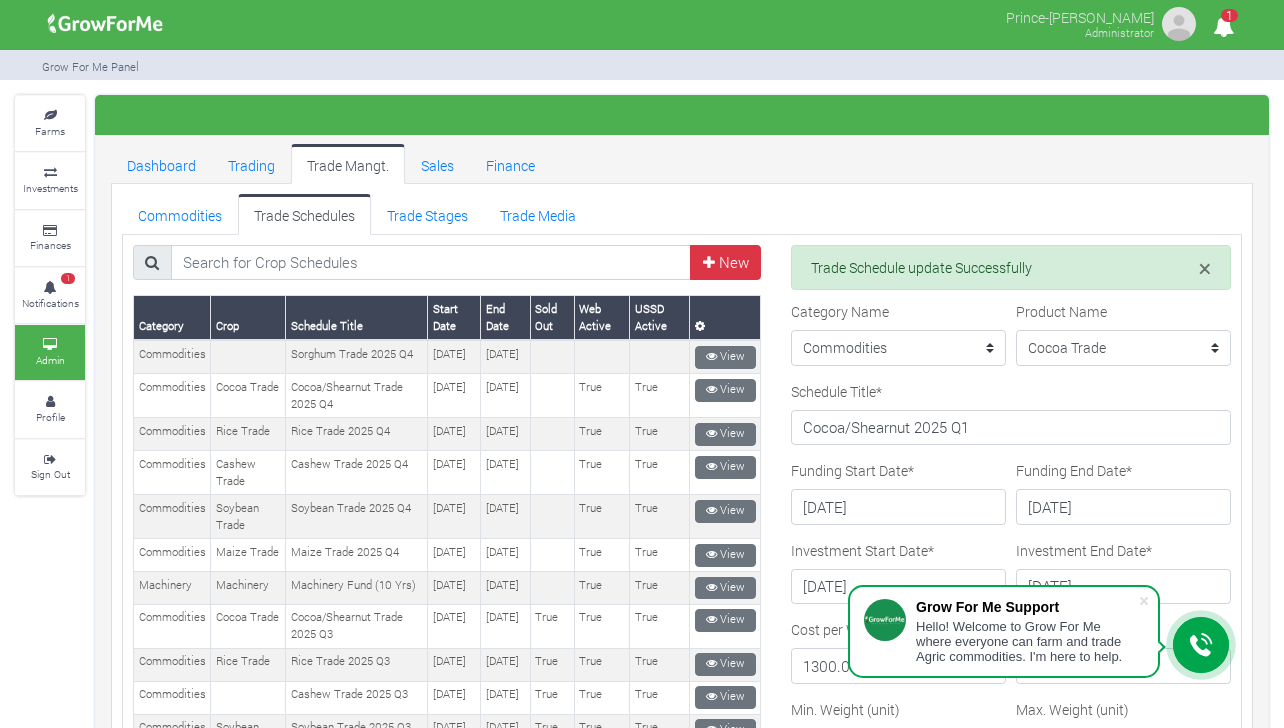 scroll, scrollTop: 0, scrollLeft: 0, axis: both 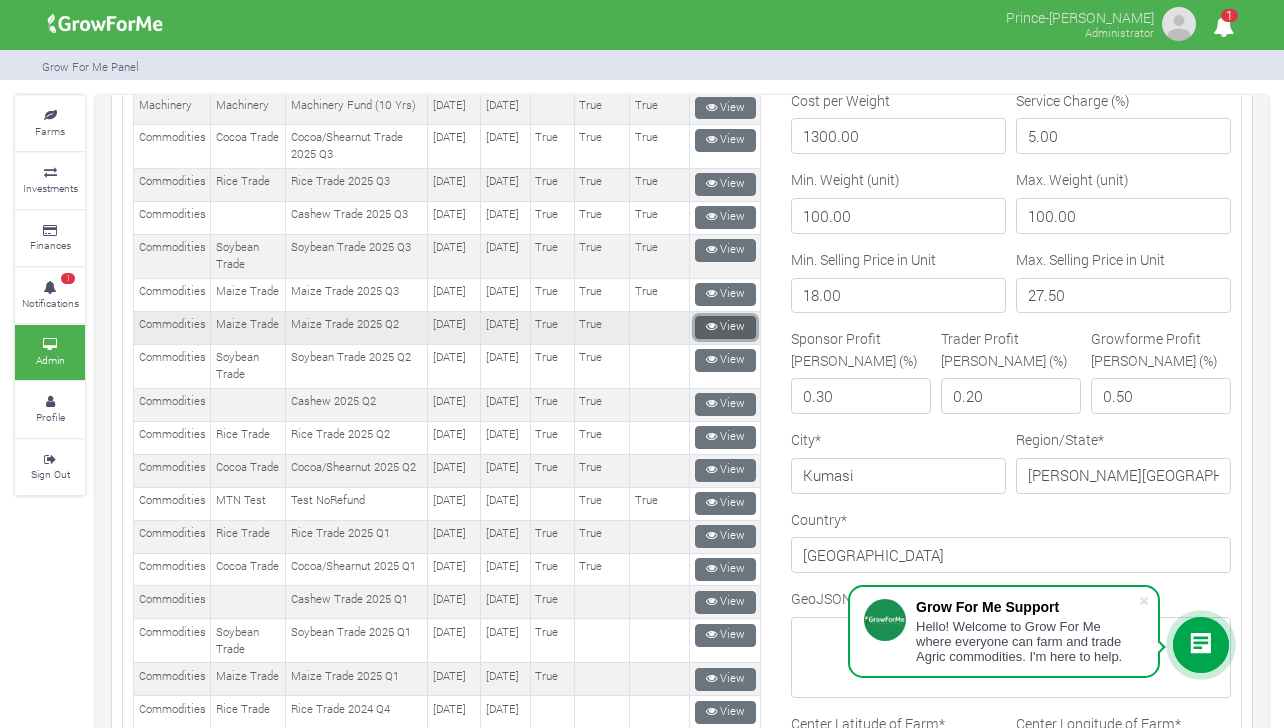 click on "View" at bounding box center (725, 327) 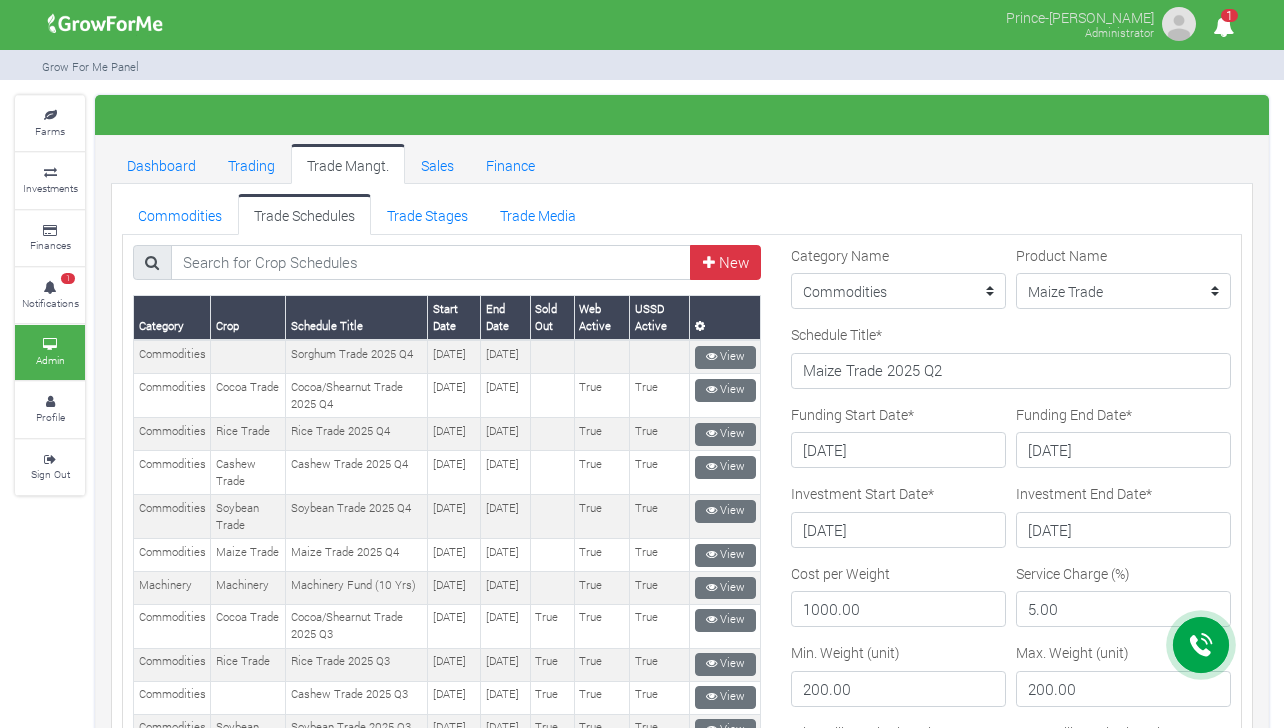 scroll, scrollTop: 0, scrollLeft: 0, axis: both 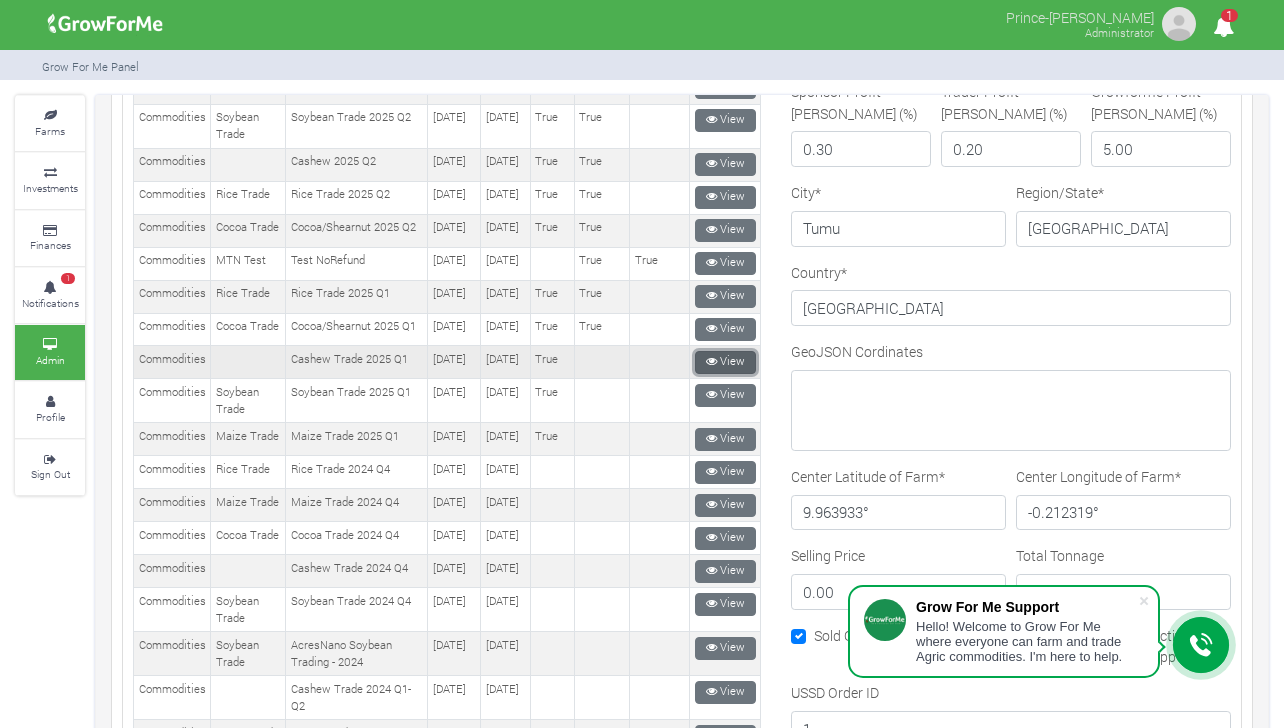 click on "View" at bounding box center (725, 362) 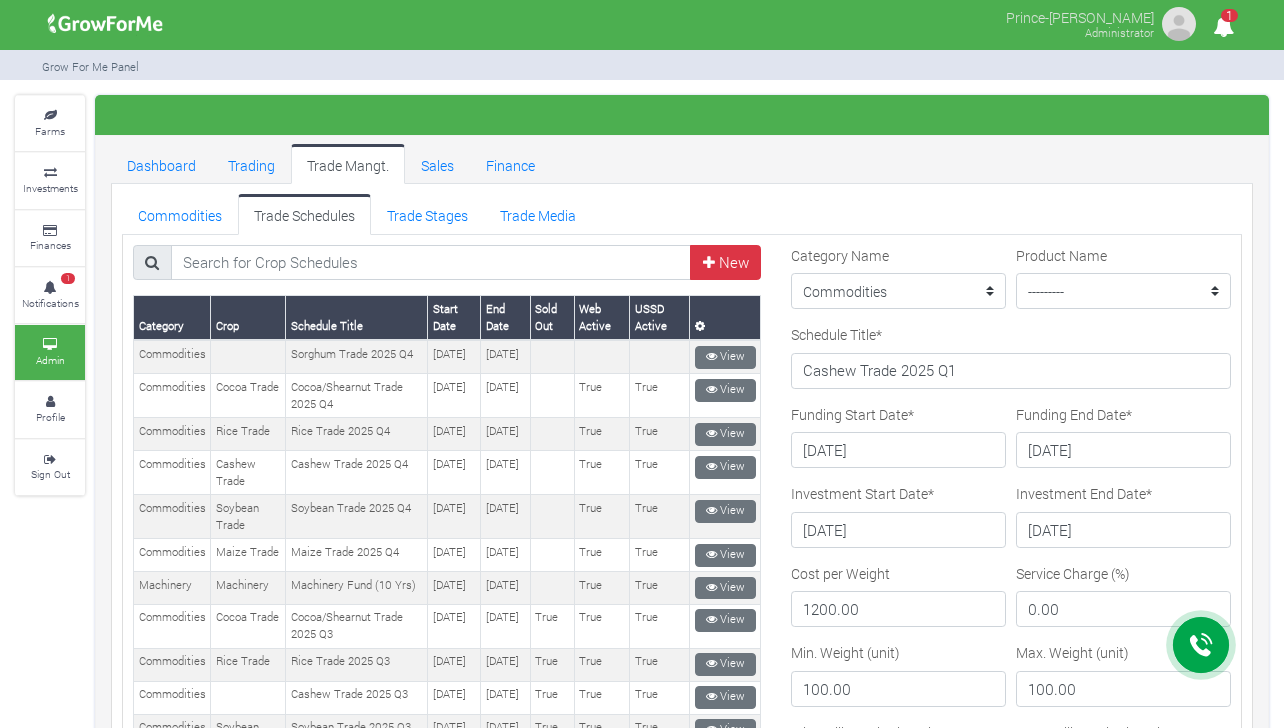scroll, scrollTop: 0, scrollLeft: 0, axis: both 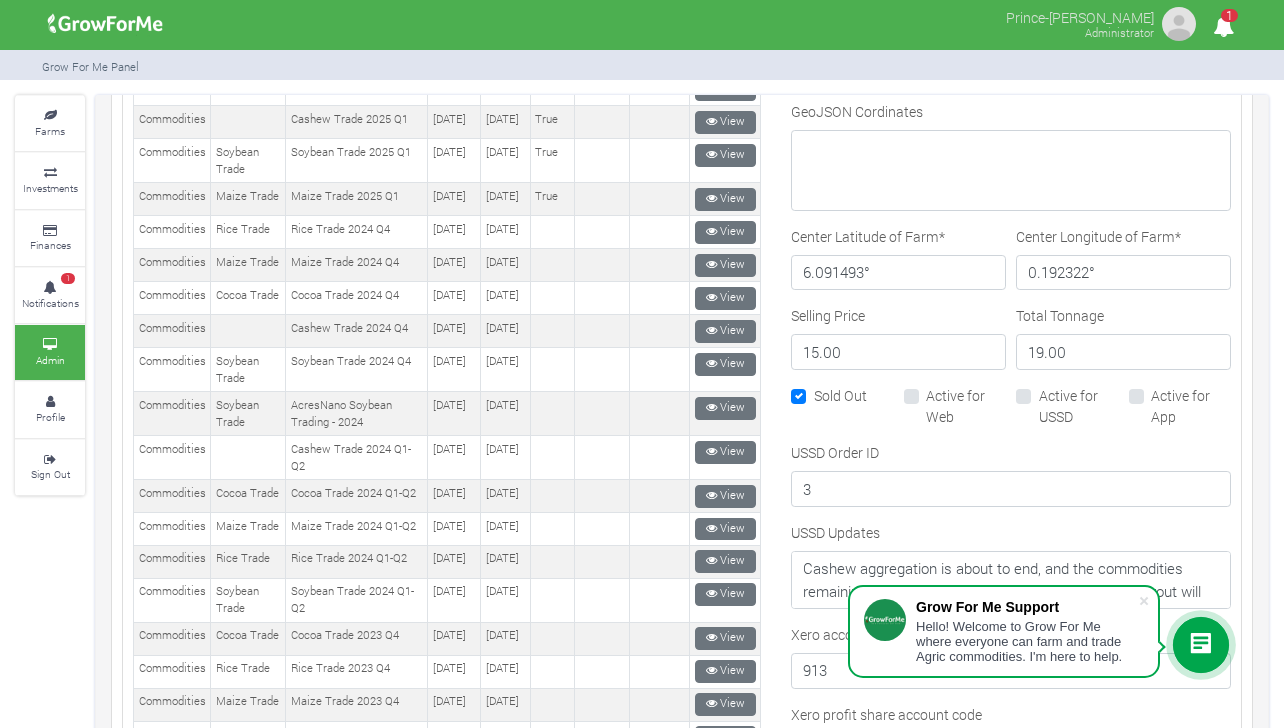 click on "Active for Web" at bounding box center [966, 406] 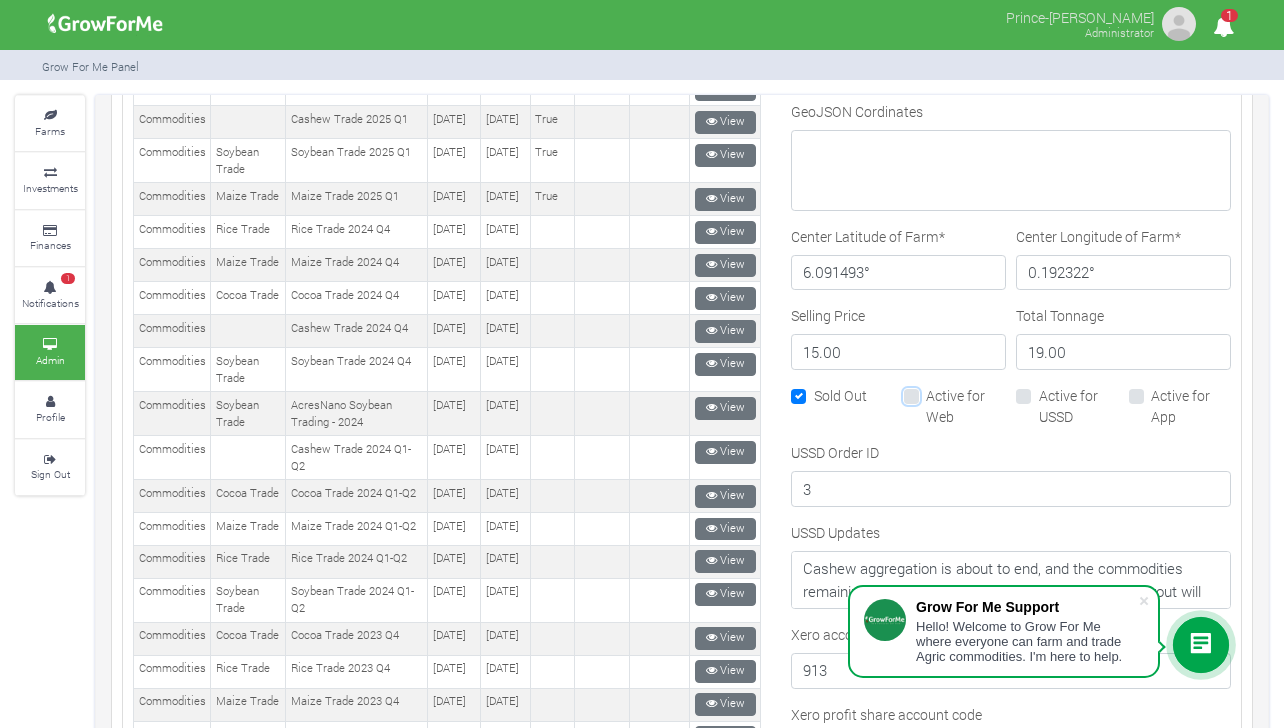 click on "Active for Web" at bounding box center (932, 391) 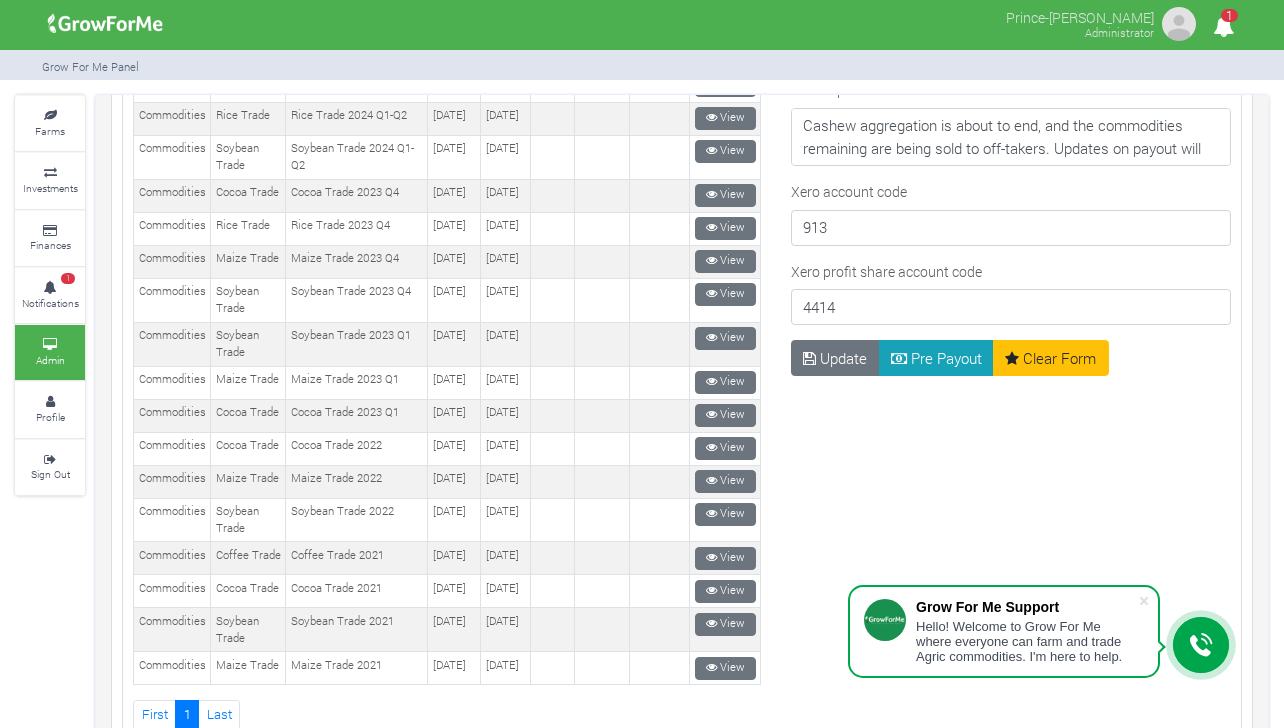 scroll, scrollTop: 1432, scrollLeft: 0, axis: vertical 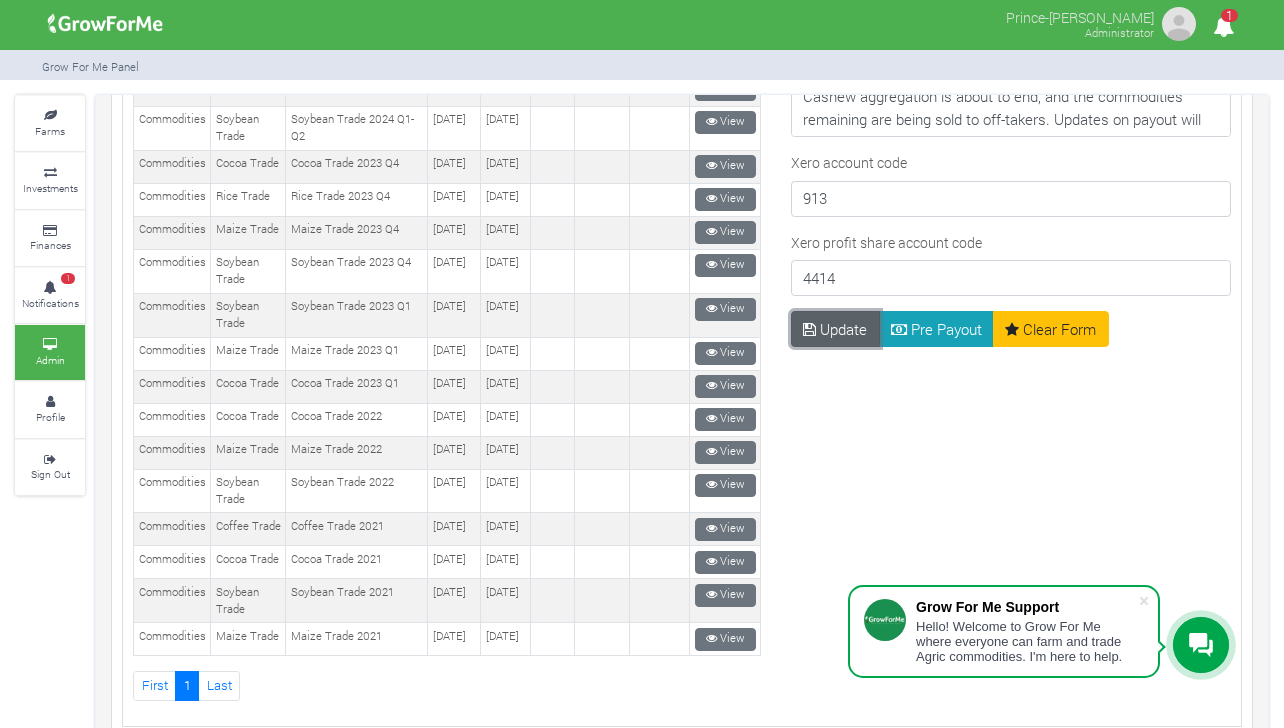 click on "Update" at bounding box center [835, 329] 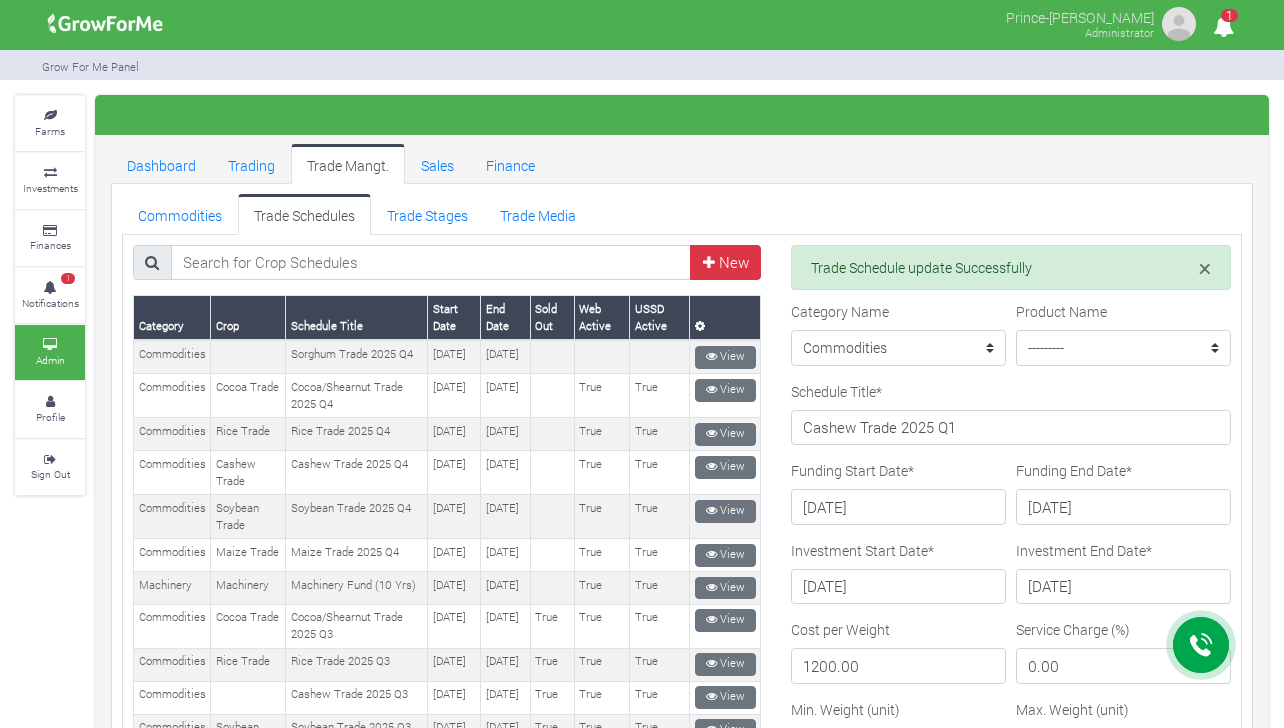 scroll, scrollTop: 0, scrollLeft: 0, axis: both 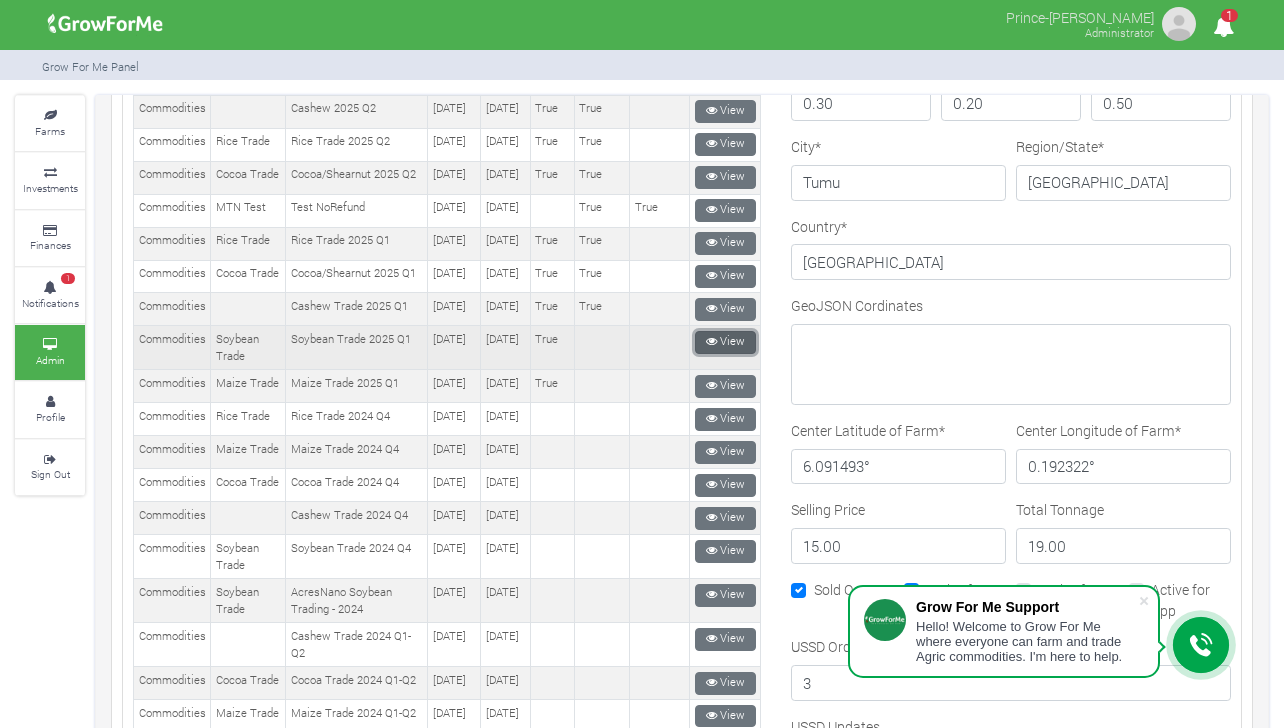 click on "View" at bounding box center [725, 342] 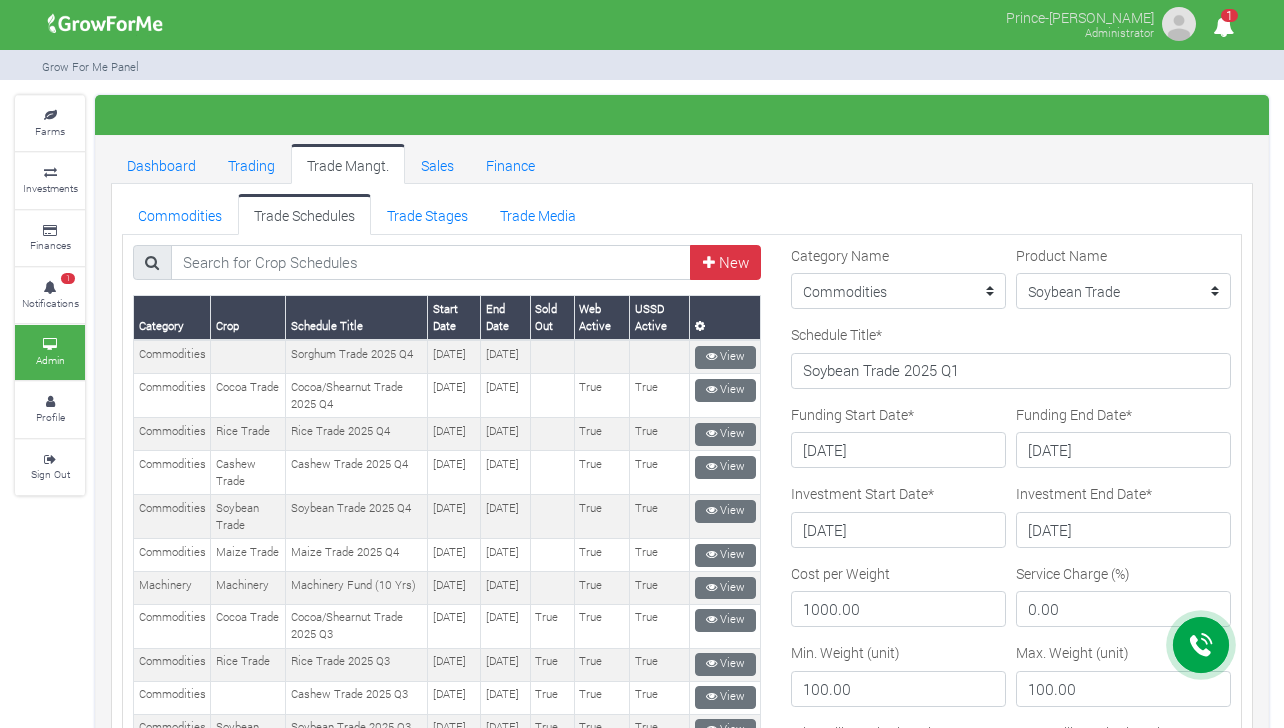 scroll, scrollTop: 0, scrollLeft: 0, axis: both 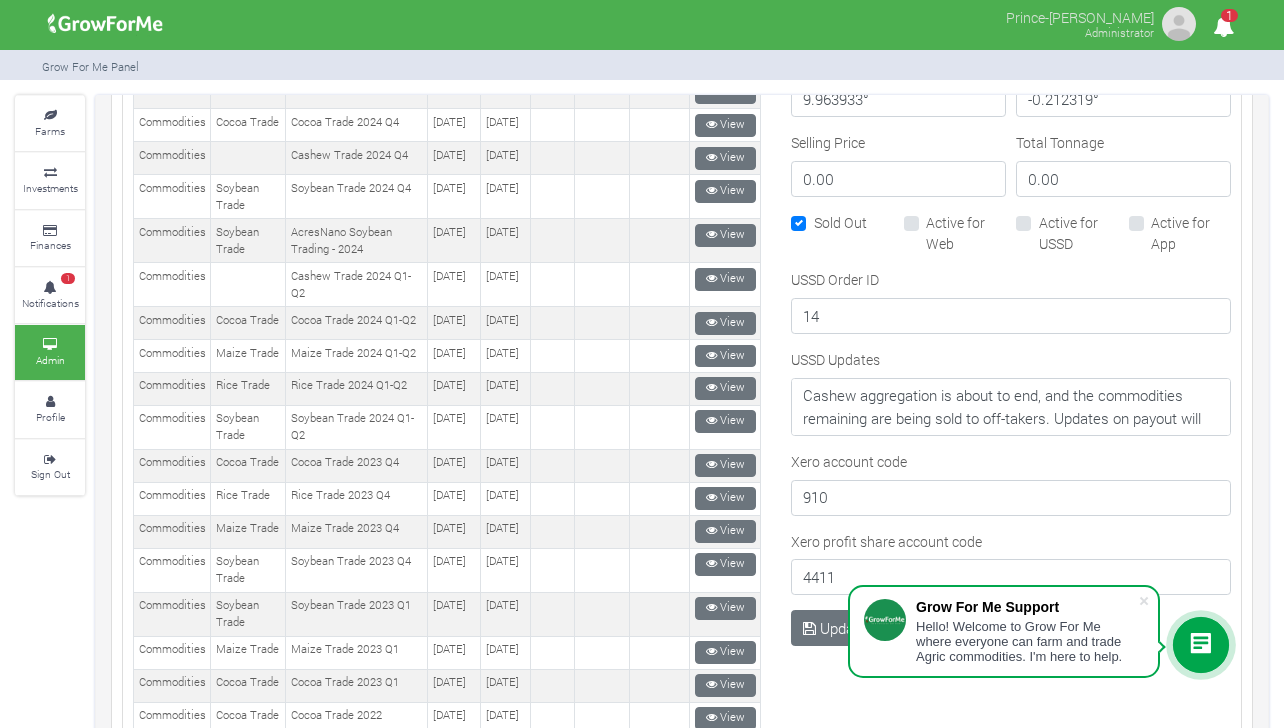 click on "Active for Web" at bounding box center (966, 233) 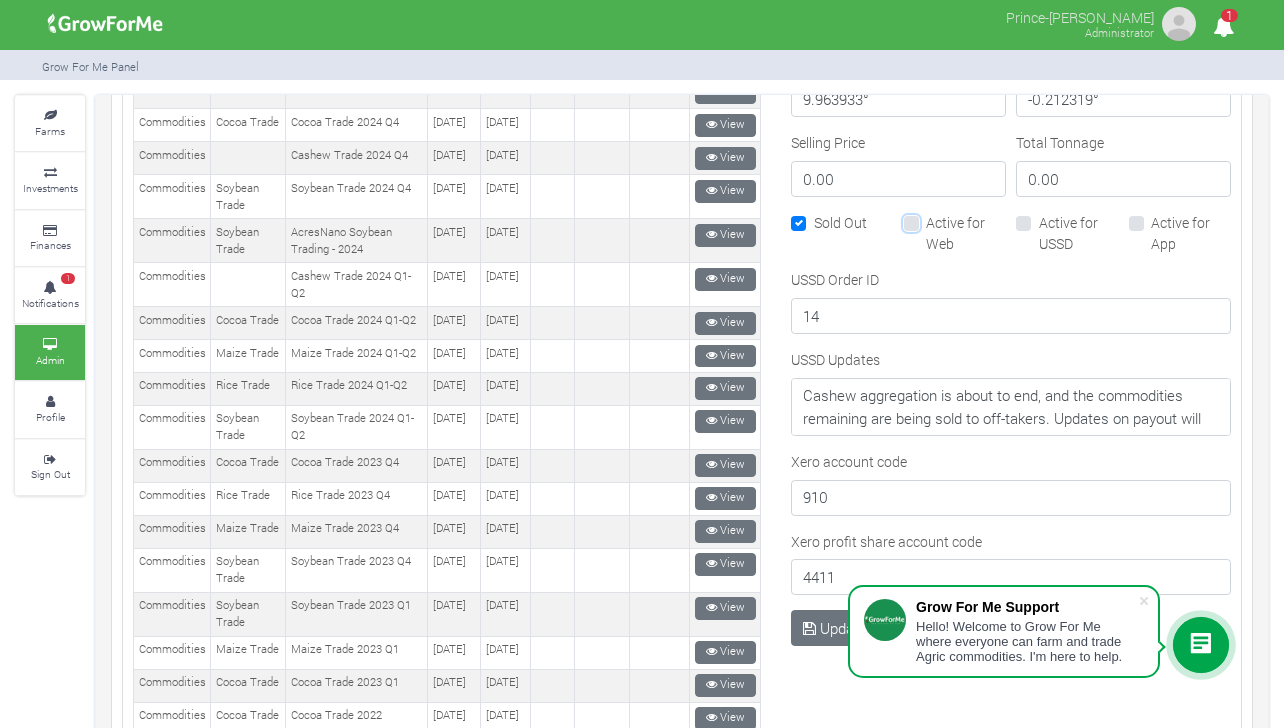 click on "Active for Web" at bounding box center (932, 218) 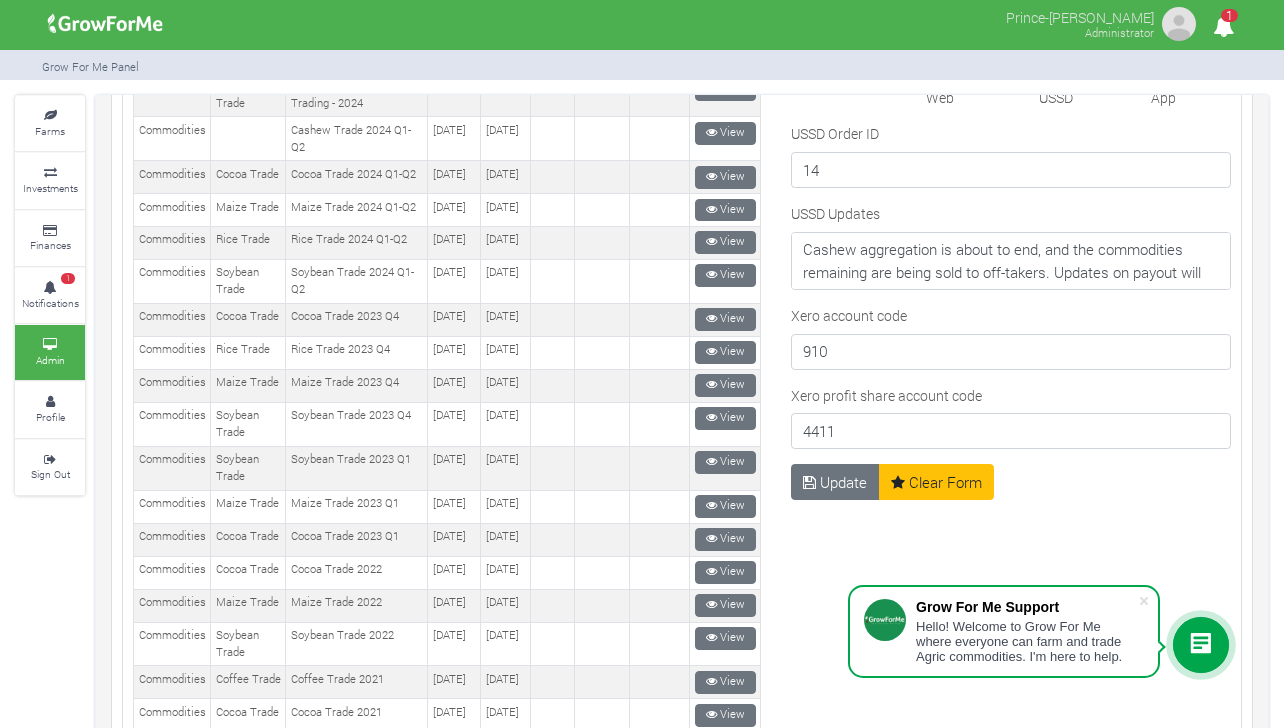 scroll, scrollTop: 1306, scrollLeft: 0, axis: vertical 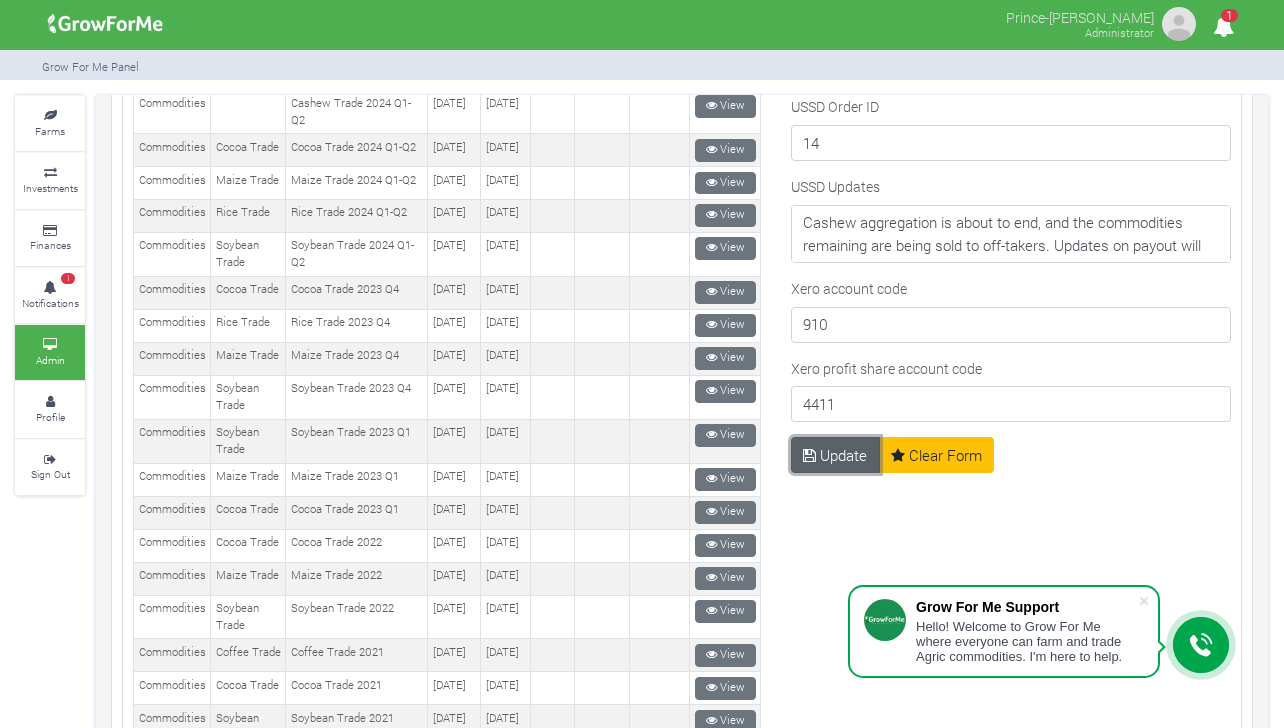 click on "Update" at bounding box center [835, 455] 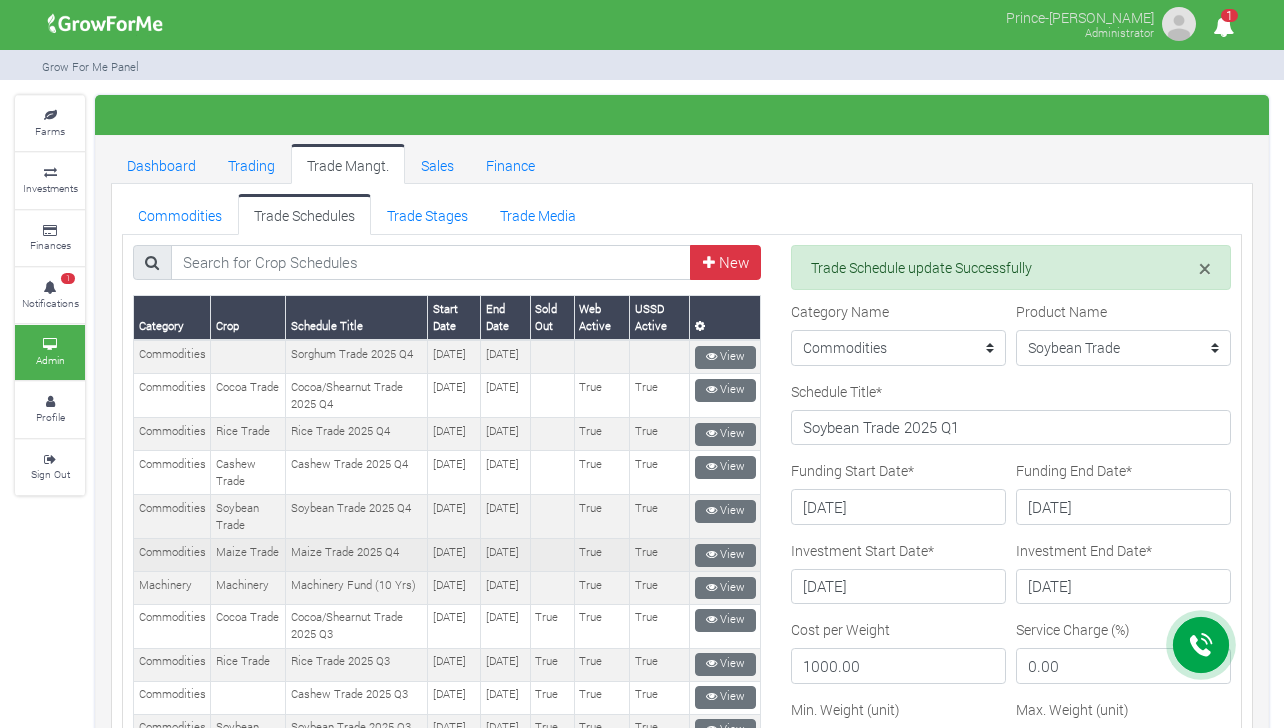 scroll, scrollTop: 0, scrollLeft: 0, axis: both 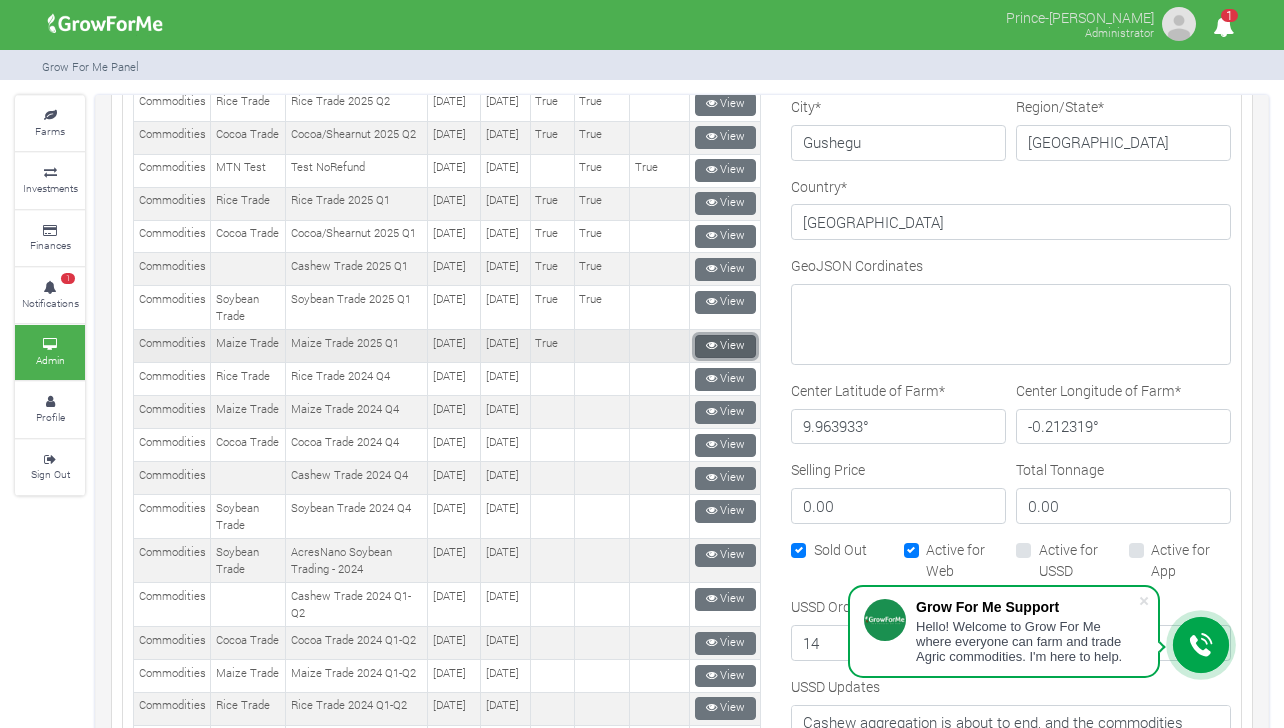 click on "View" at bounding box center [725, 346] 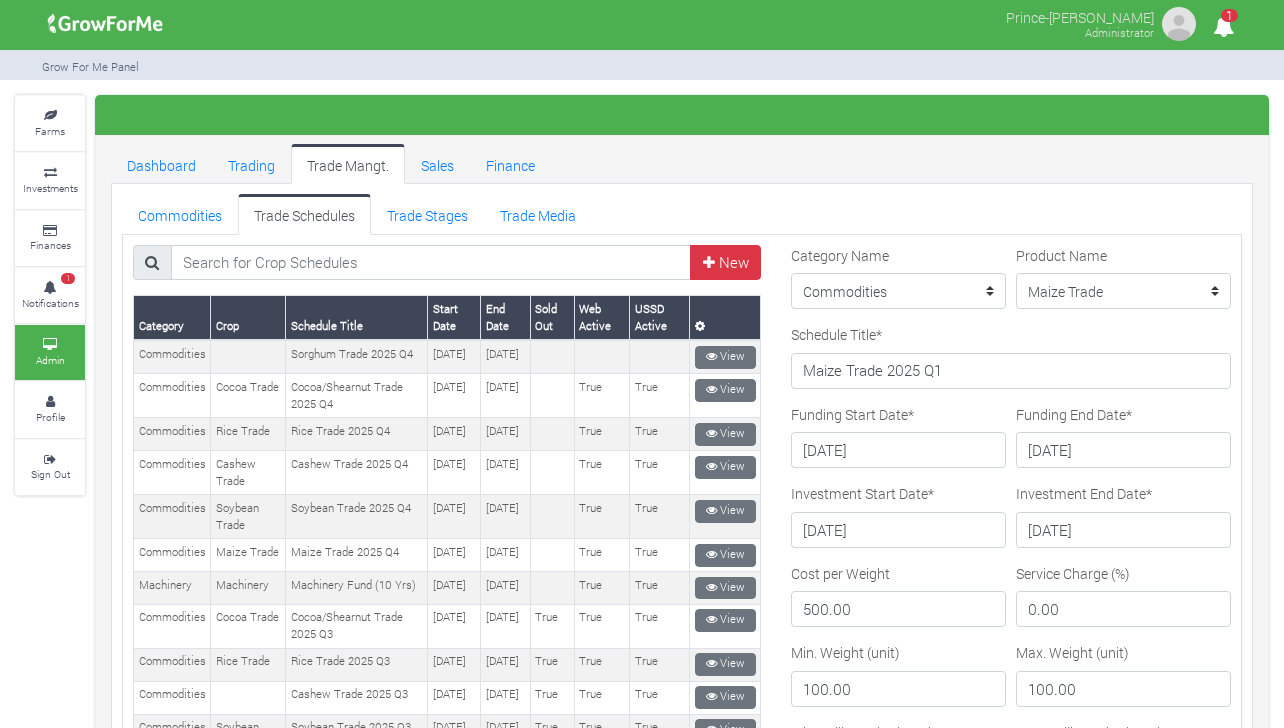 scroll, scrollTop: 0, scrollLeft: 0, axis: both 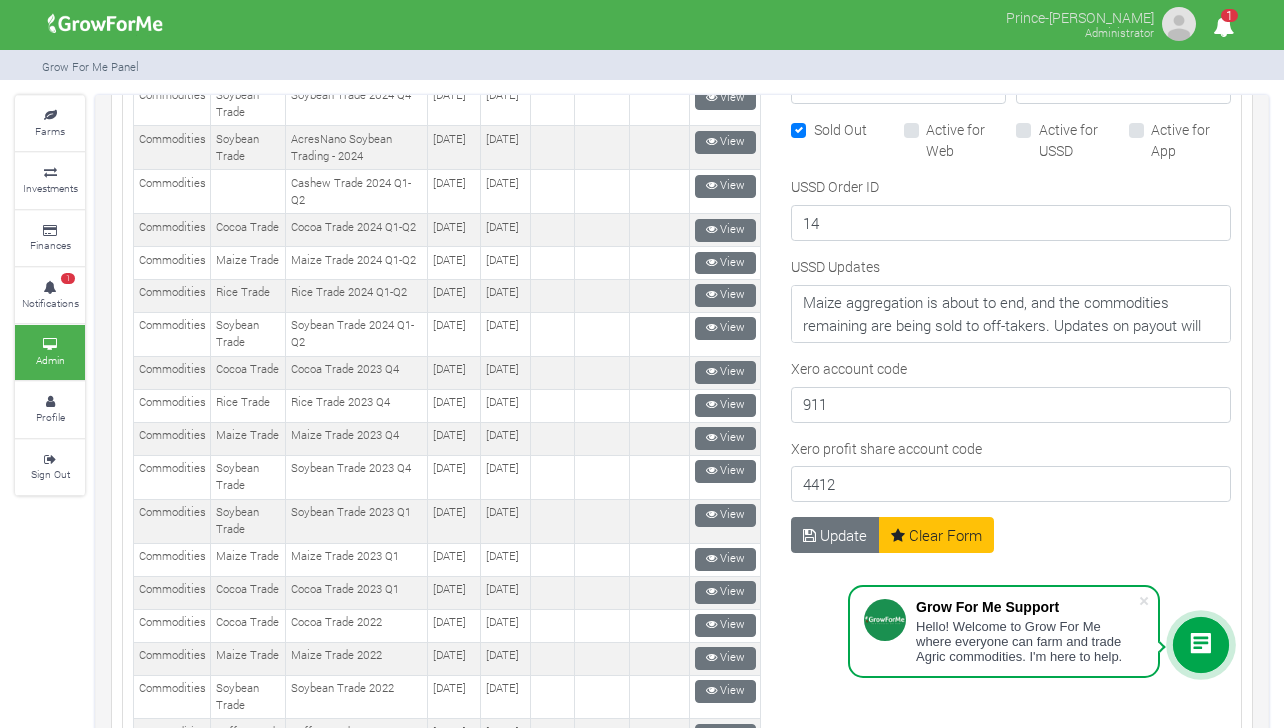 click on "Active for Web" at bounding box center [966, 140] 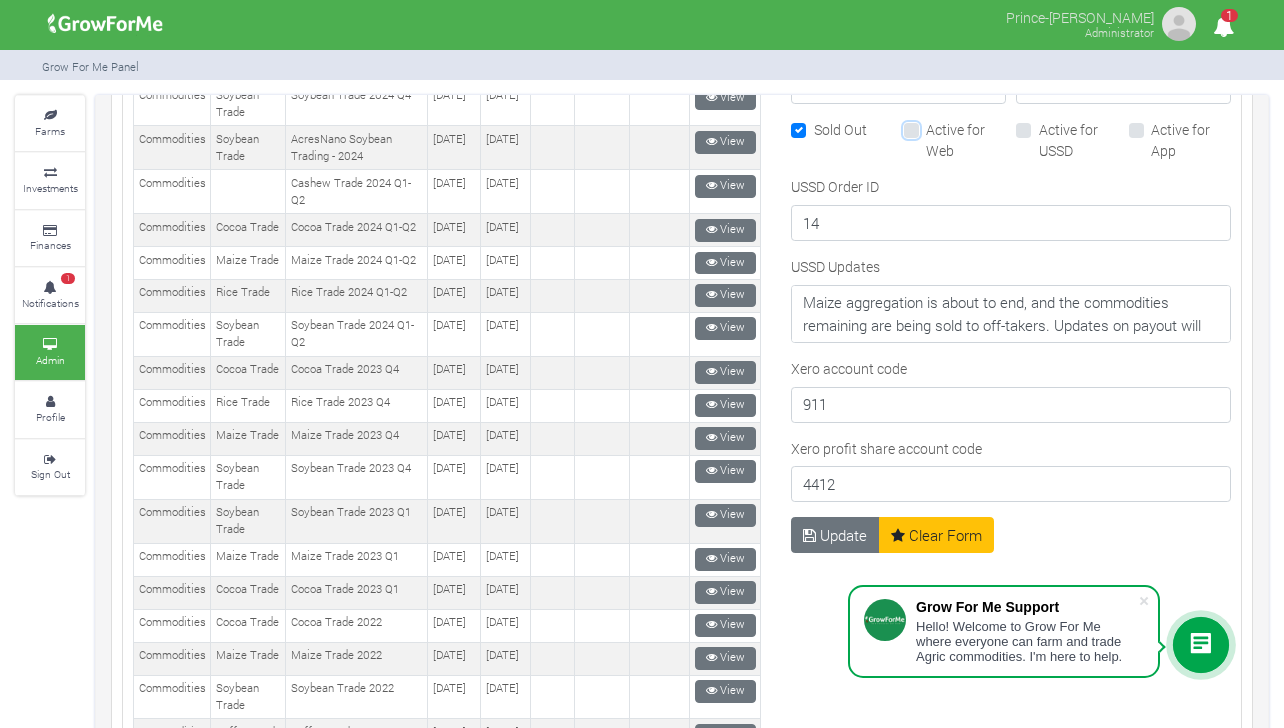 click on "Active for Web" at bounding box center (932, 125) 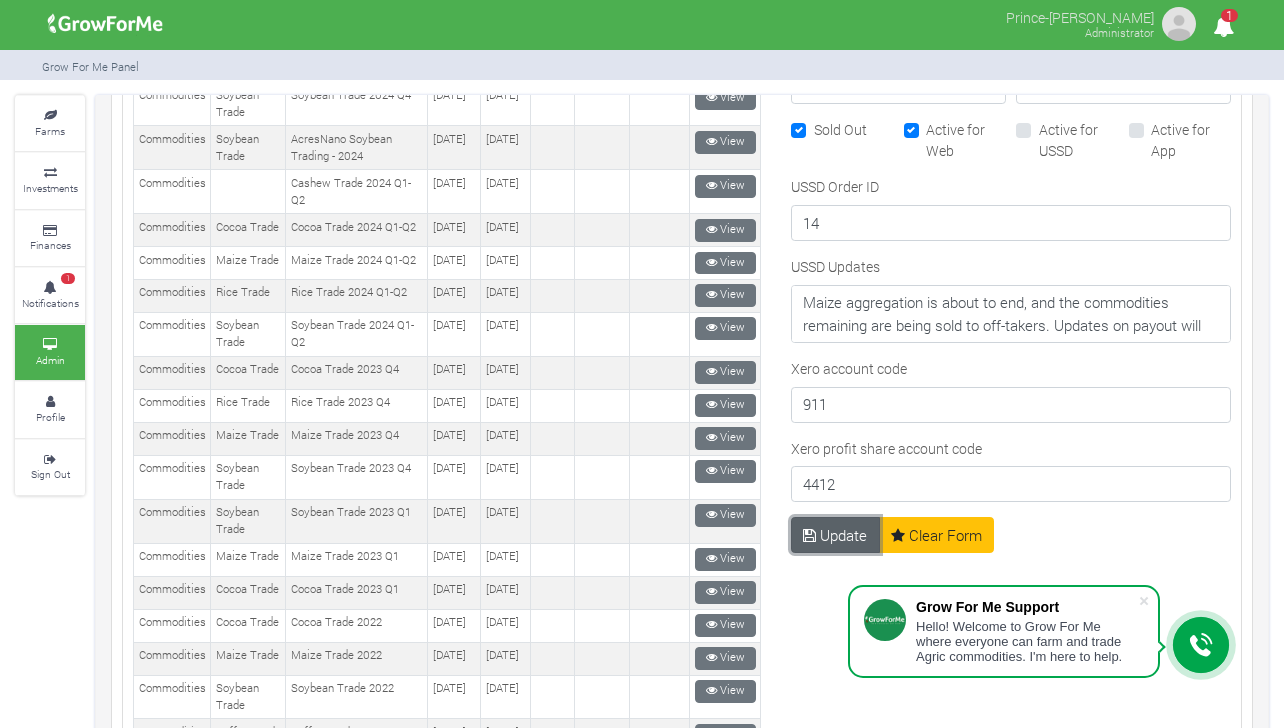 click on "Update" at bounding box center (835, 535) 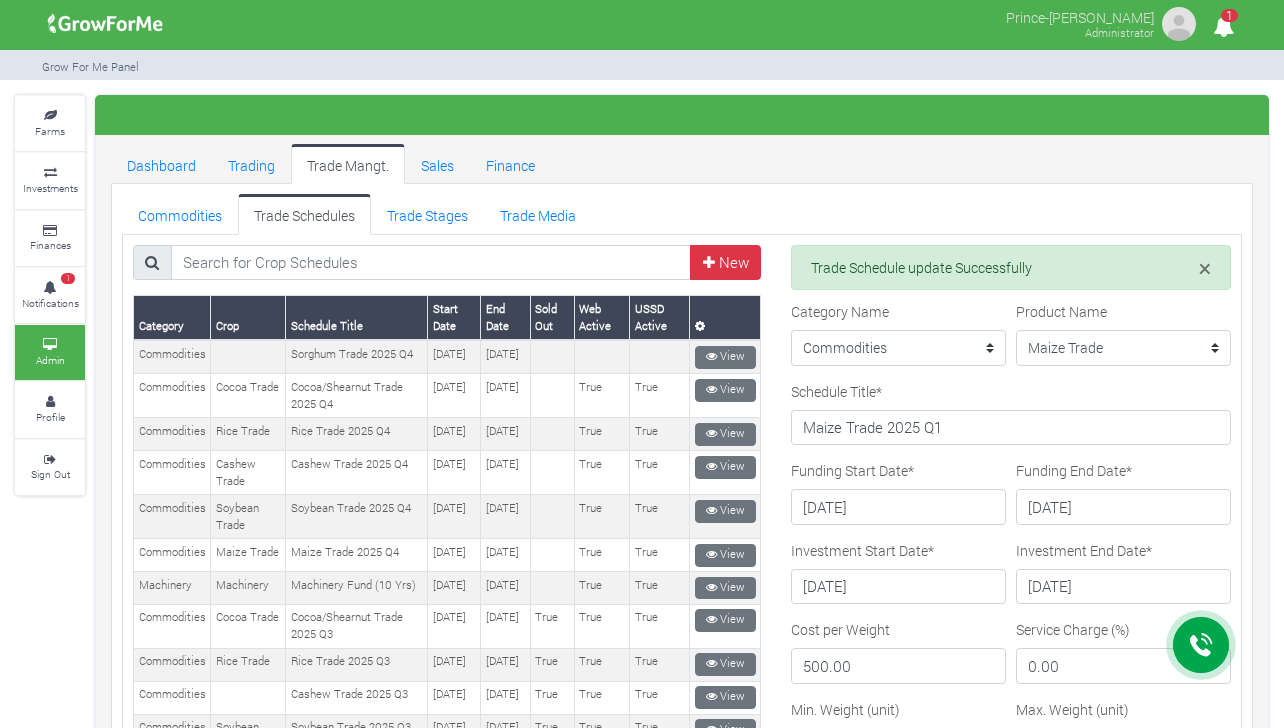 scroll, scrollTop: 0, scrollLeft: 0, axis: both 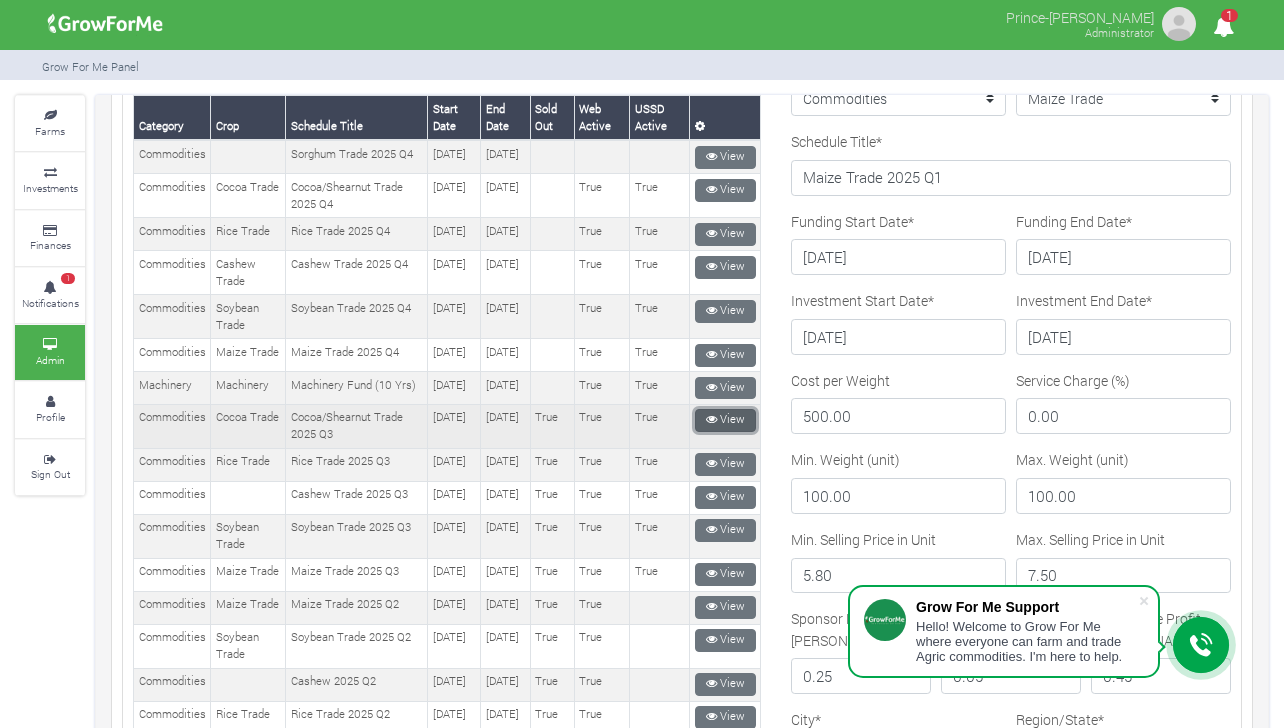 click on "View" at bounding box center (725, 420) 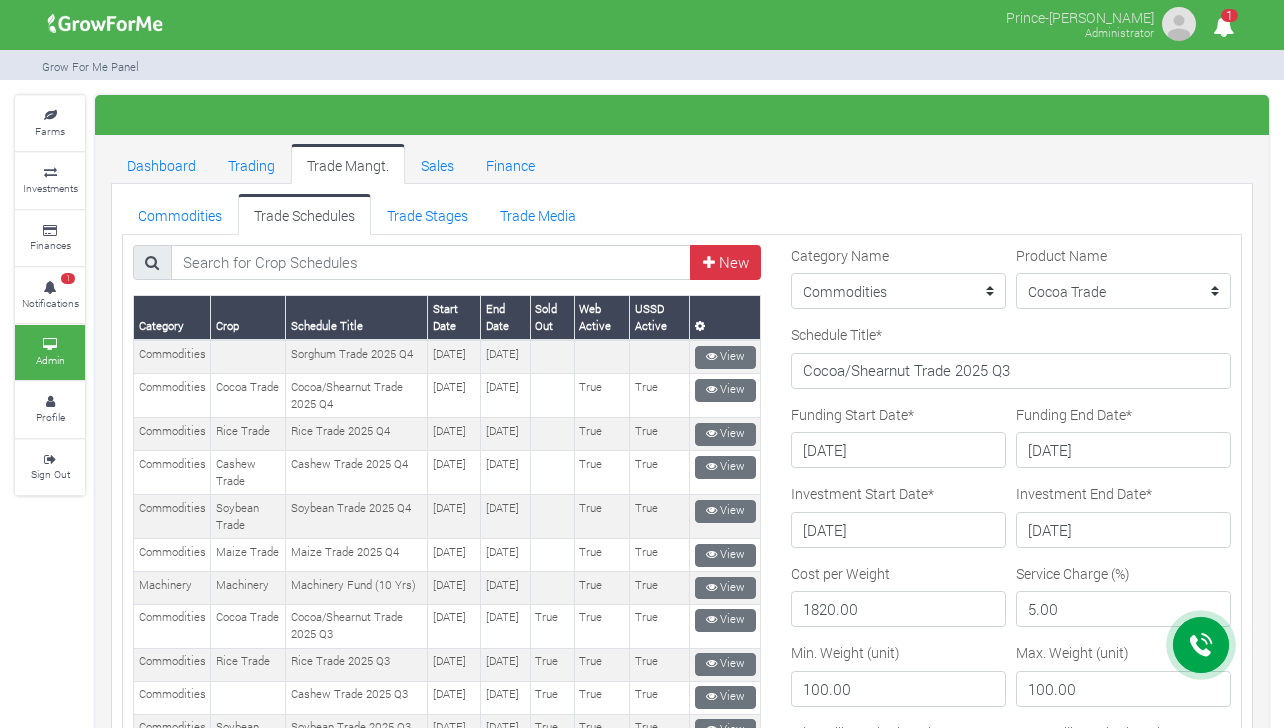 scroll, scrollTop: 0, scrollLeft: 0, axis: both 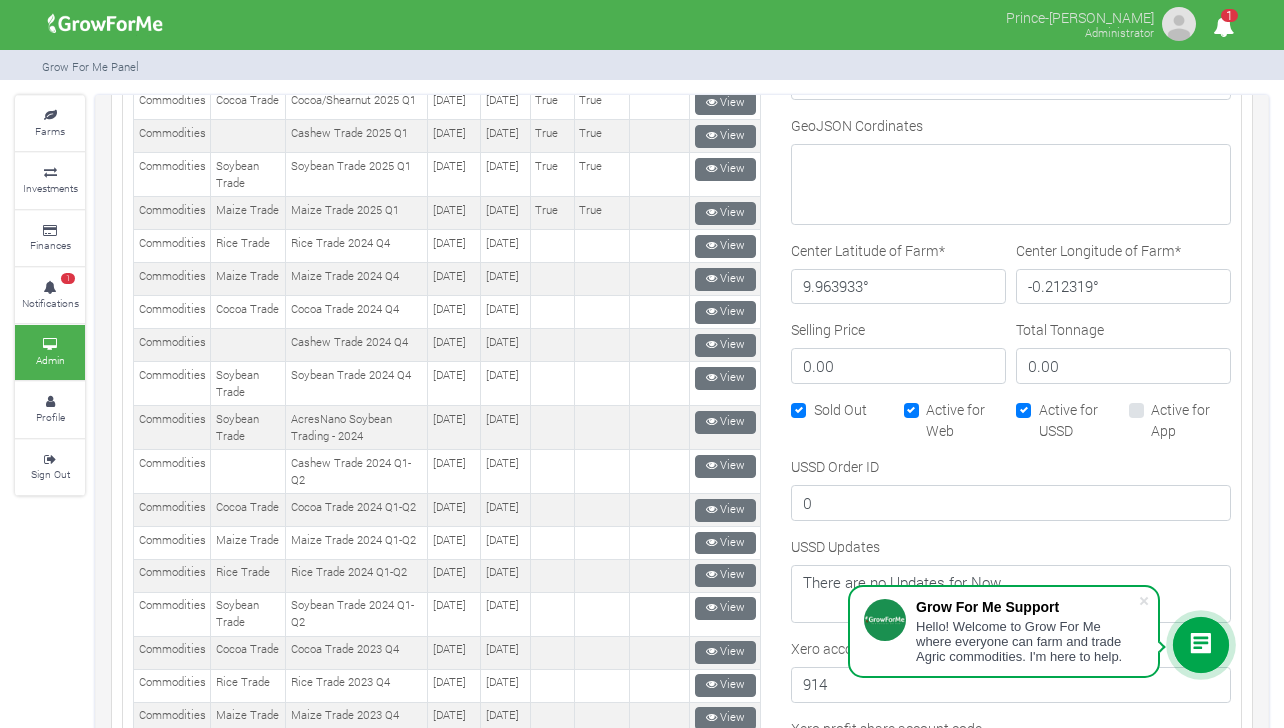 click on "Active for USSD" at bounding box center (1079, 420) 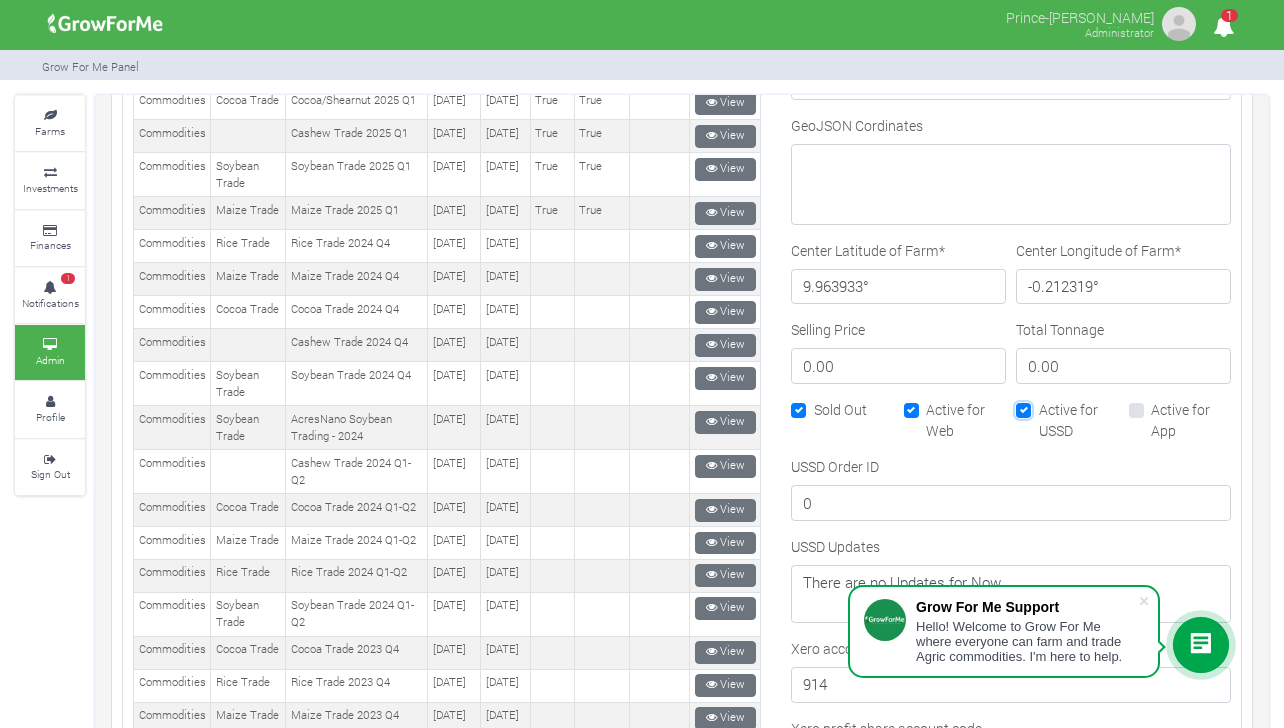 click on "Active for USSD" at bounding box center [1045, 405] 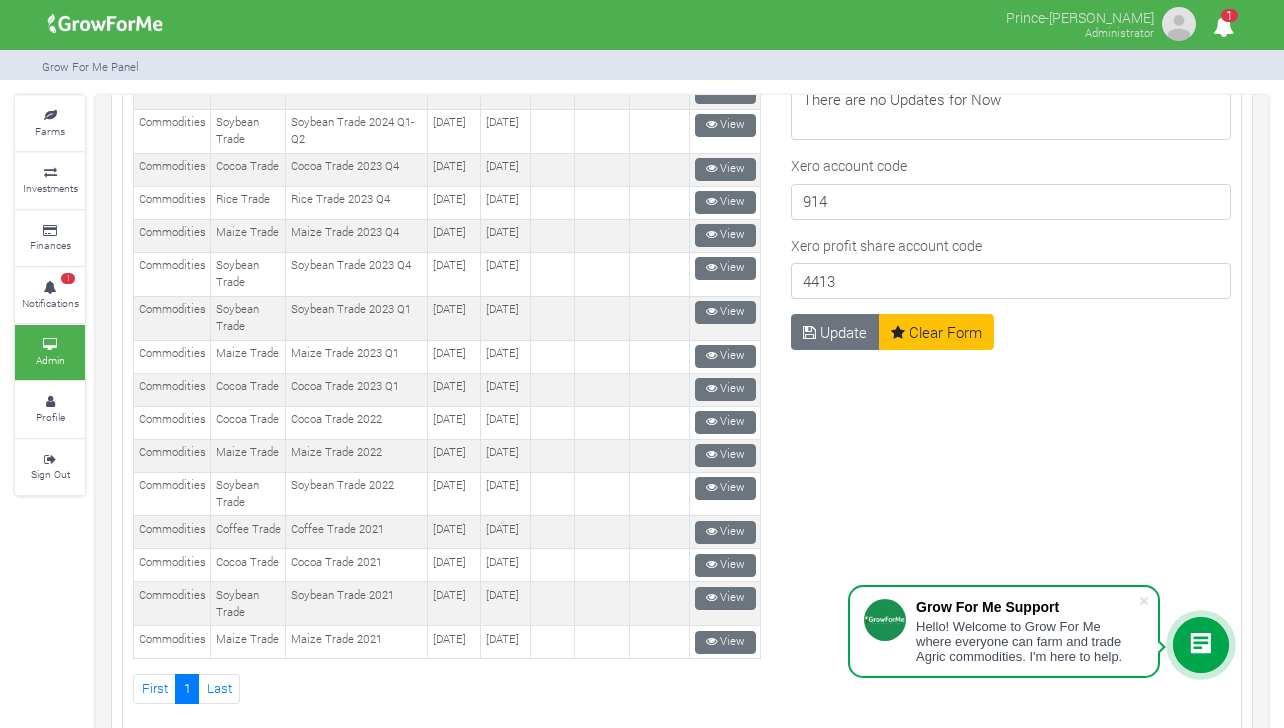 scroll, scrollTop: 1432, scrollLeft: 0, axis: vertical 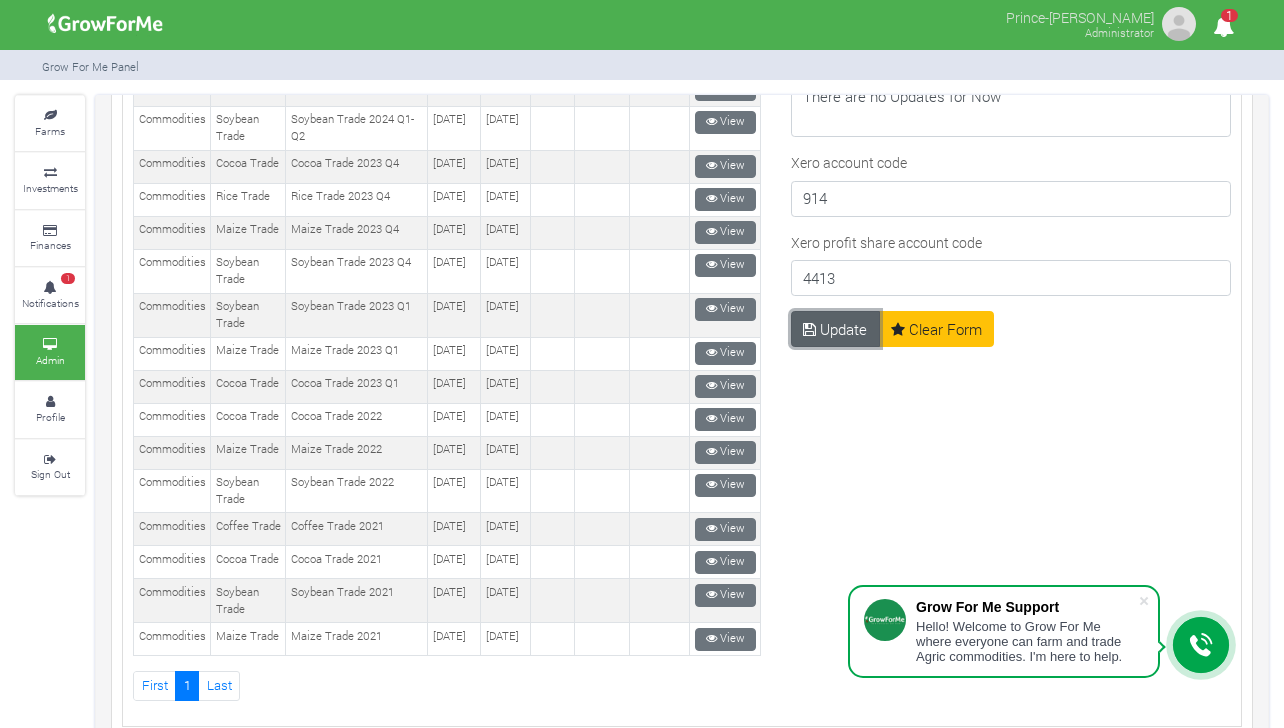 click on "Update" at bounding box center [835, 329] 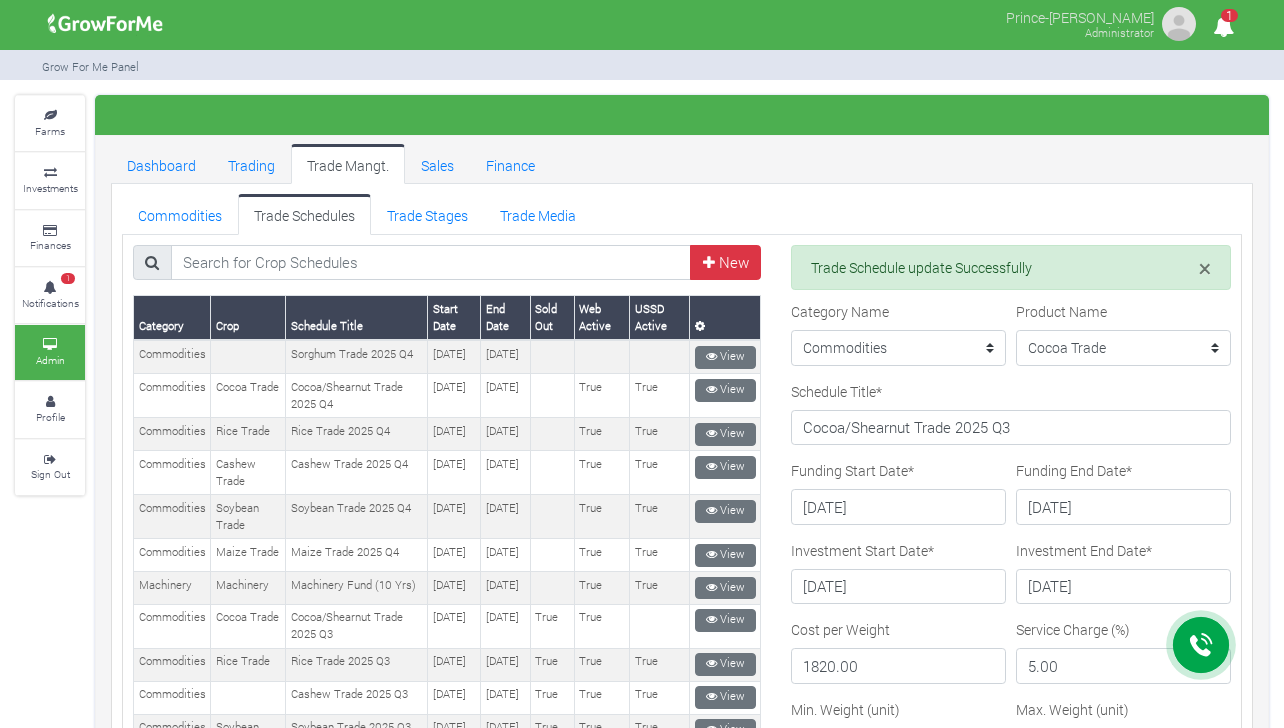 scroll, scrollTop: 0, scrollLeft: 0, axis: both 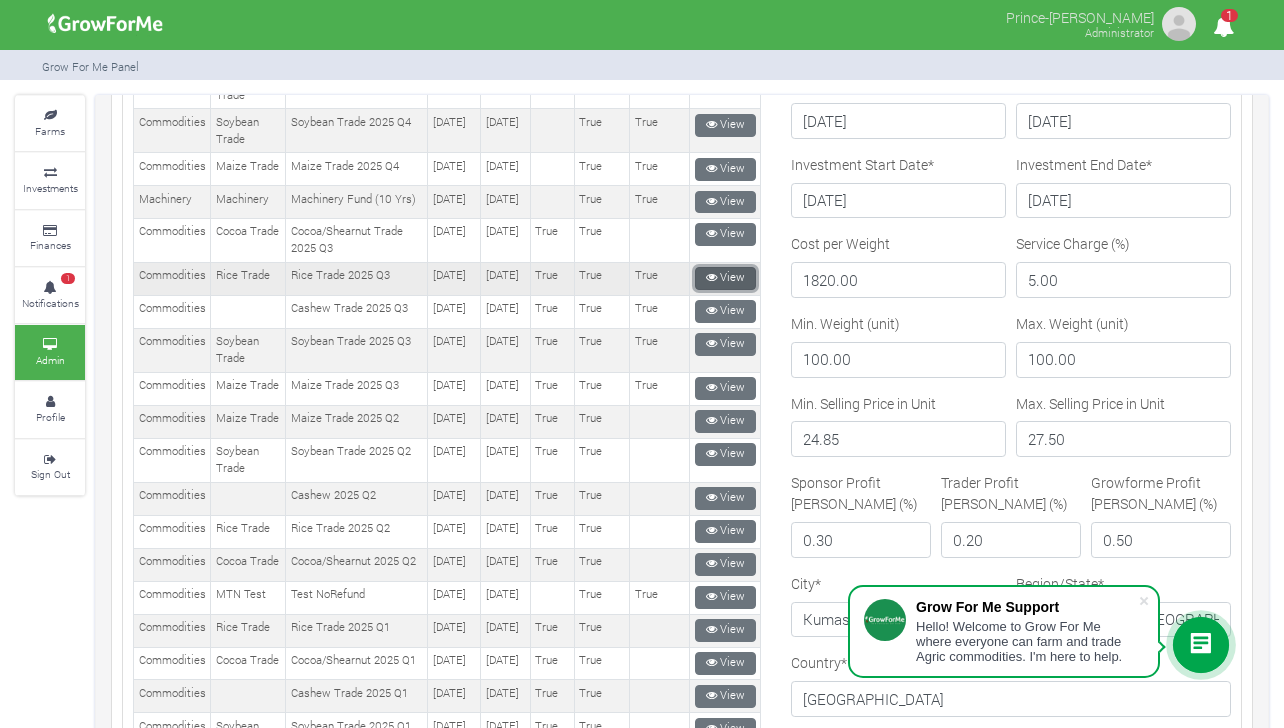 click on "View" at bounding box center (725, 278) 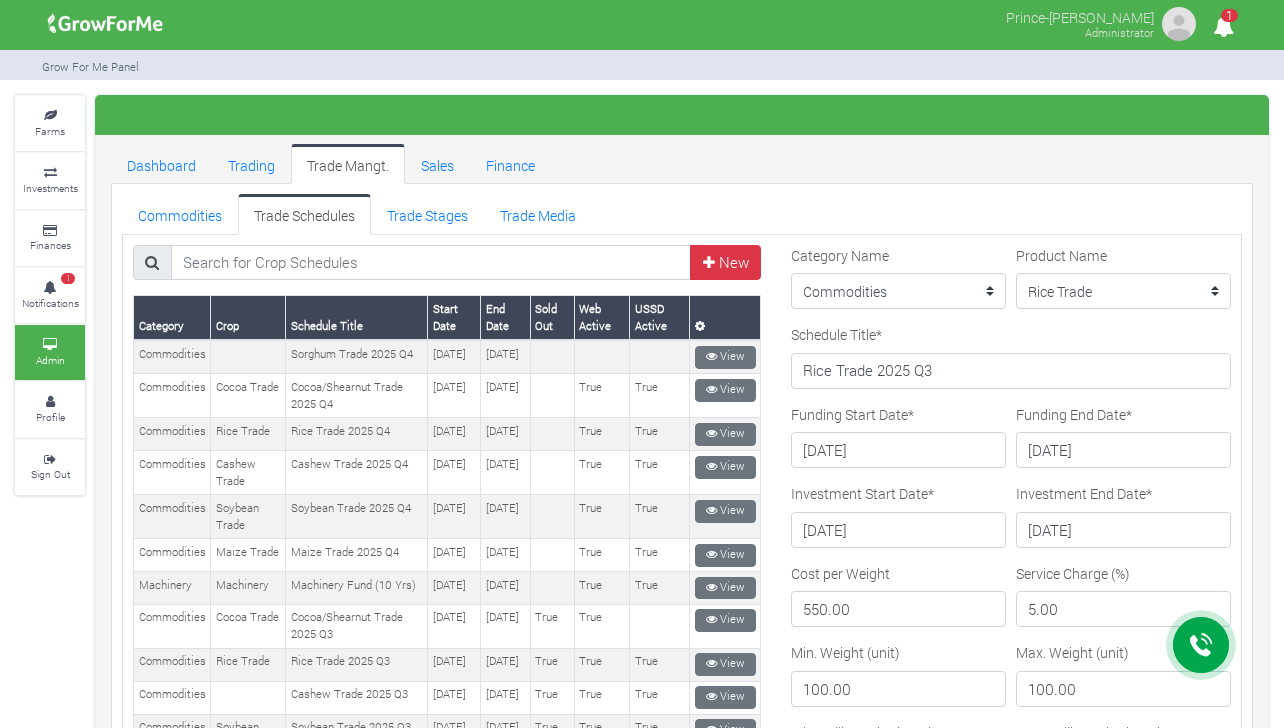 scroll, scrollTop: 0, scrollLeft: 0, axis: both 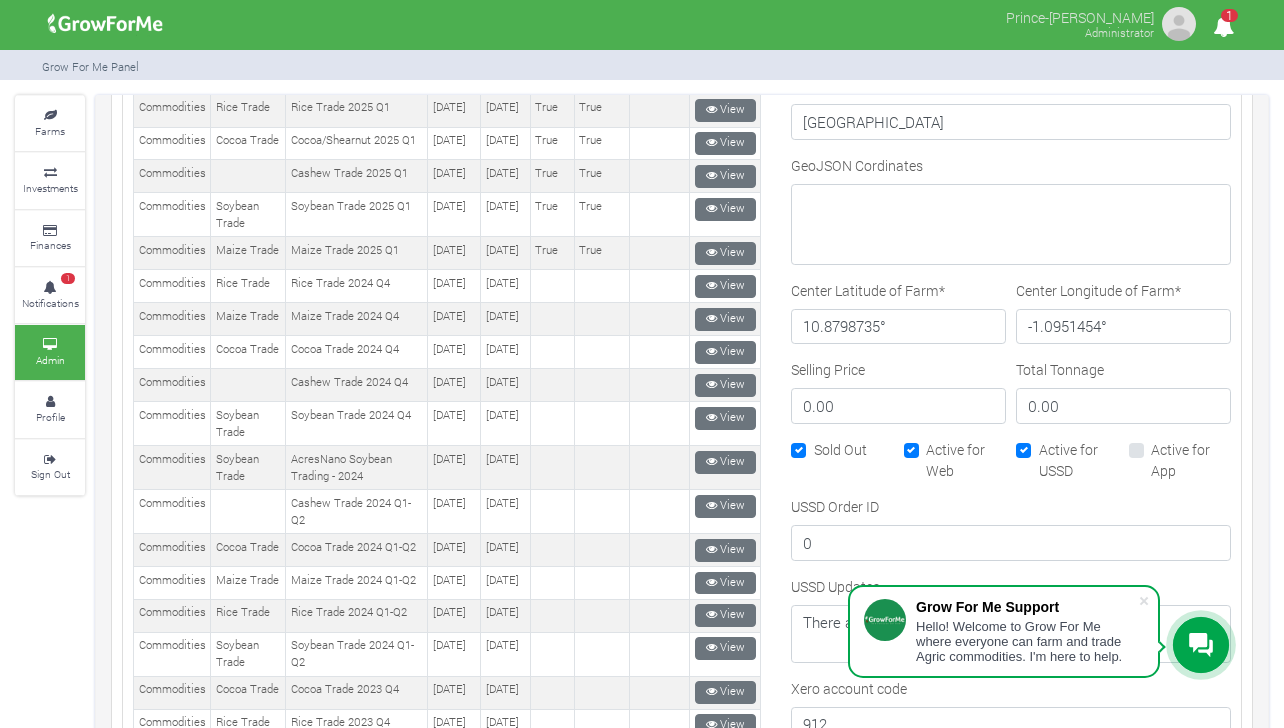 click on "Active for USSD" at bounding box center (1079, 460) 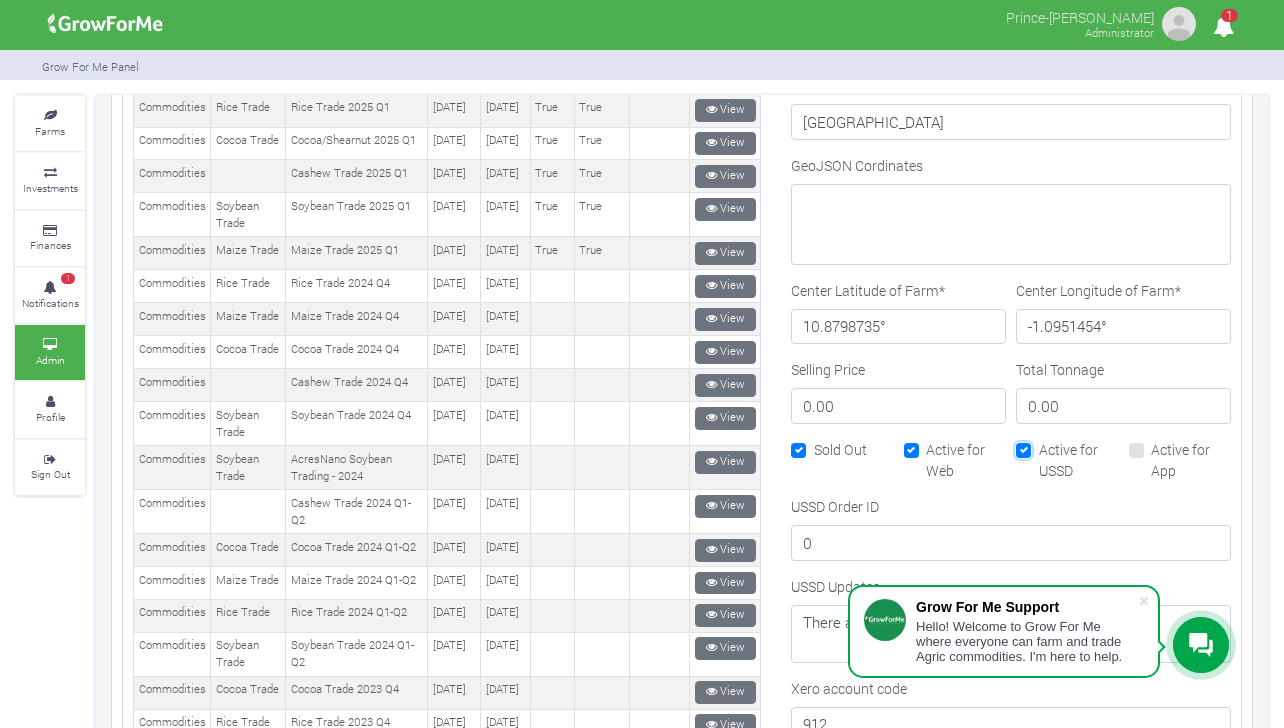 click on "Active for USSD" at bounding box center (1045, 445) 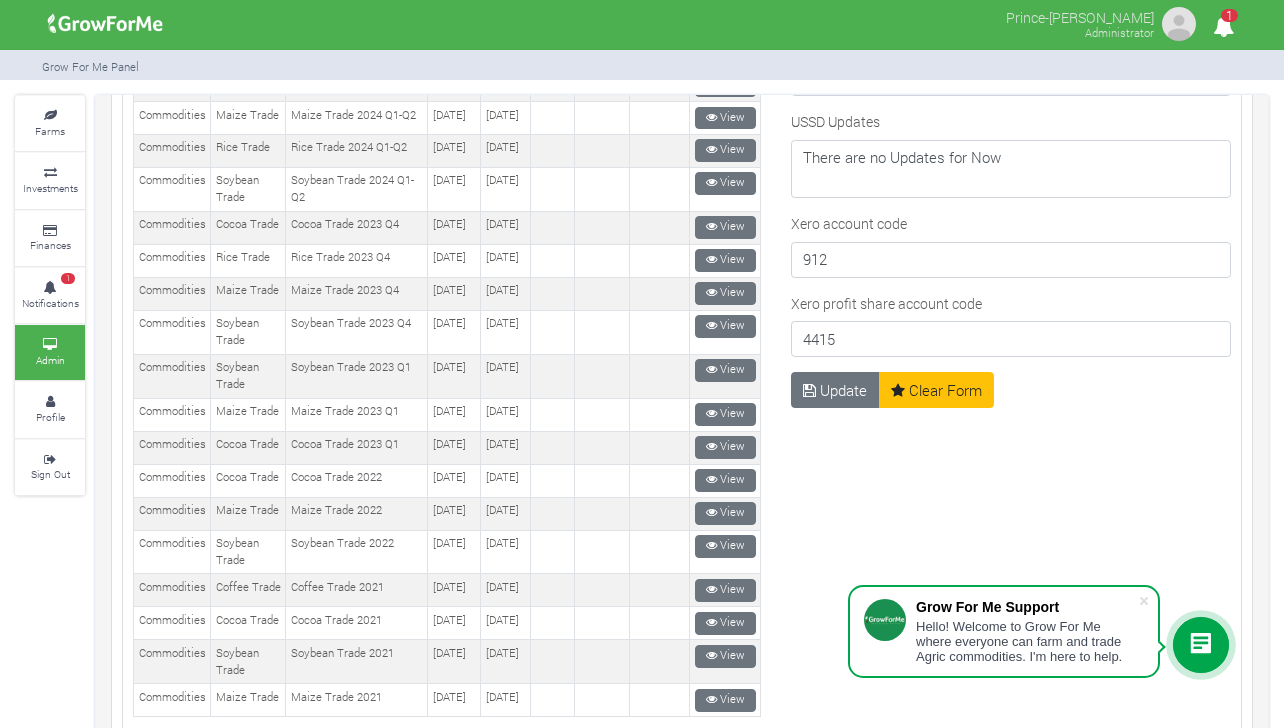 scroll, scrollTop: 1373, scrollLeft: 0, axis: vertical 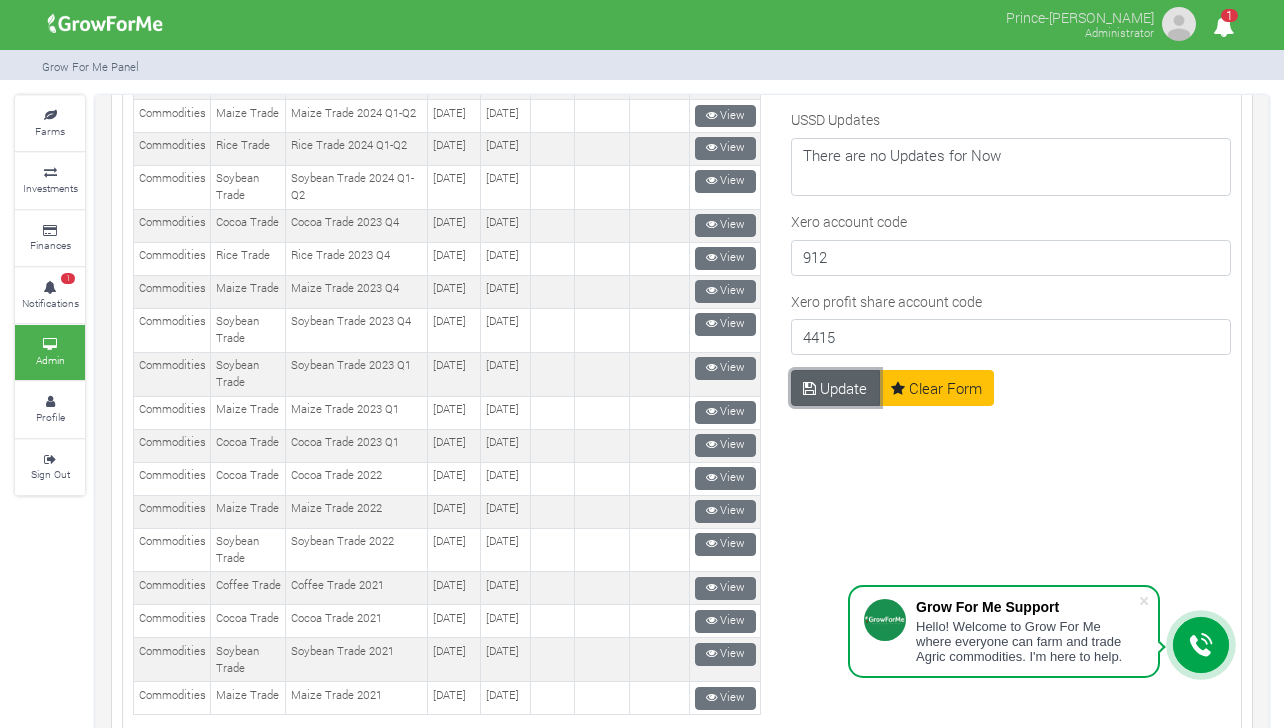 click on "Update" at bounding box center (835, 388) 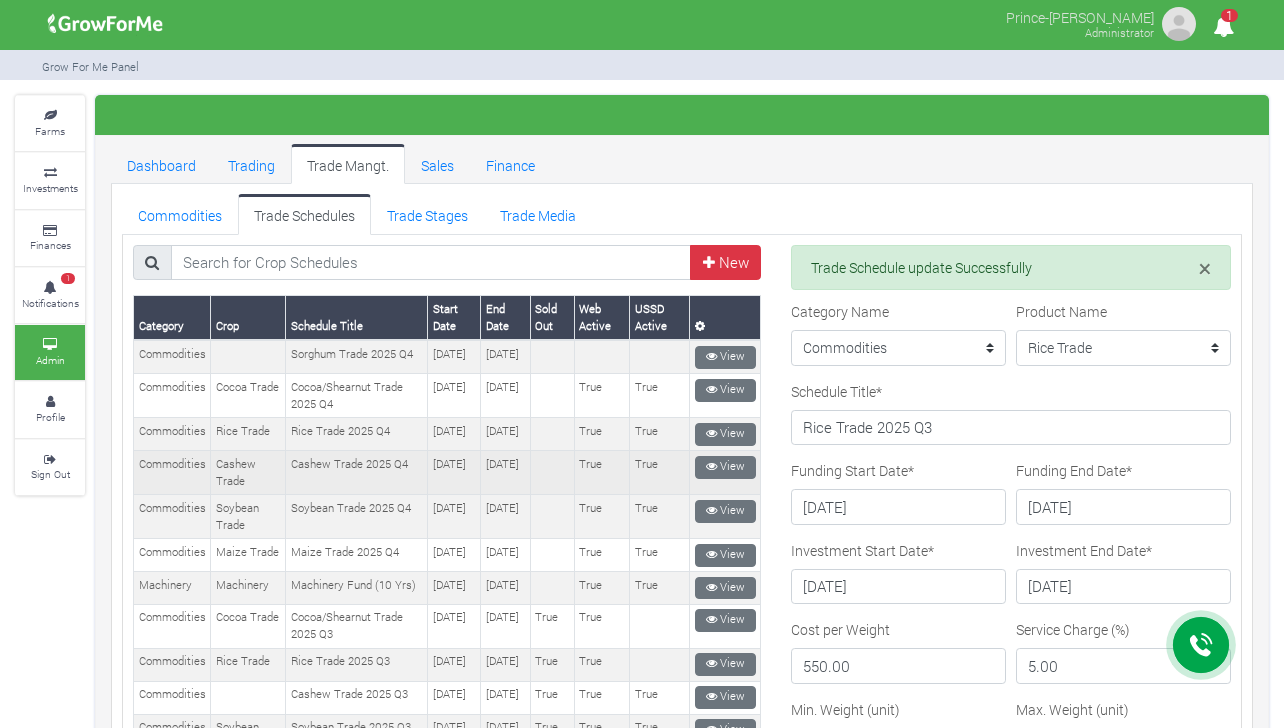 scroll, scrollTop: 0, scrollLeft: 0, axis: both 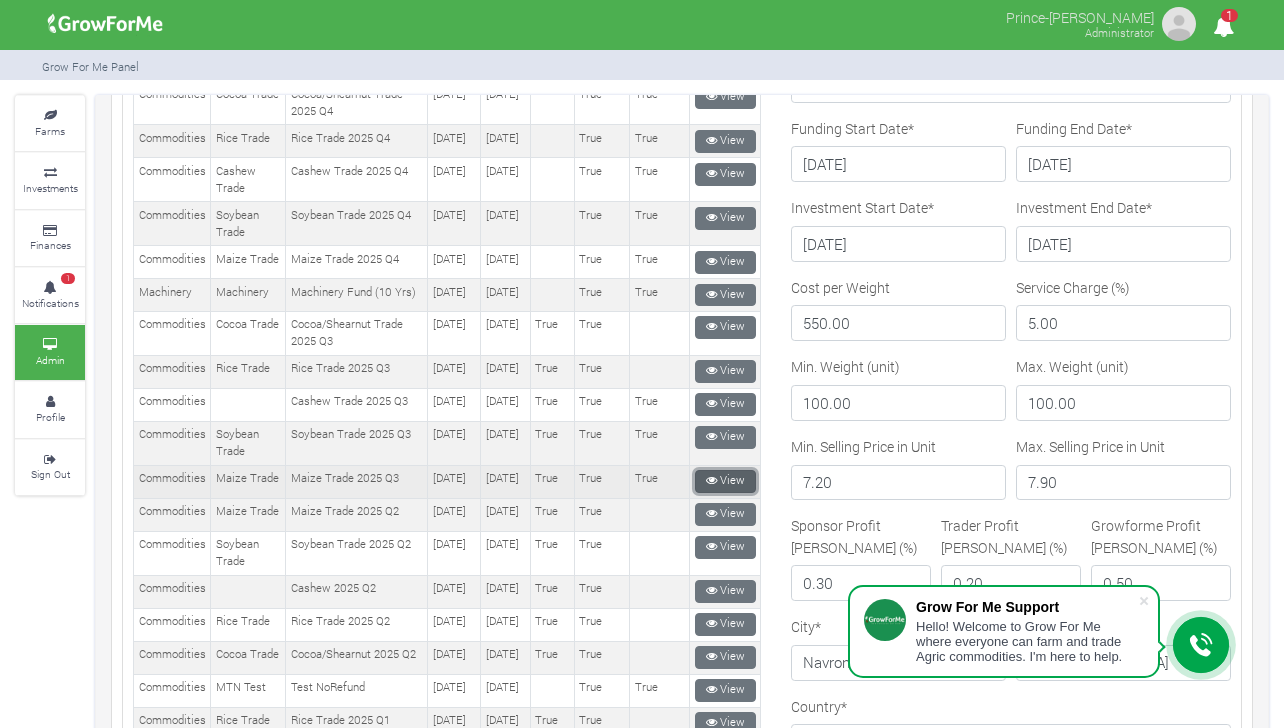 click on "View" at bounding box center (725, 481) 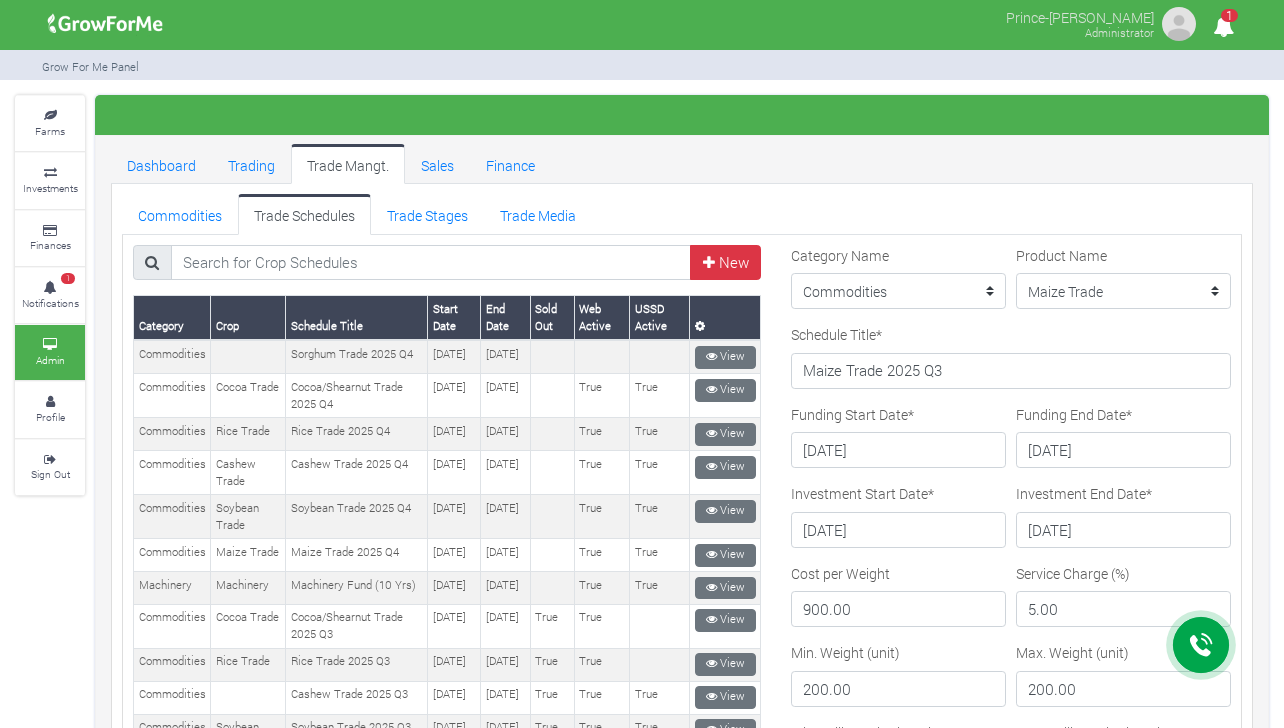 scroll, scrollTop: 0, scrollLeft: 0, axis: both 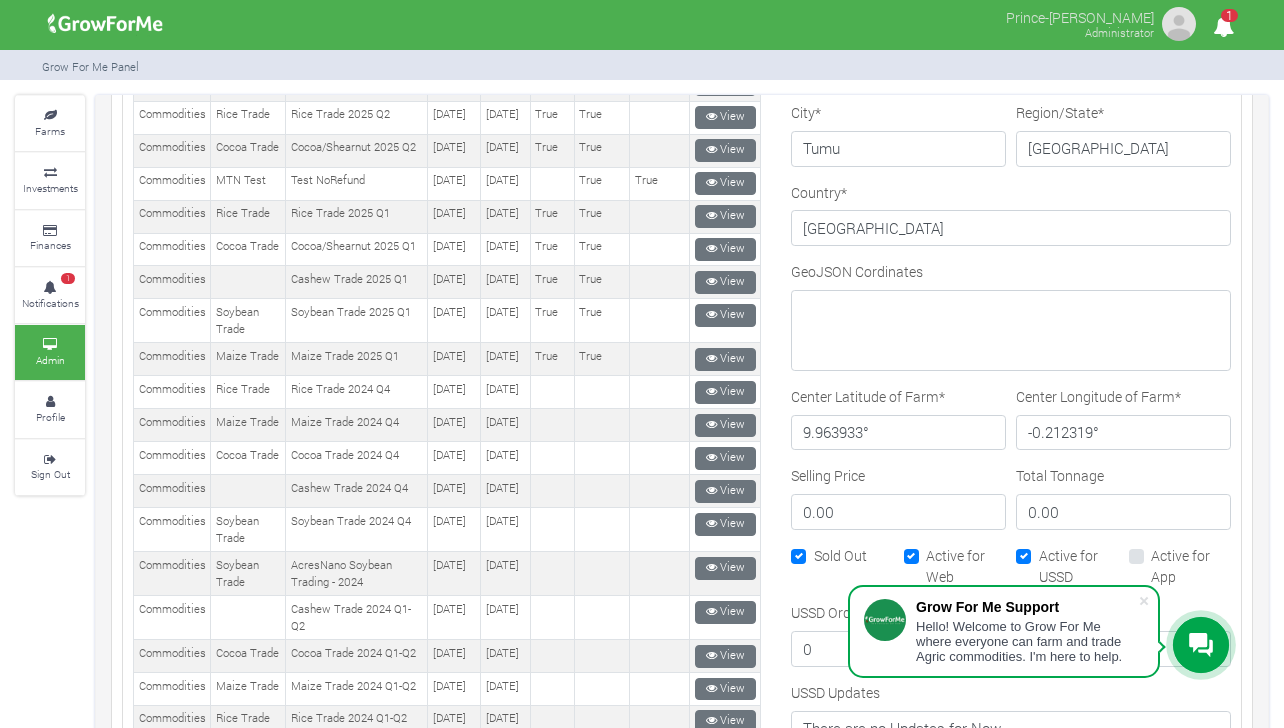 click on "Active for Web" at bounding box center (966, 566) 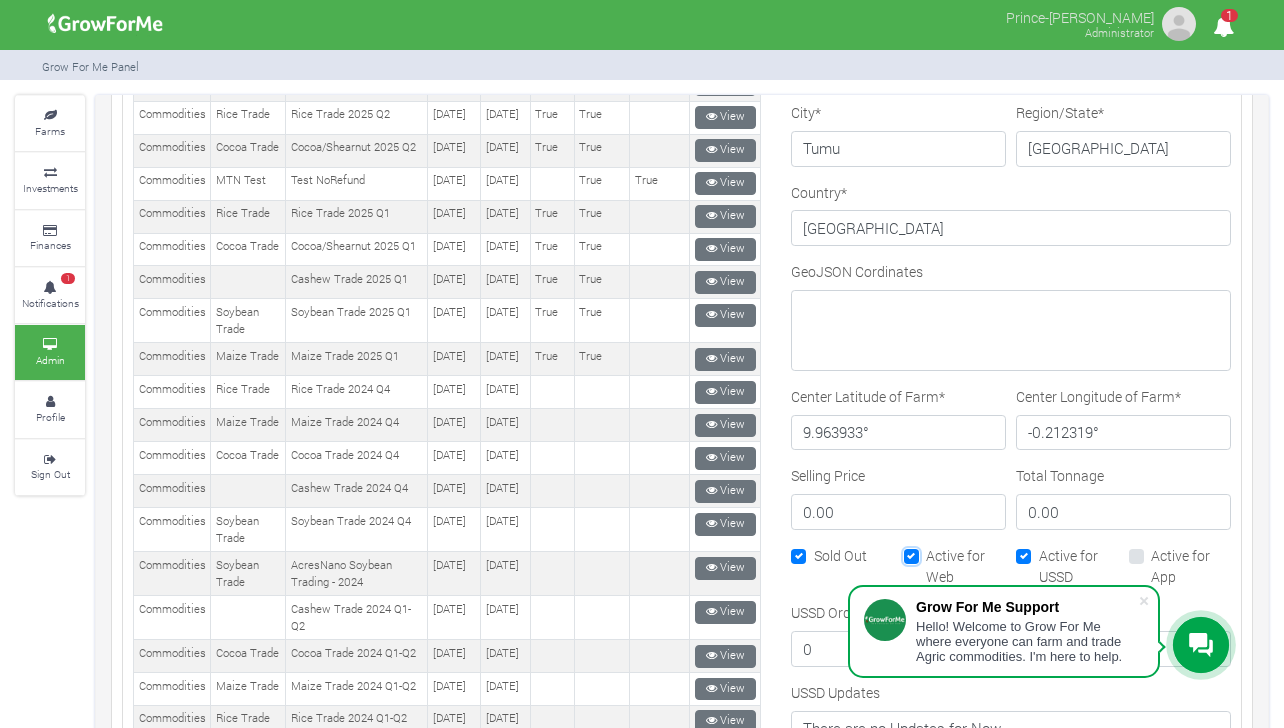 click on "Active for Web" at bounding box center [932, 551] 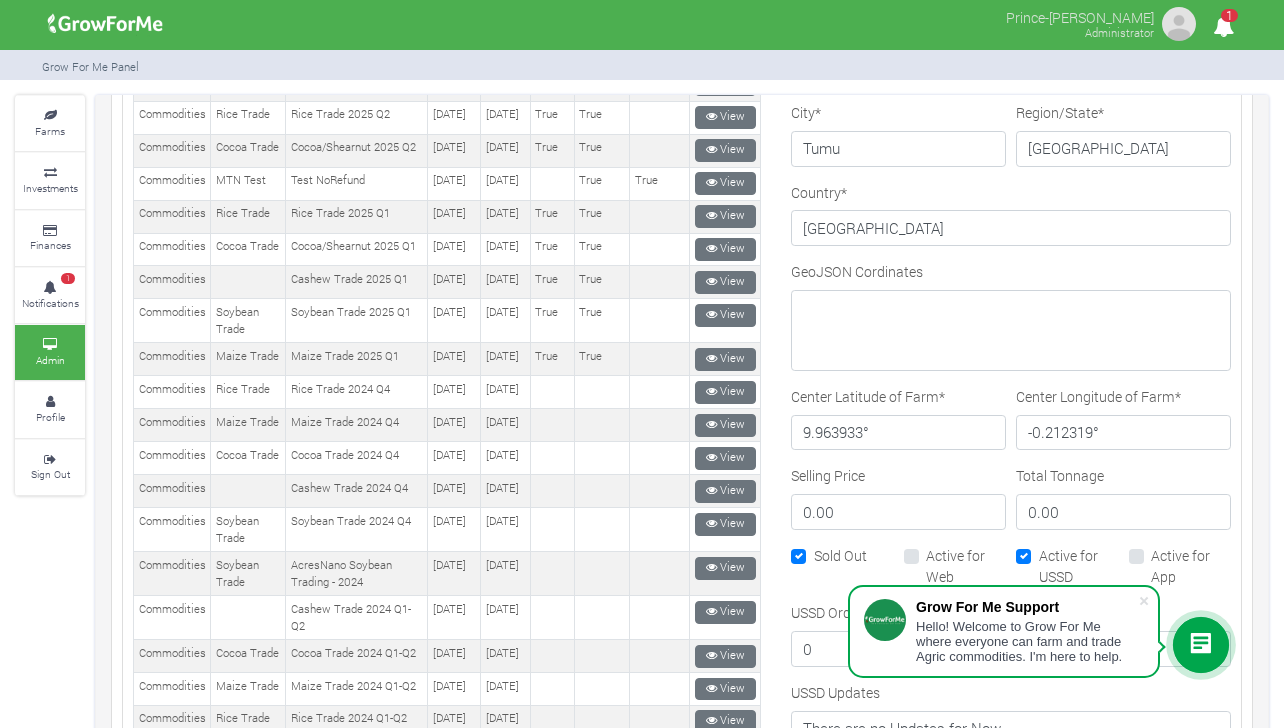 click on "Active for Web" at bounding box center [966, 566] 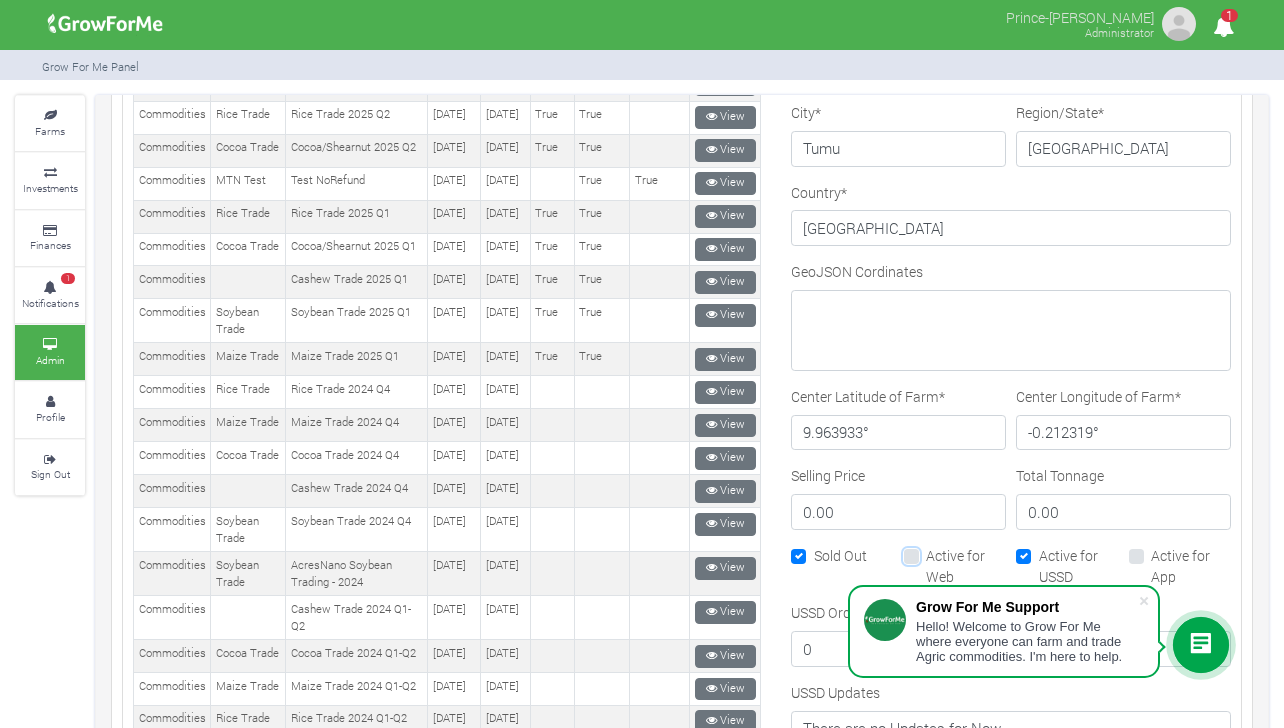 click on "Active for Web" at bounding box center [932, 551] 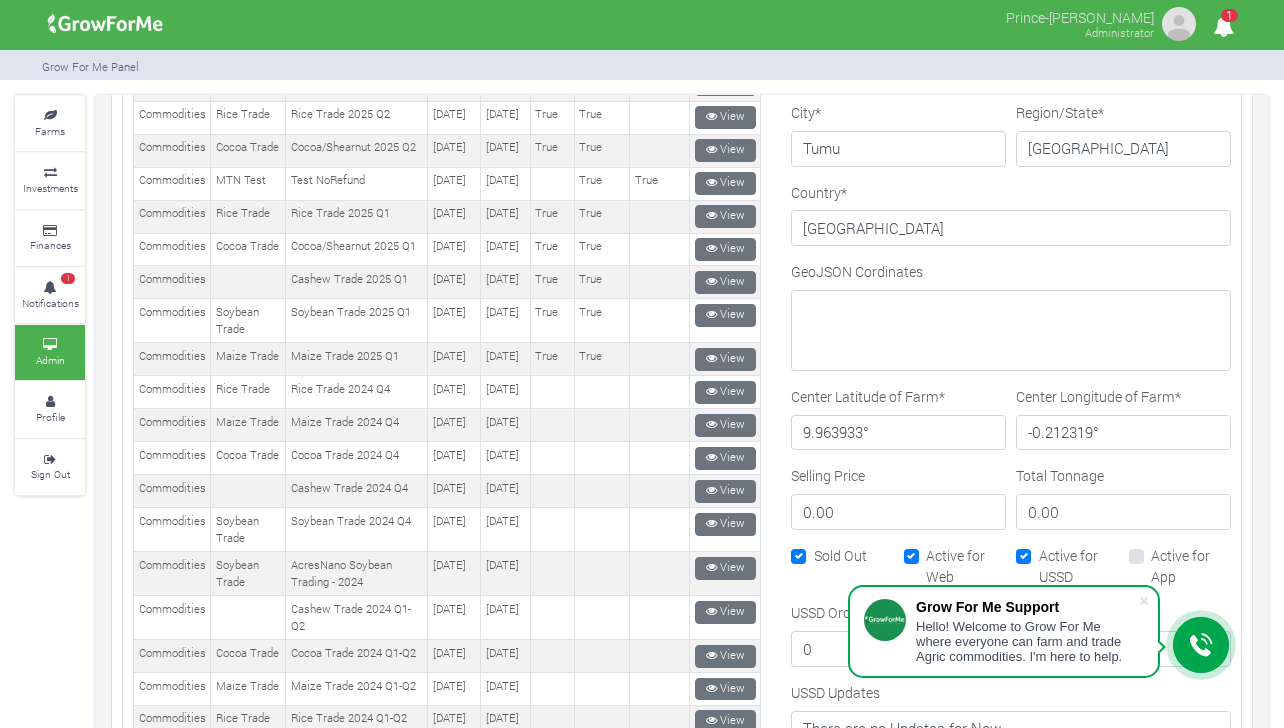 click on "Active for USSD" at bounding box center (1079, 566) 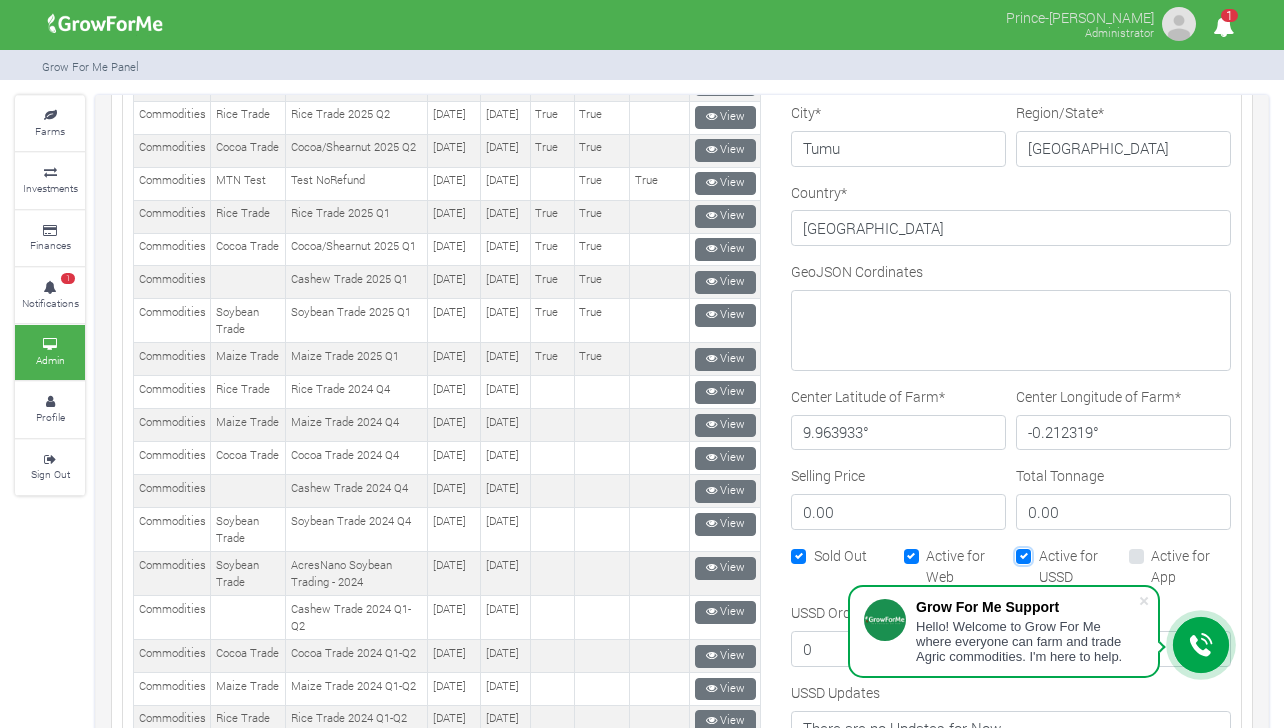 click on "Active for USSD" at bounding box center (1045, 551) 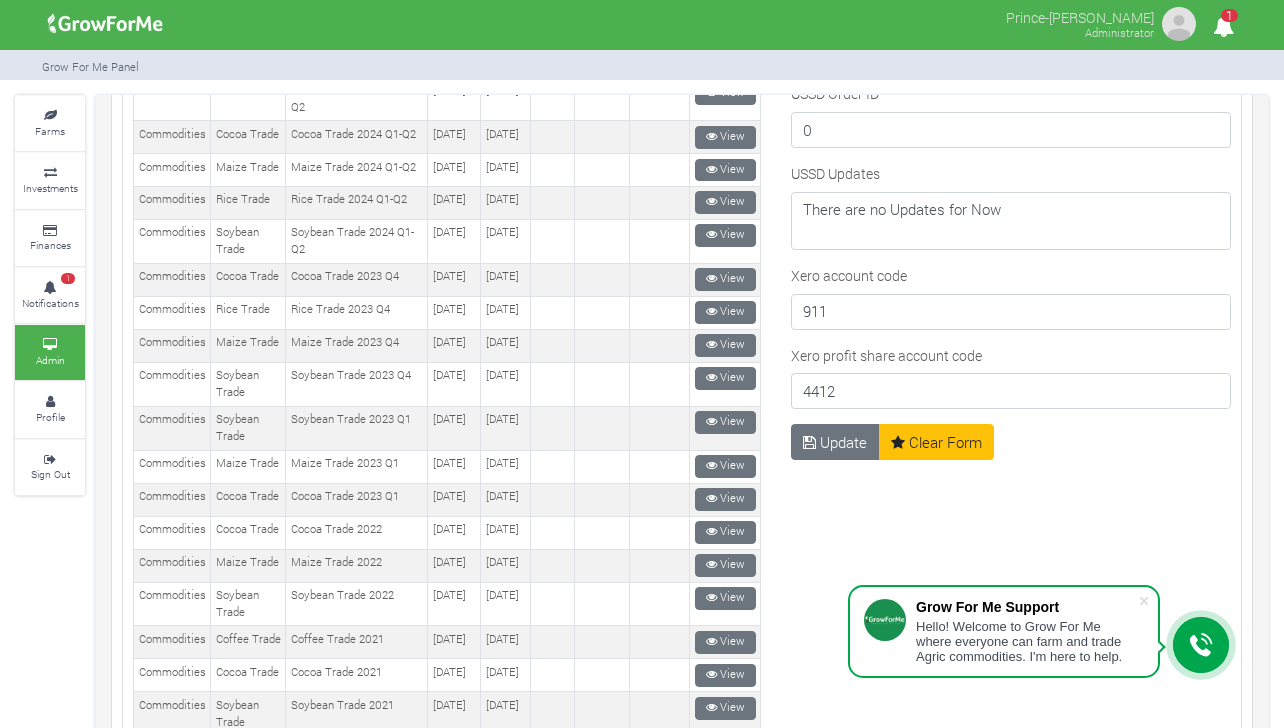 scroll, scrollTop: 1346, scrollLeft: 0, axis: vertical 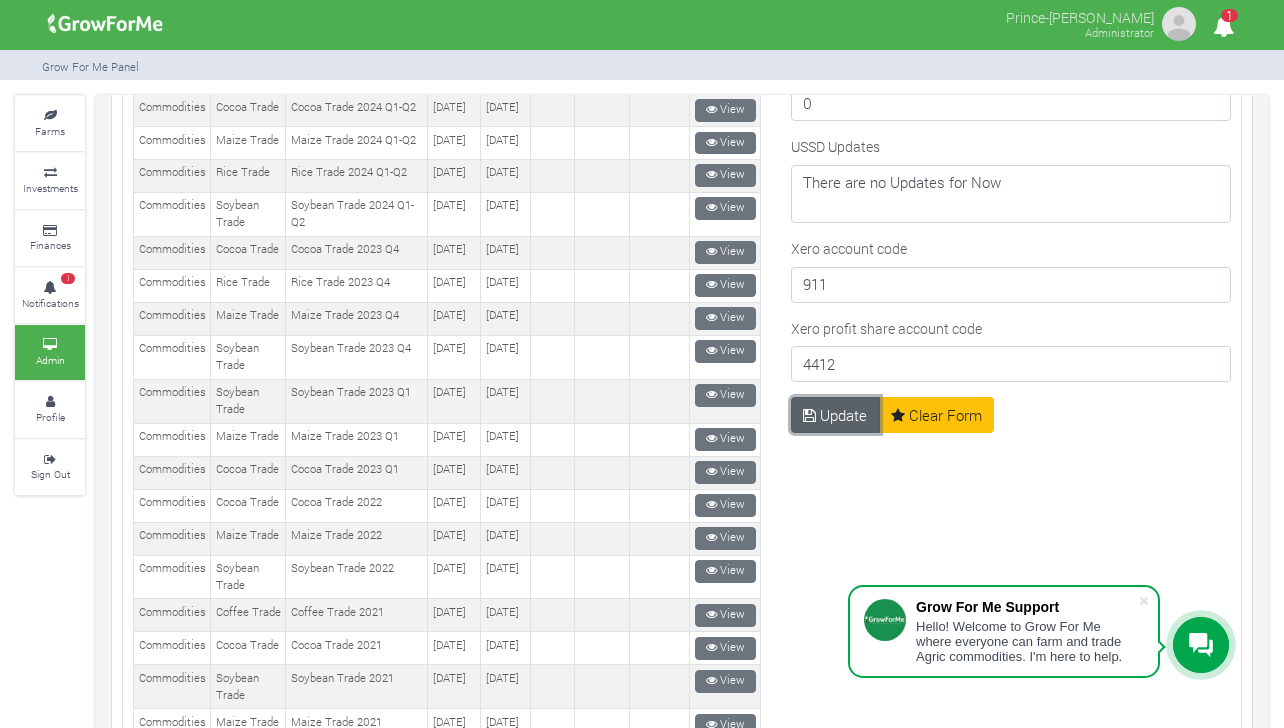 click on "Update" at bounding box center (835, 415) 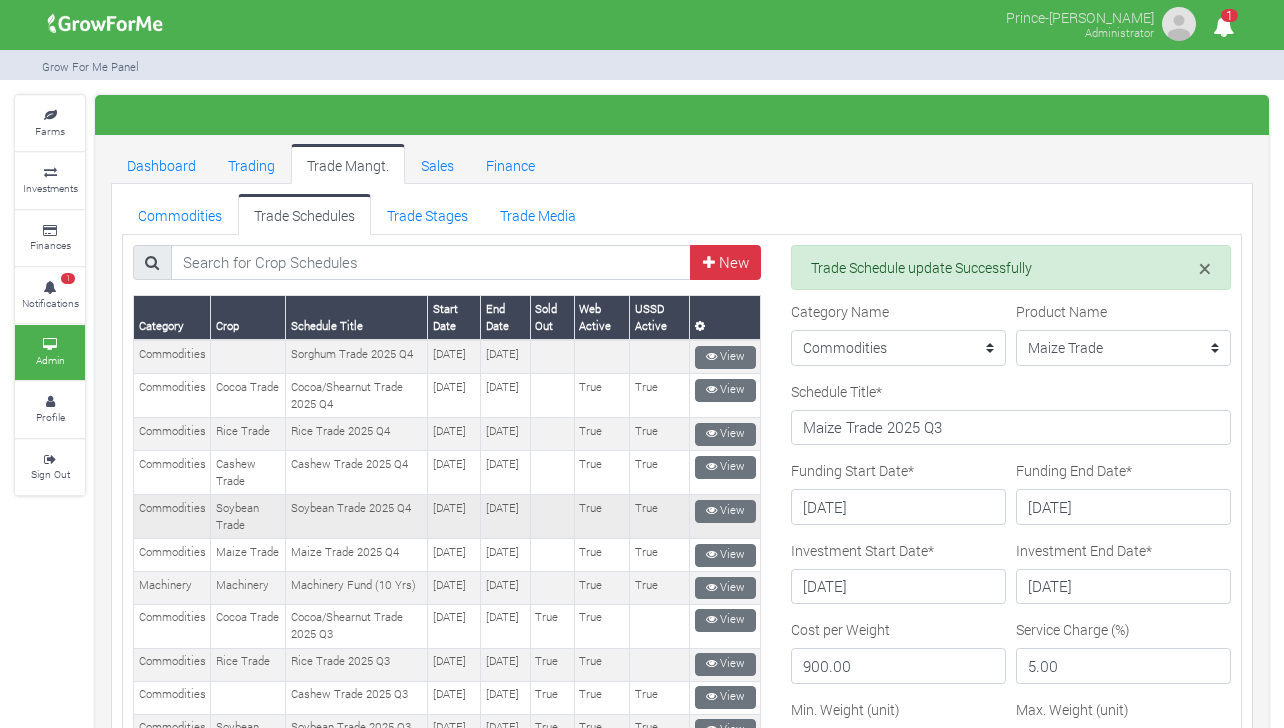 scroll, scrollTop: 0, scrollLeft: 0, axis: both 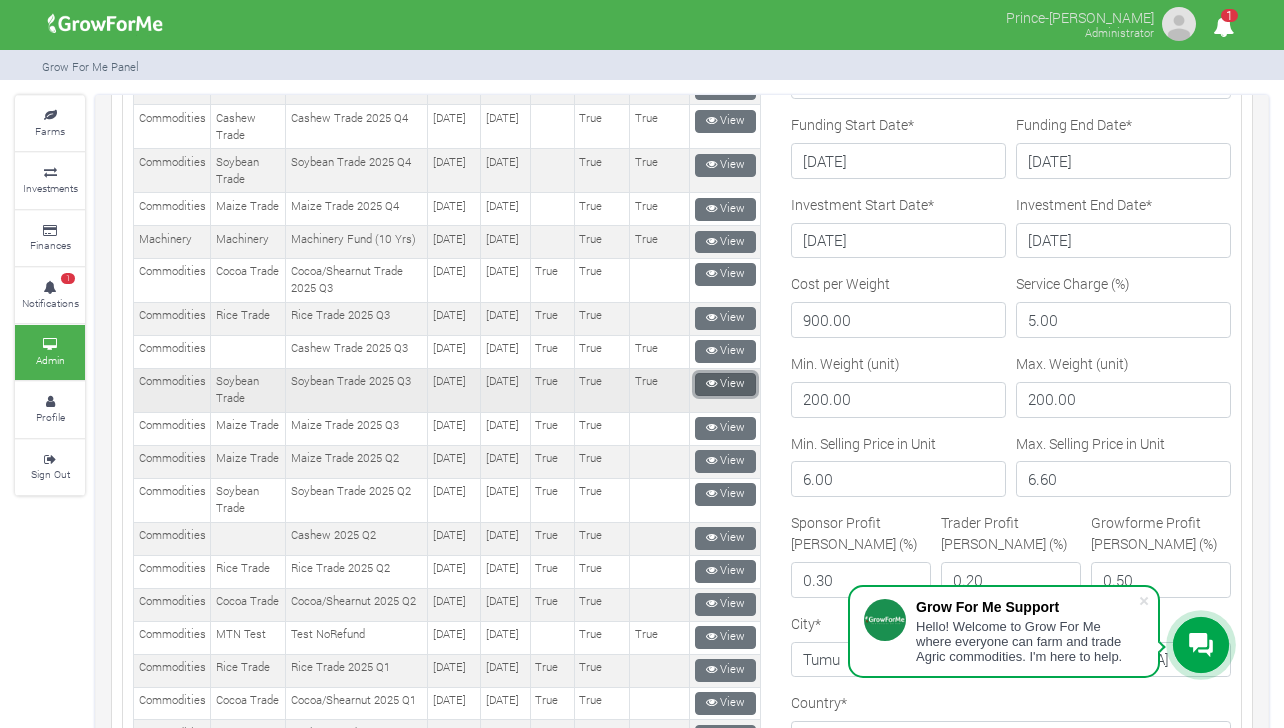 click at bounding box center [711, 383] 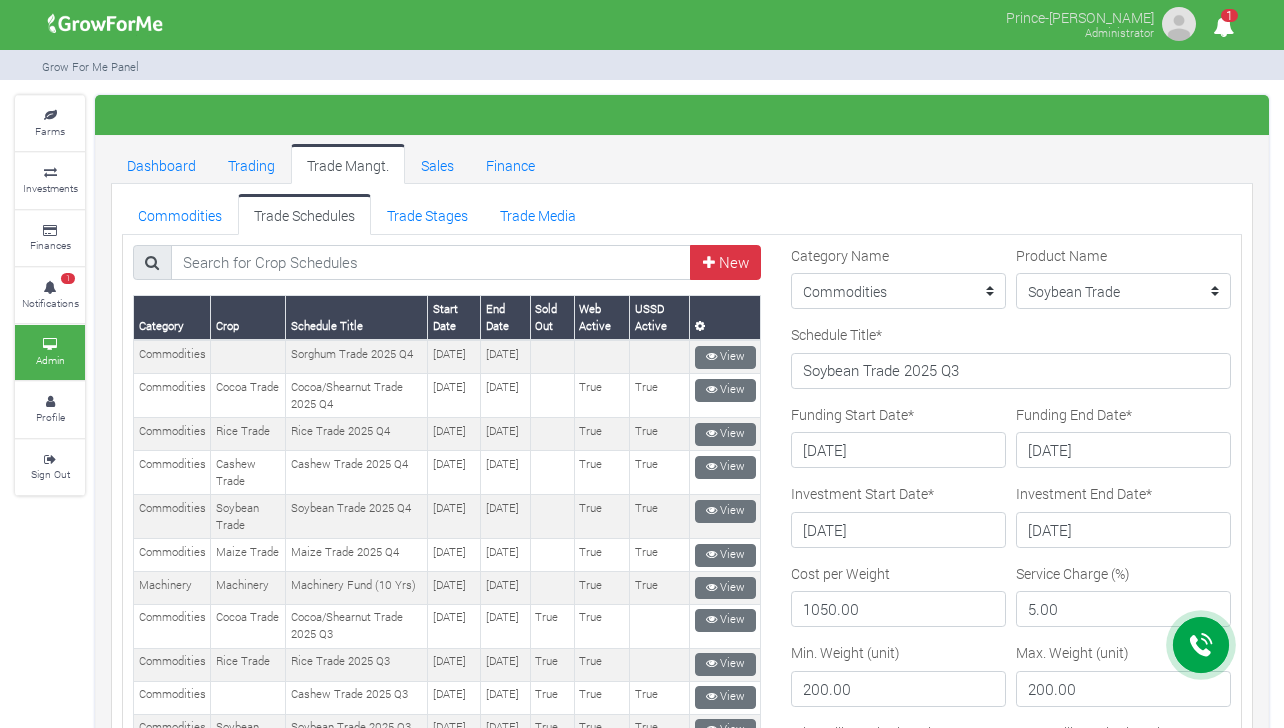 scroll, scrollTop: 0, scrollLeft: 0, axis: both 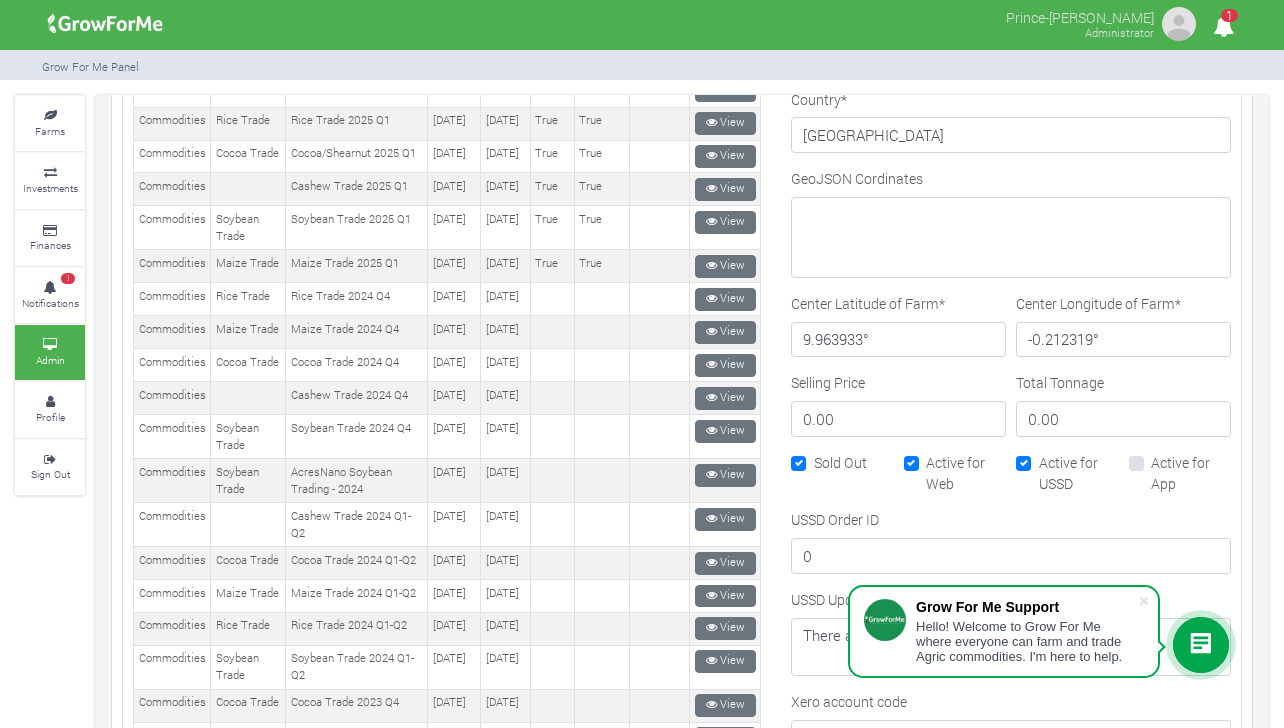 click on "Active for USSD" at bounding box center (1079, 473) 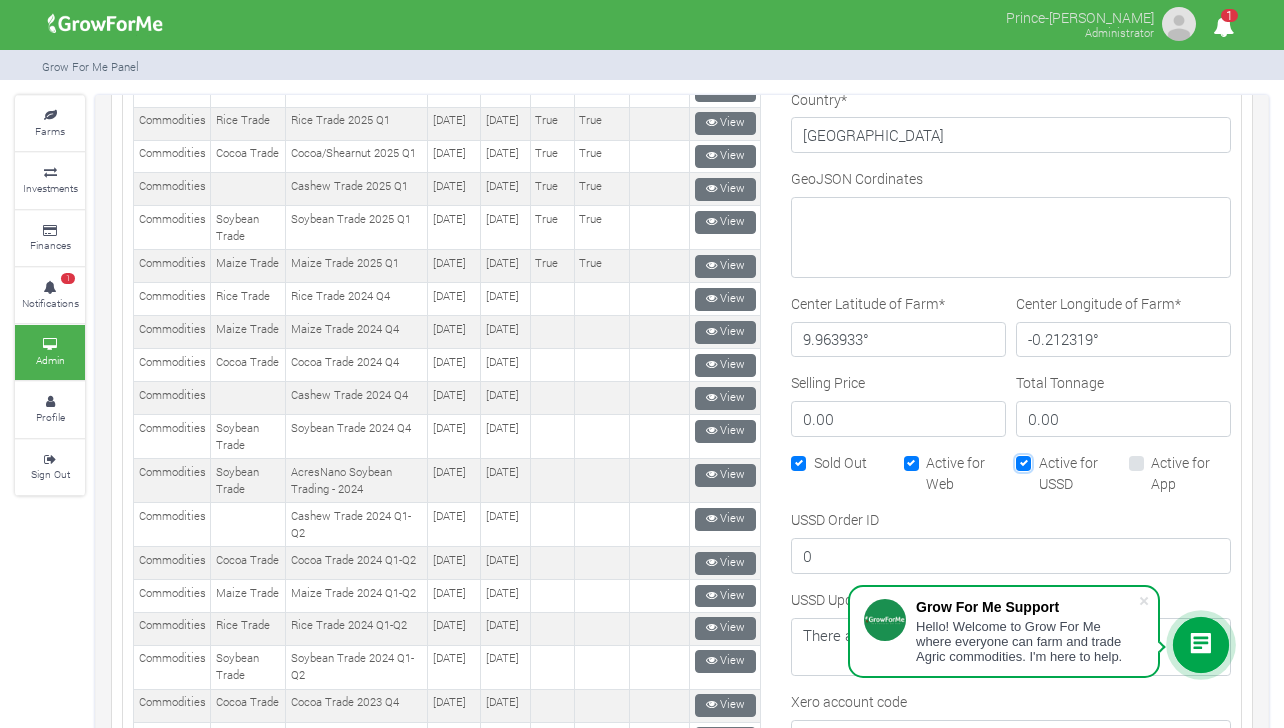 click on "Active for USSD" at bounding box center [1045, 458] 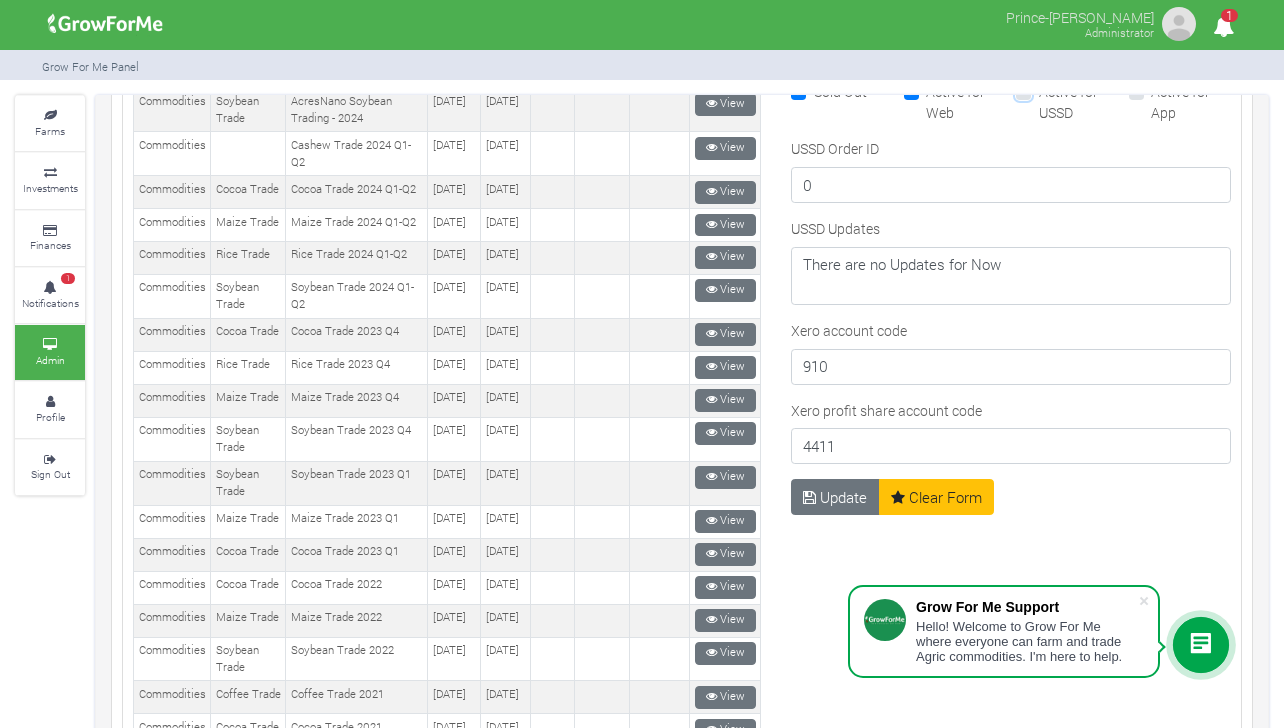 scroll, scrollTop: 1266, scrollLeft: 0, axis: vertical 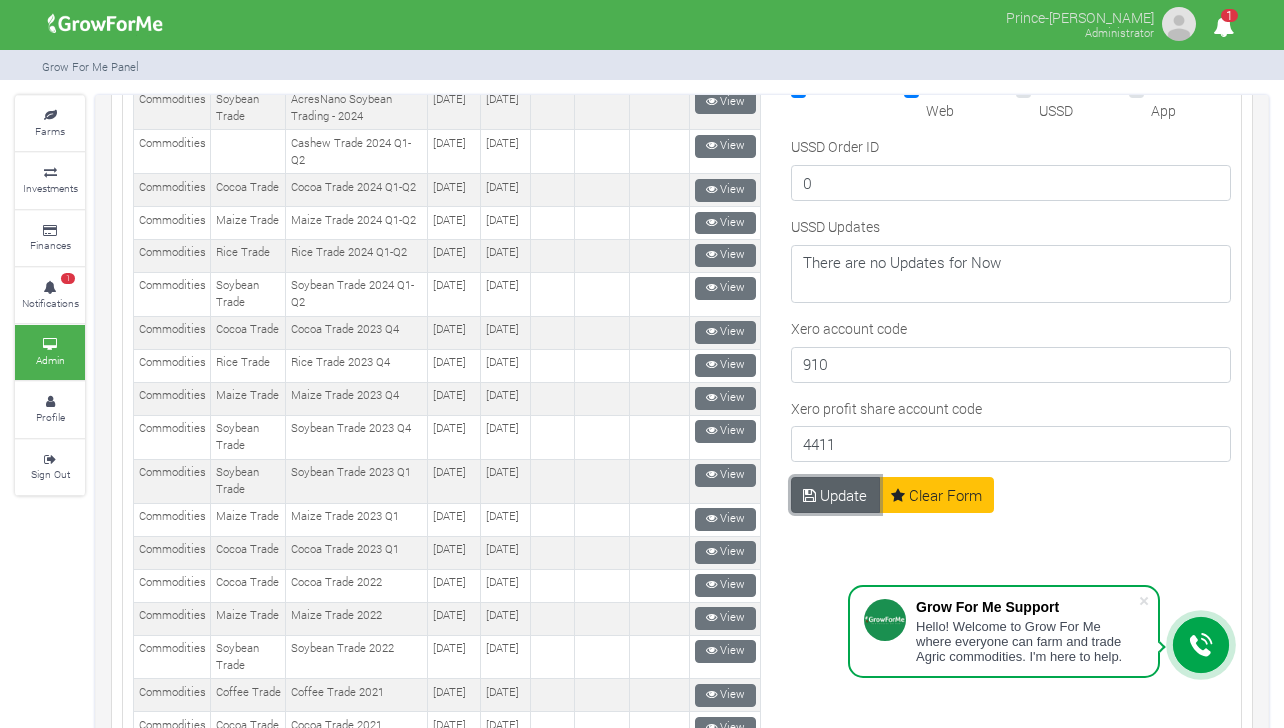 click on "Update" at bounding box center (835, 495) 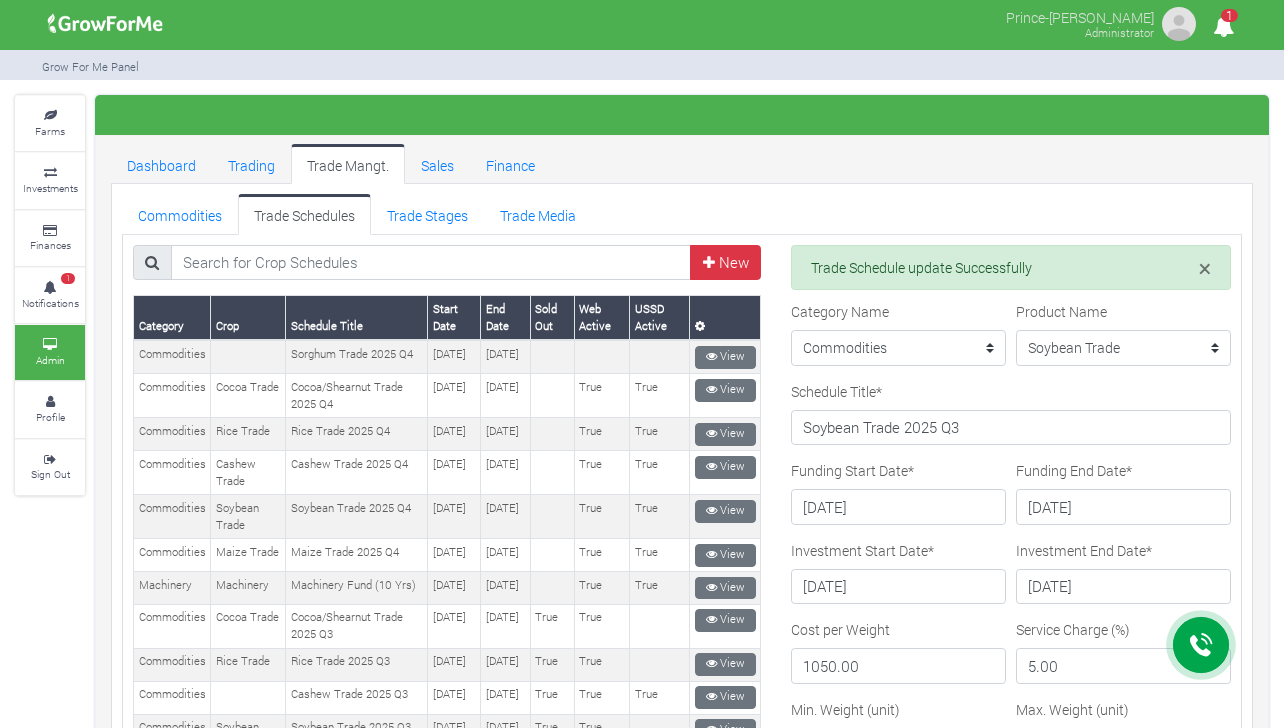 scroll, scrollTop: 0, scrollLeft: 0, axis: both 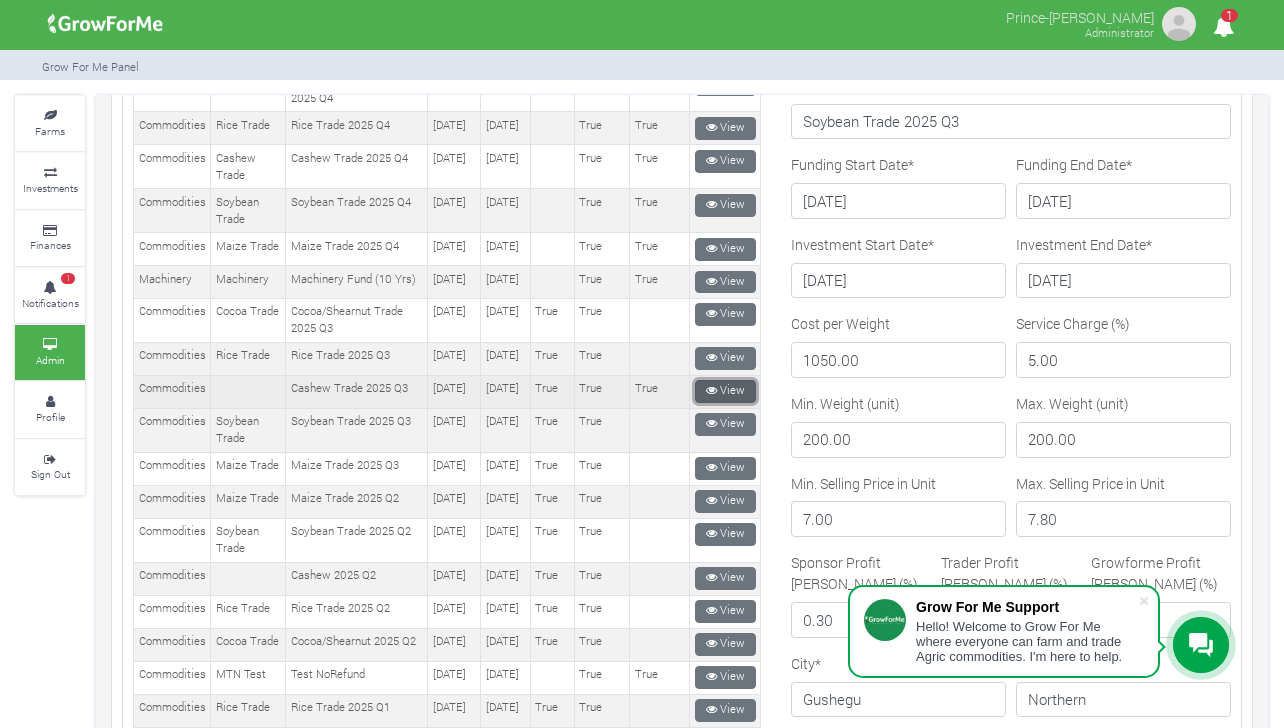 click on "View" at bounding box center [725, 391] 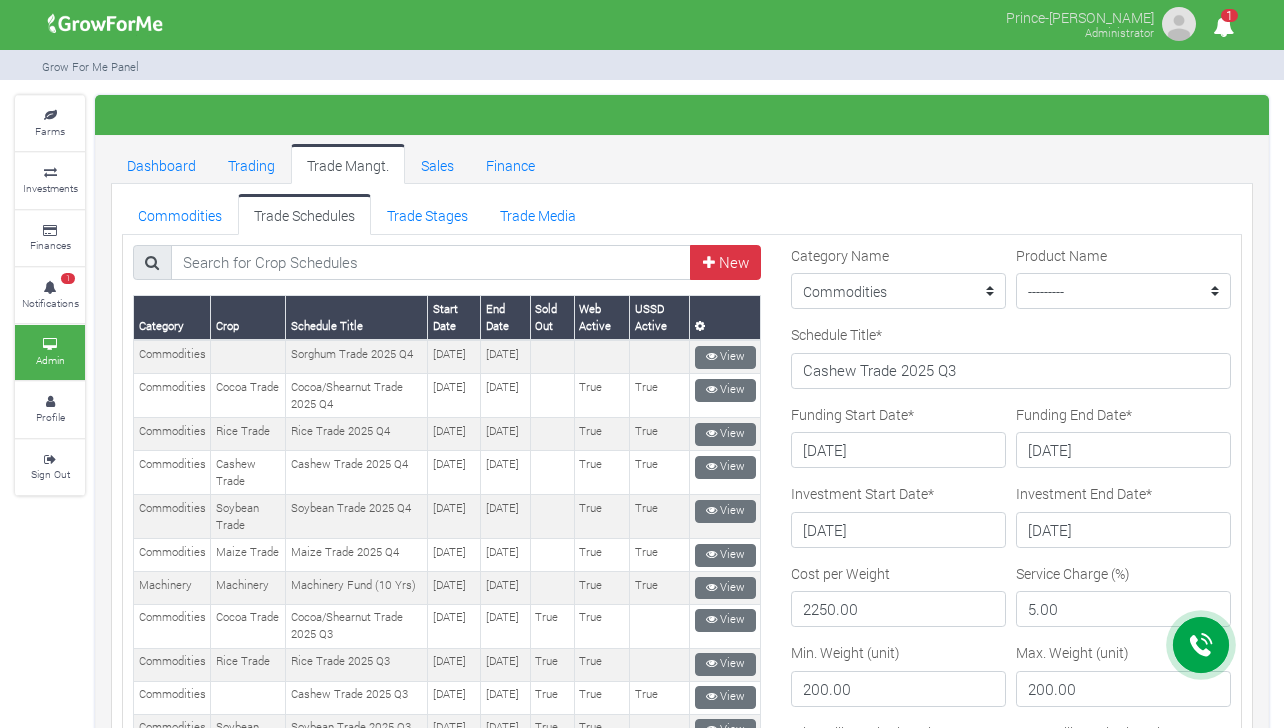 scroll, scrollTop: 0, scrollLeft: 0, axis: both 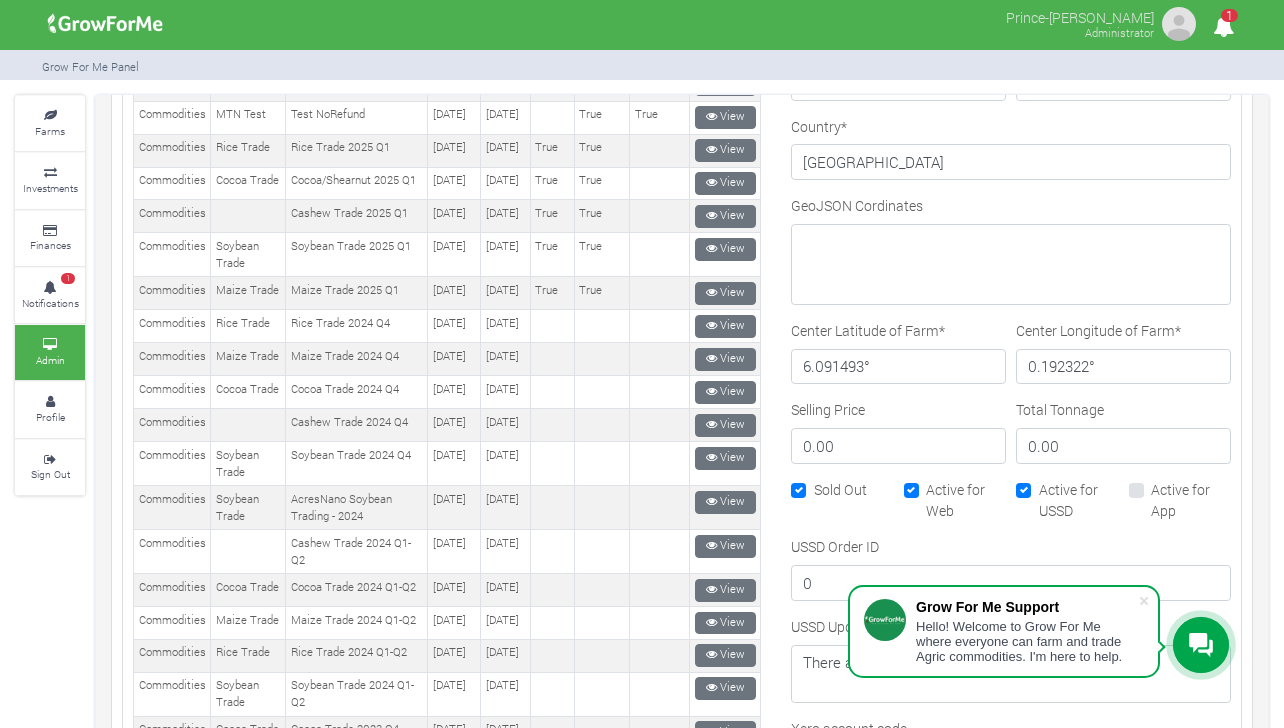 click on "Active for Web" at bounding box center [966, 500] 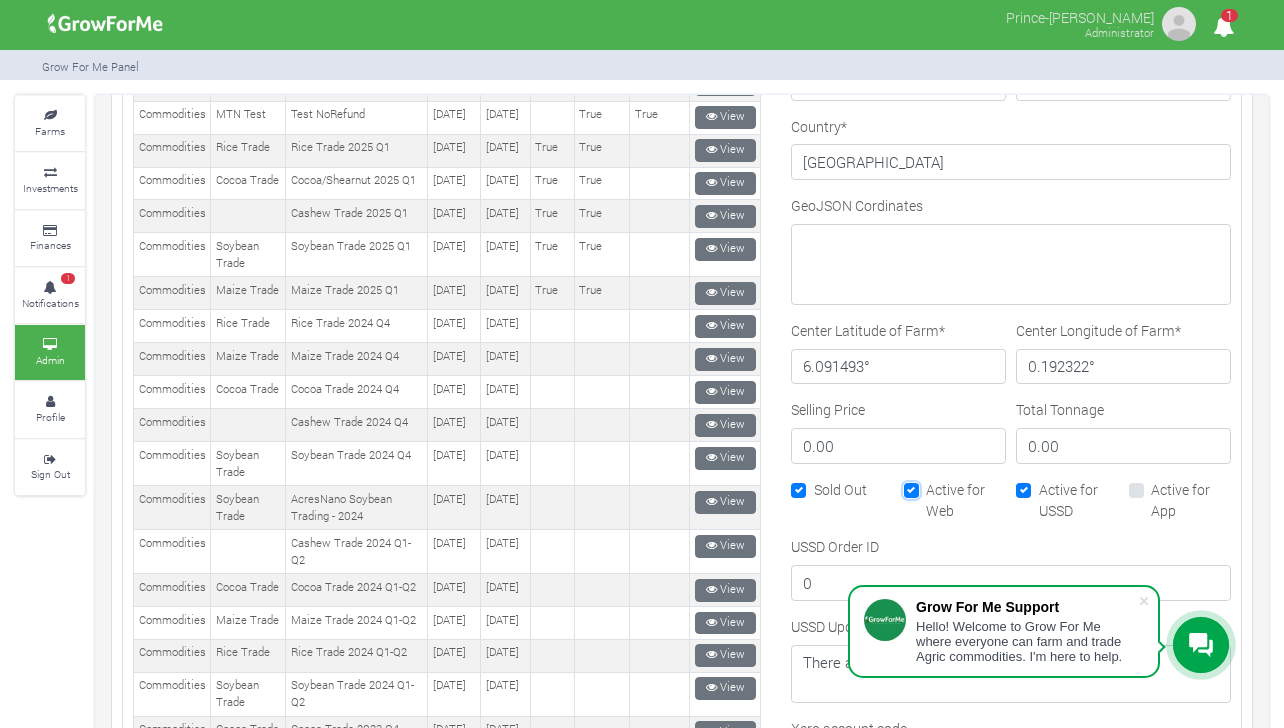 click on "Active for Web" at bounding box center [932, 485] 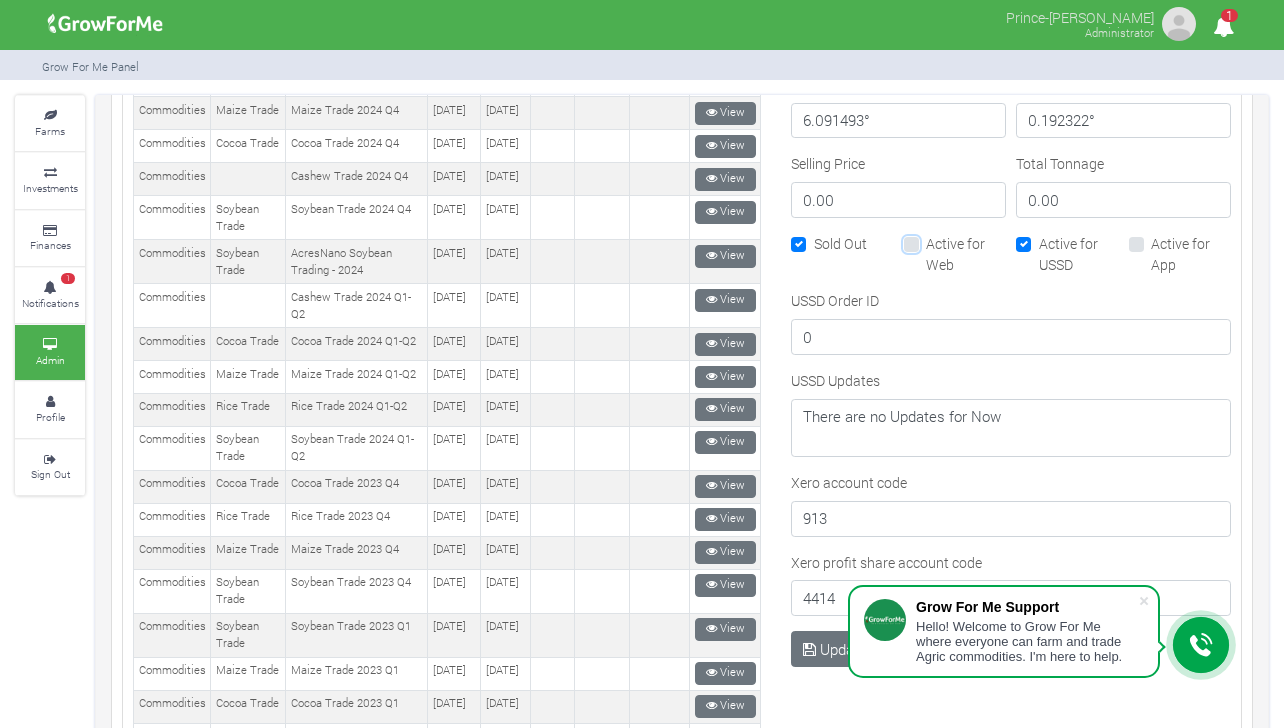 scroll, scrollTop: 1053, scrollLeft: 0, axis: vertical 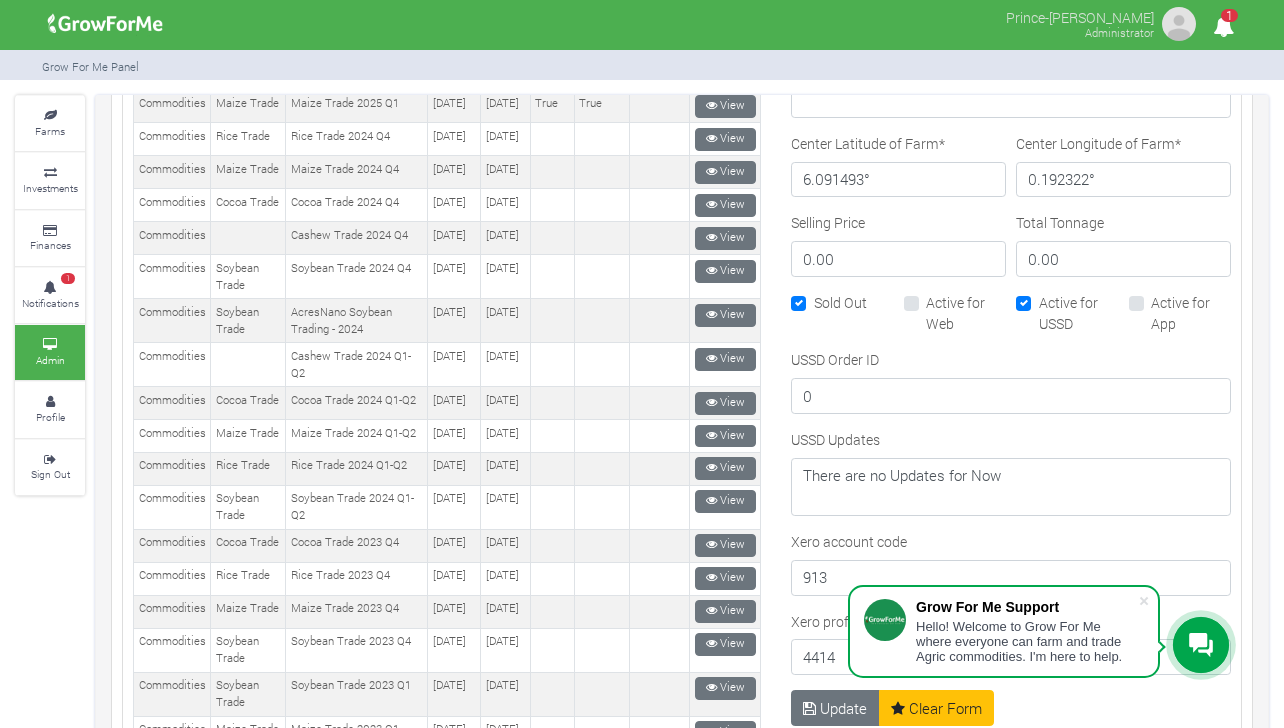 click on "Active for Web" at bounding box center (966, 313) 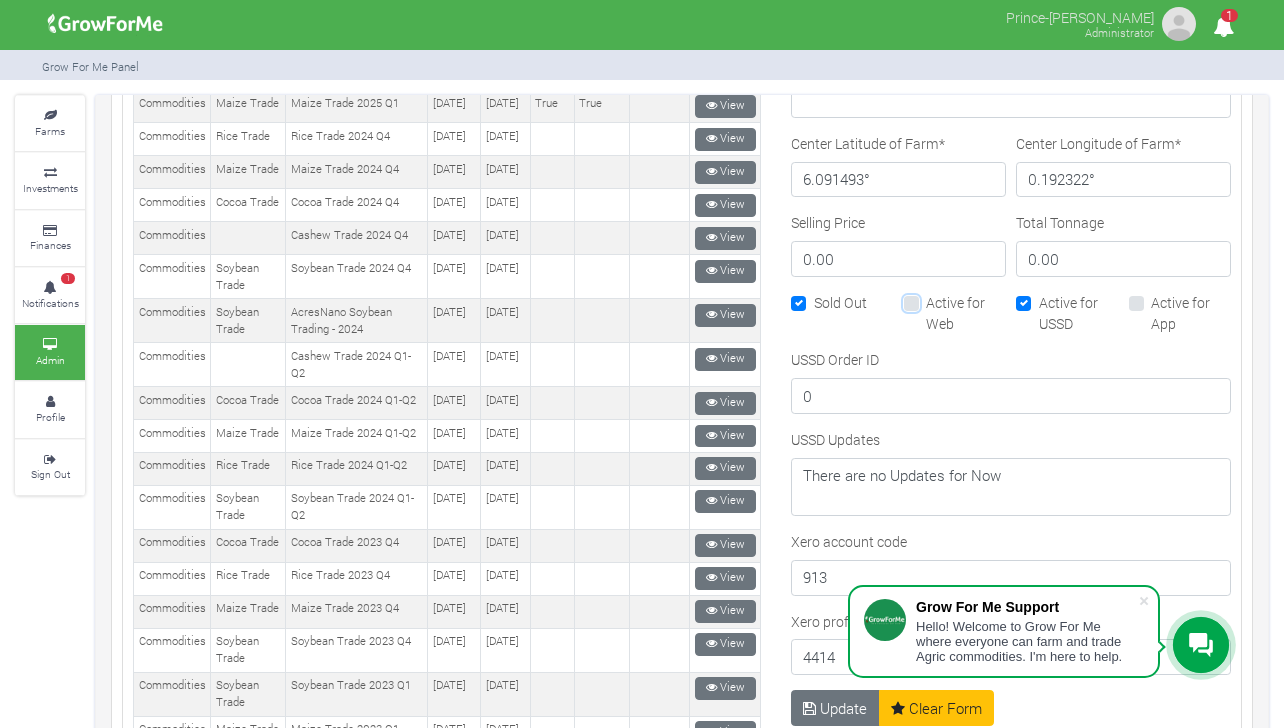 click on "Active for Web" at bounding box center [932, 298] 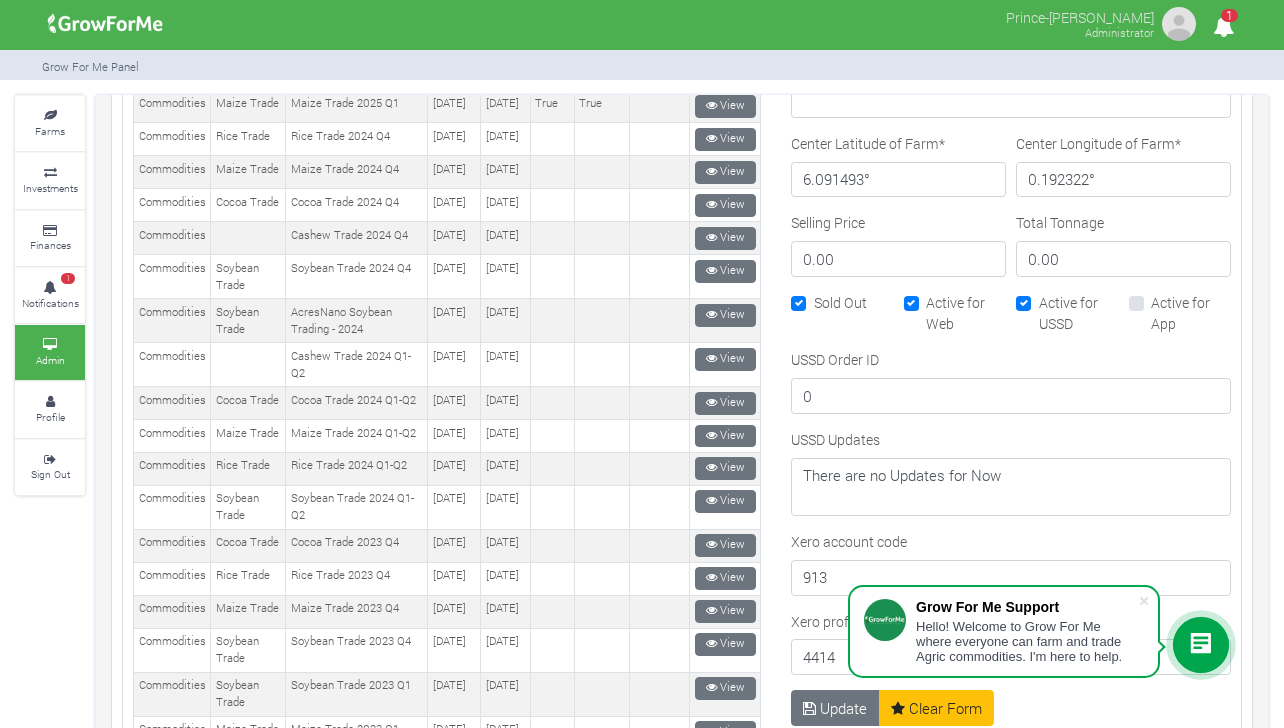 click on "Active for USSD" at bounding box center [1079, 313] 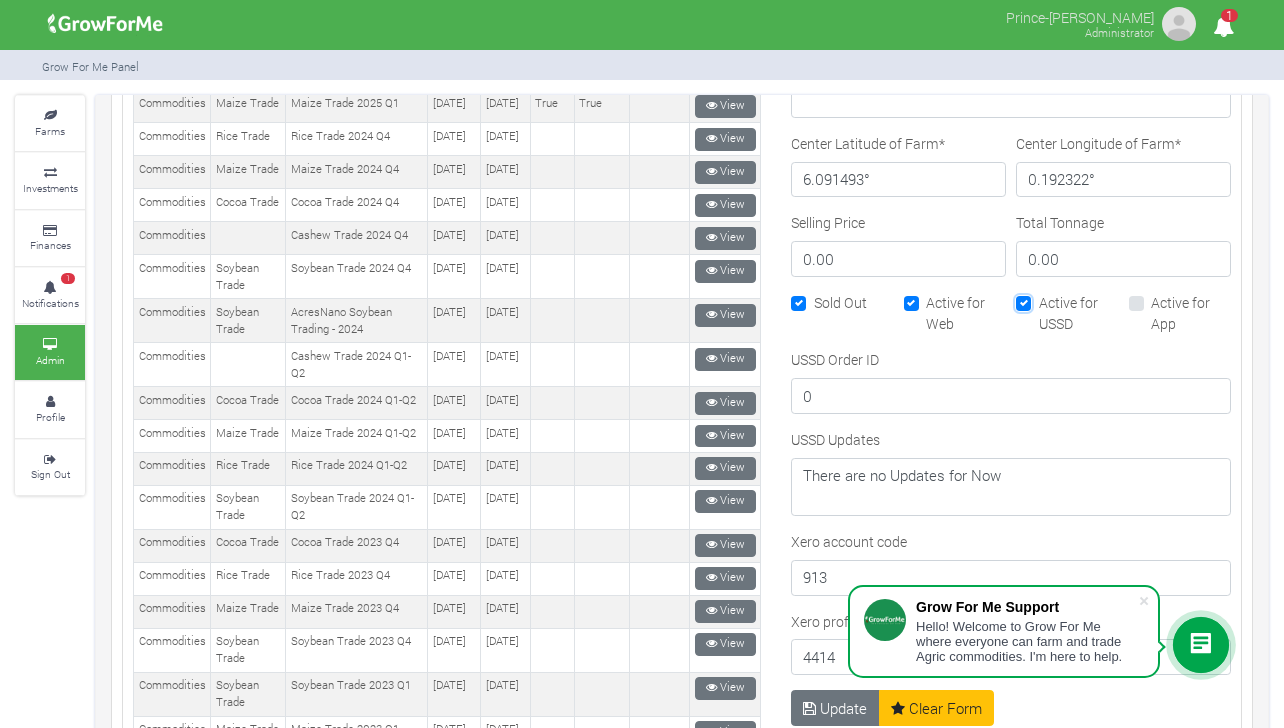 click on "Active for USSD" at bounding box center (1045, 298) 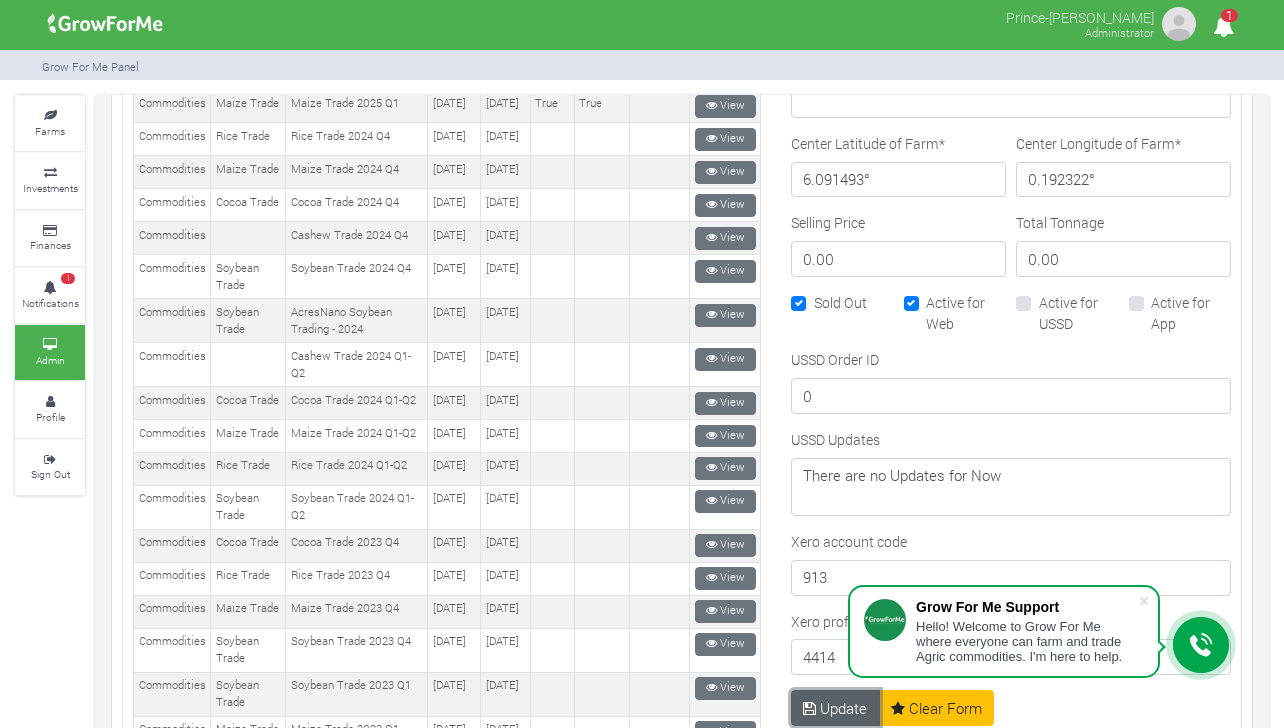click on "Update" at bounding box center [835, 708] 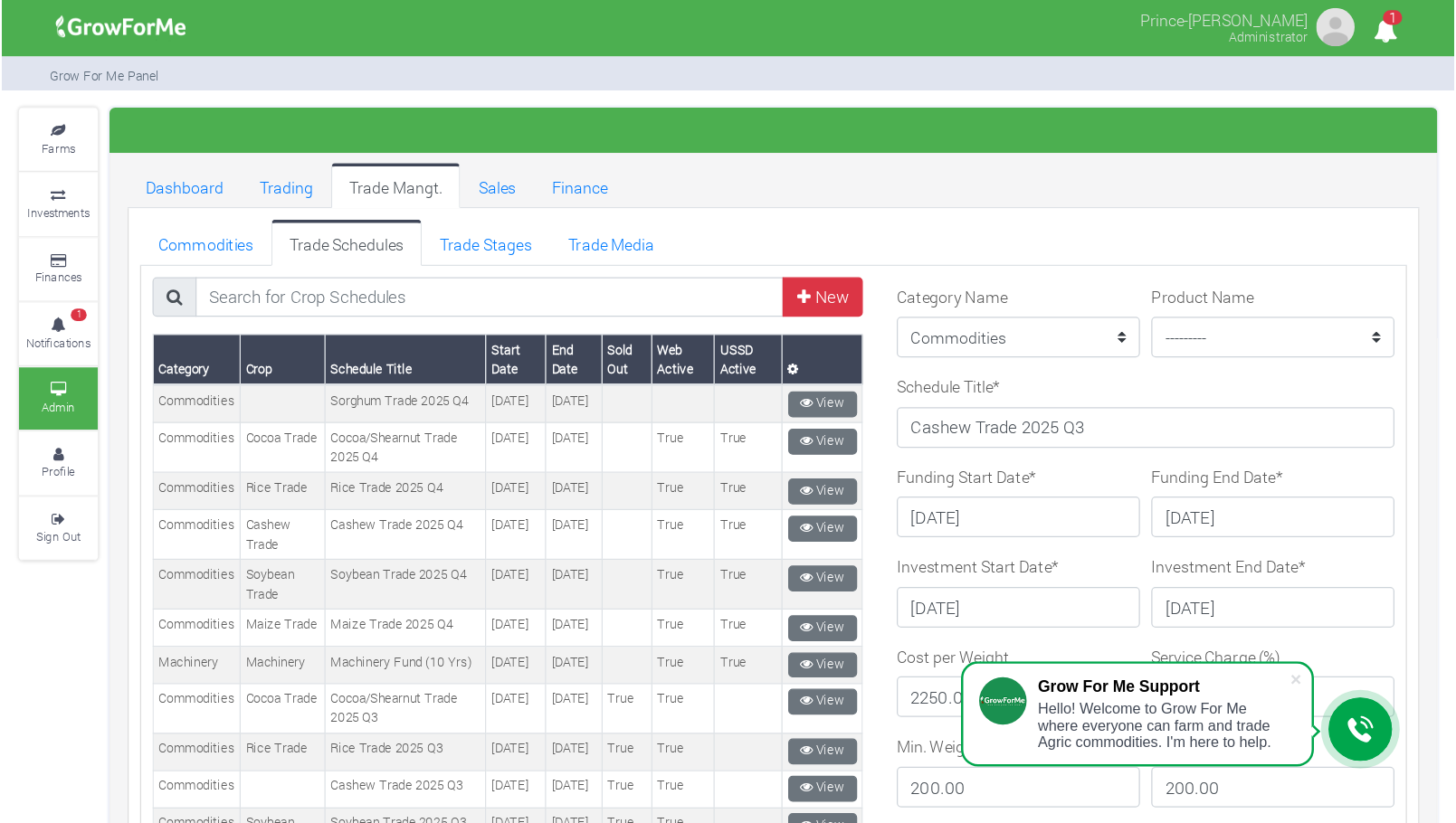 scroll, scrollTop: 0, scrollLeft: 0, axis: both 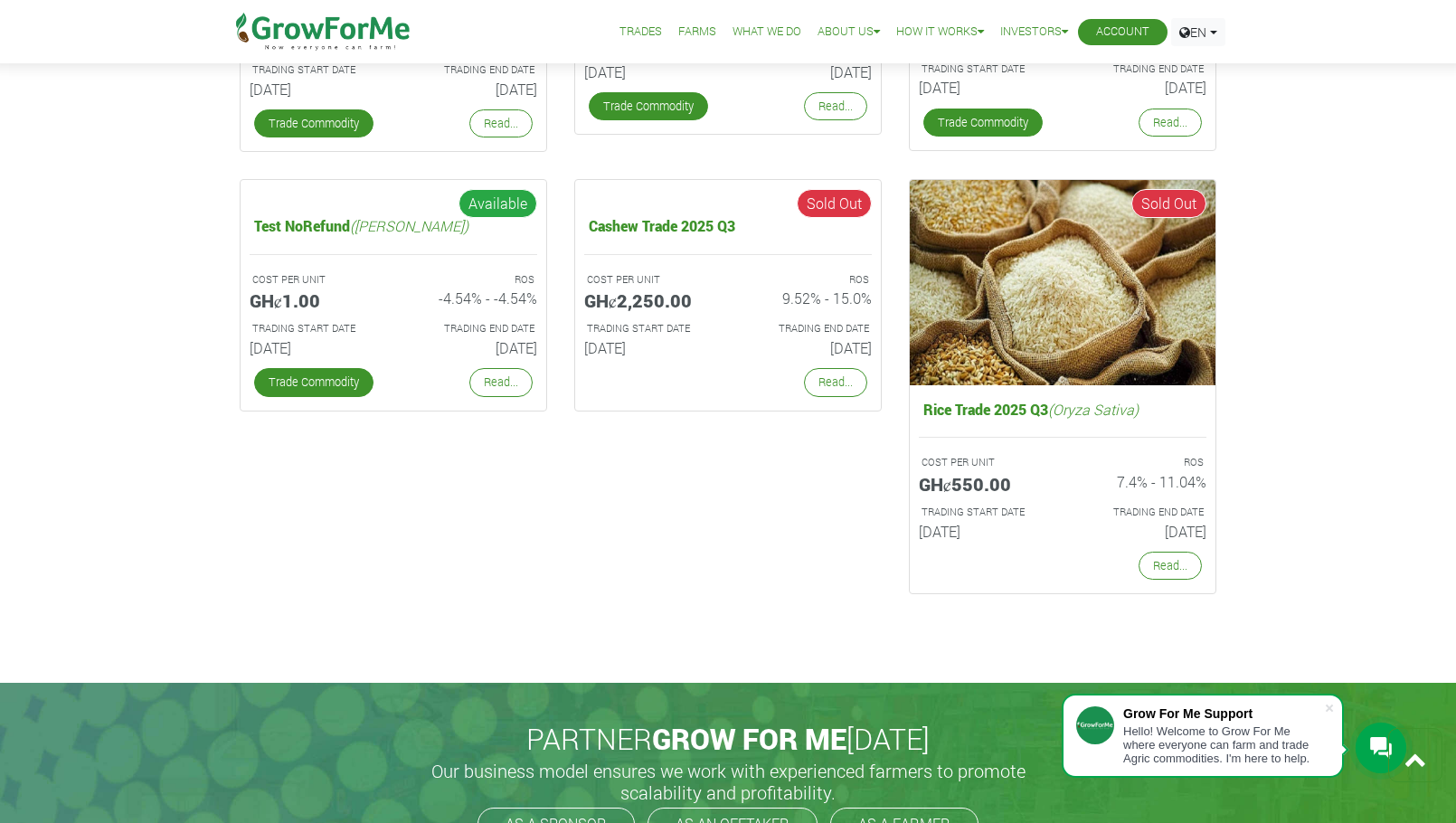 click at bounding box center [728, 645] 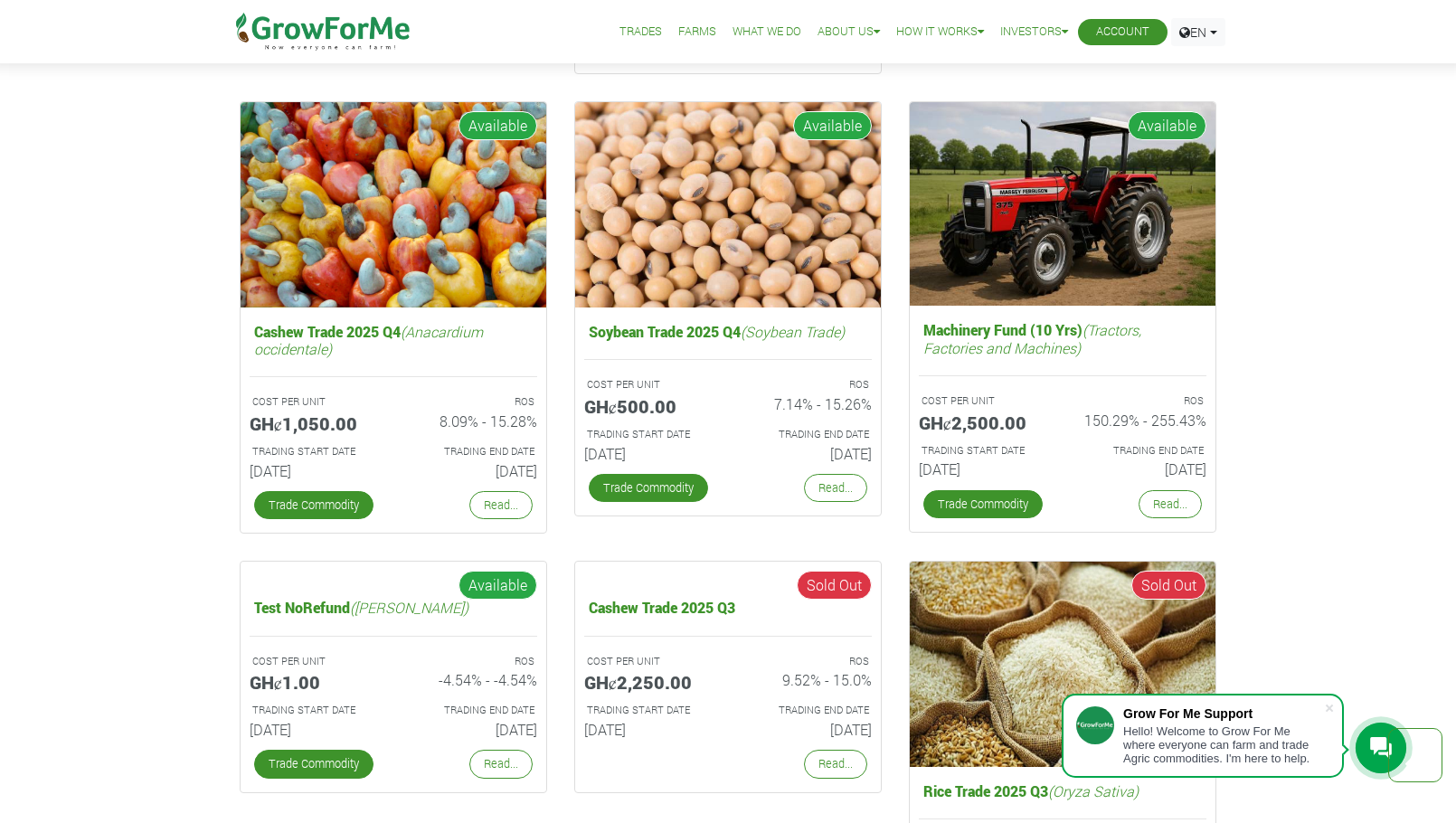 scroll, scrollTop: 3105, scrollLeft: 0, axis: vertical 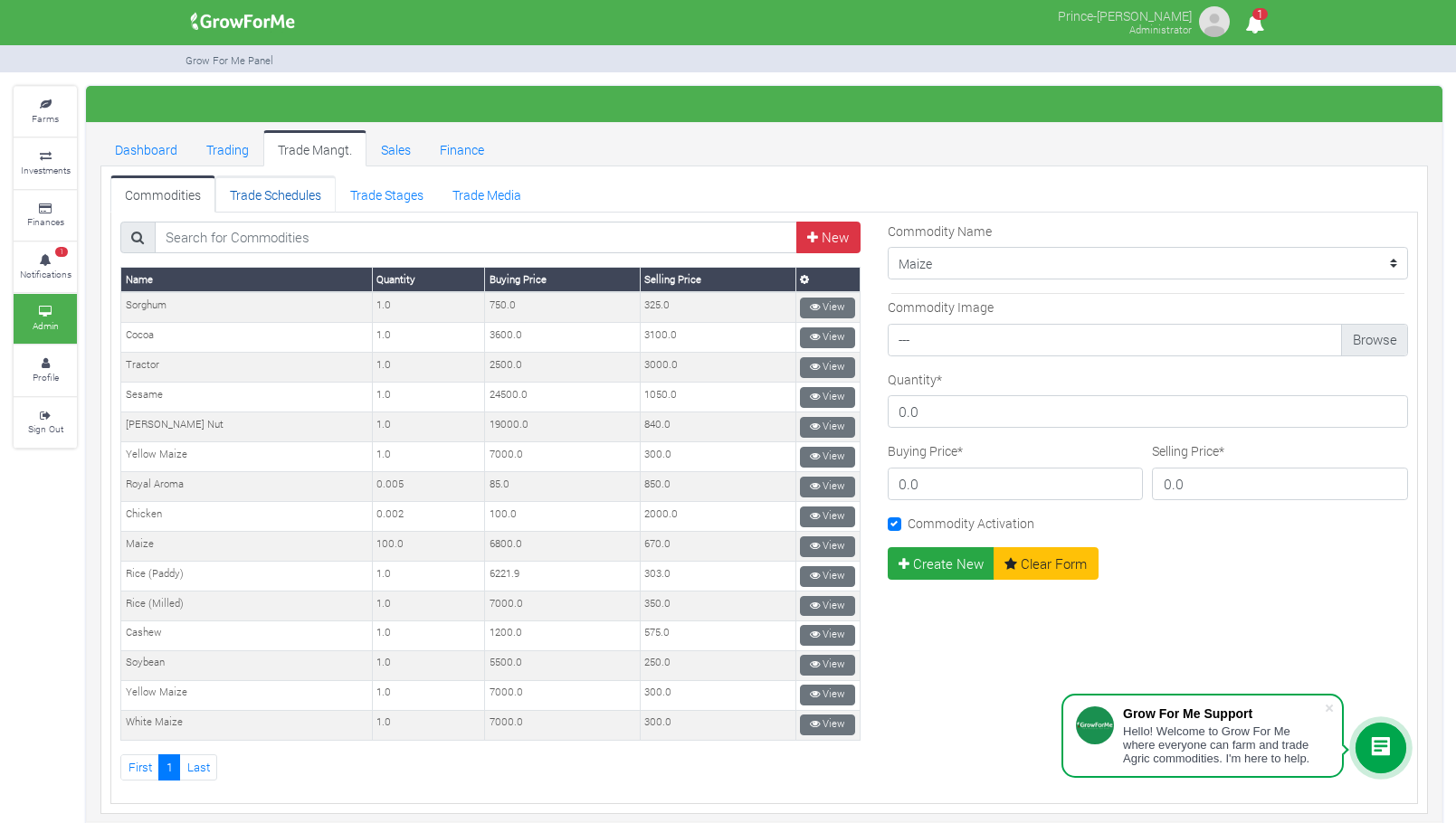 click on "Trade Schedules" at bounding box center [275, 194] 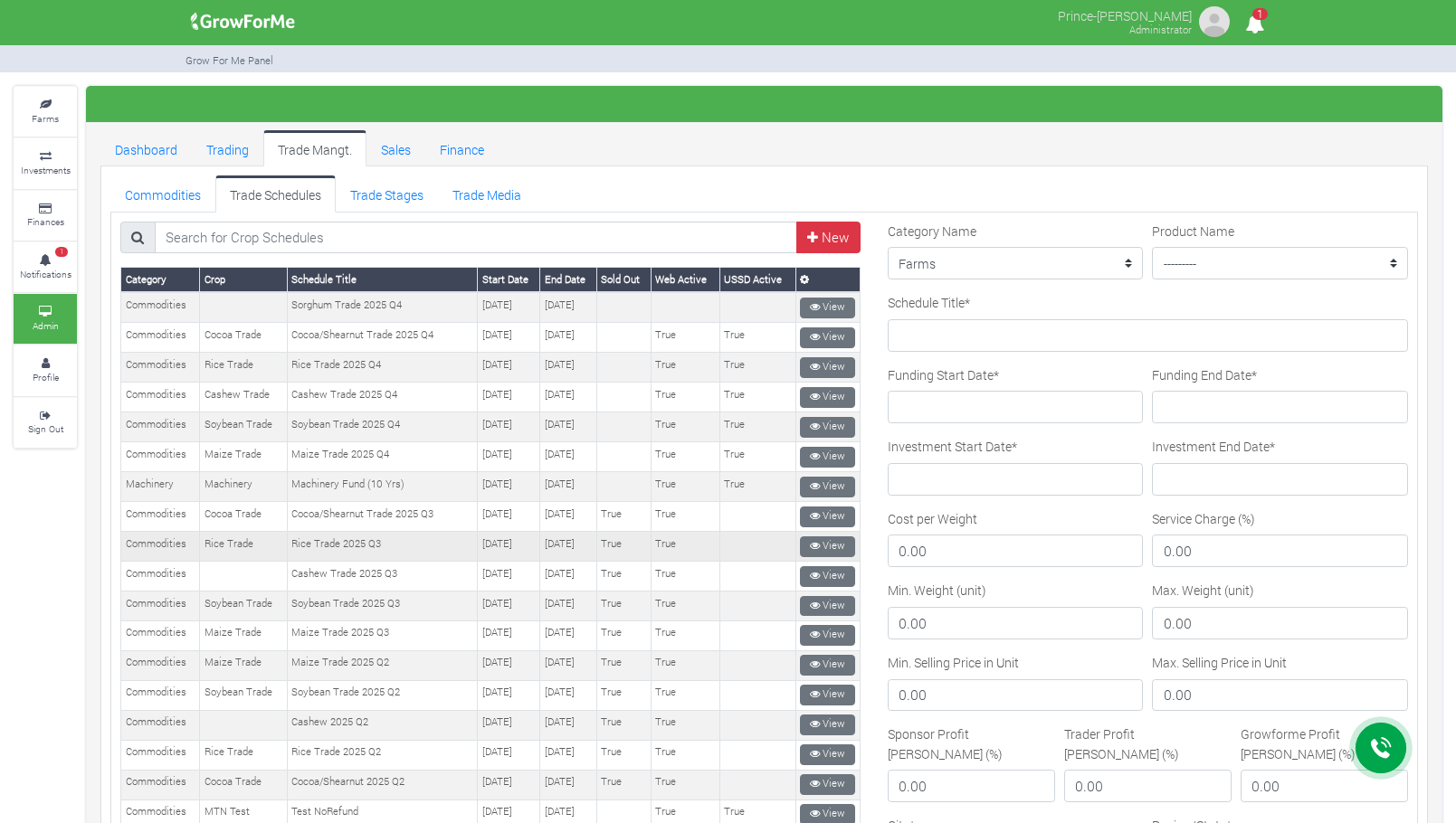 scroll, scrollTop: 0, scrollLeft: 0, axis: both 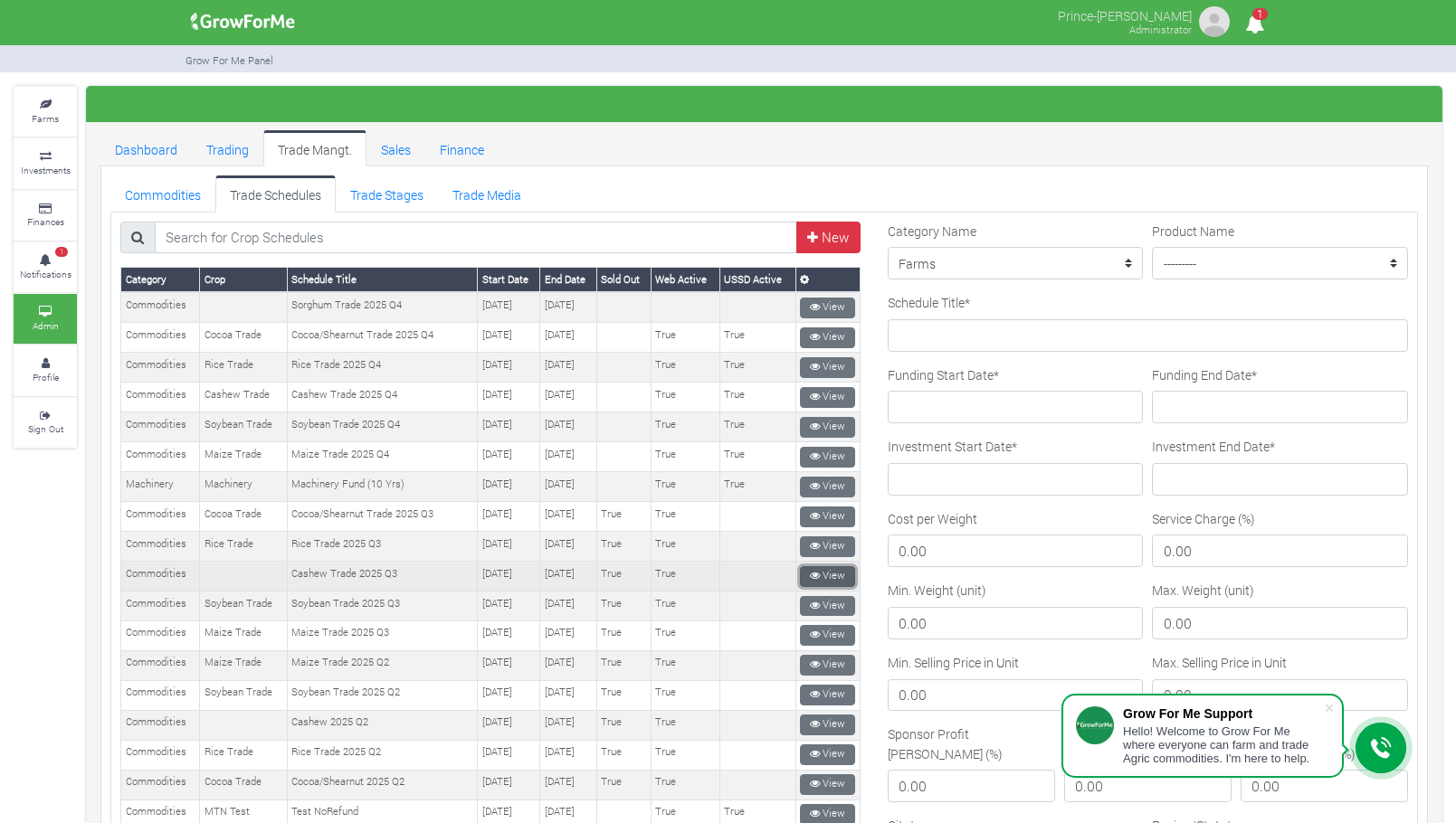 click at bounding box center [814, 575] 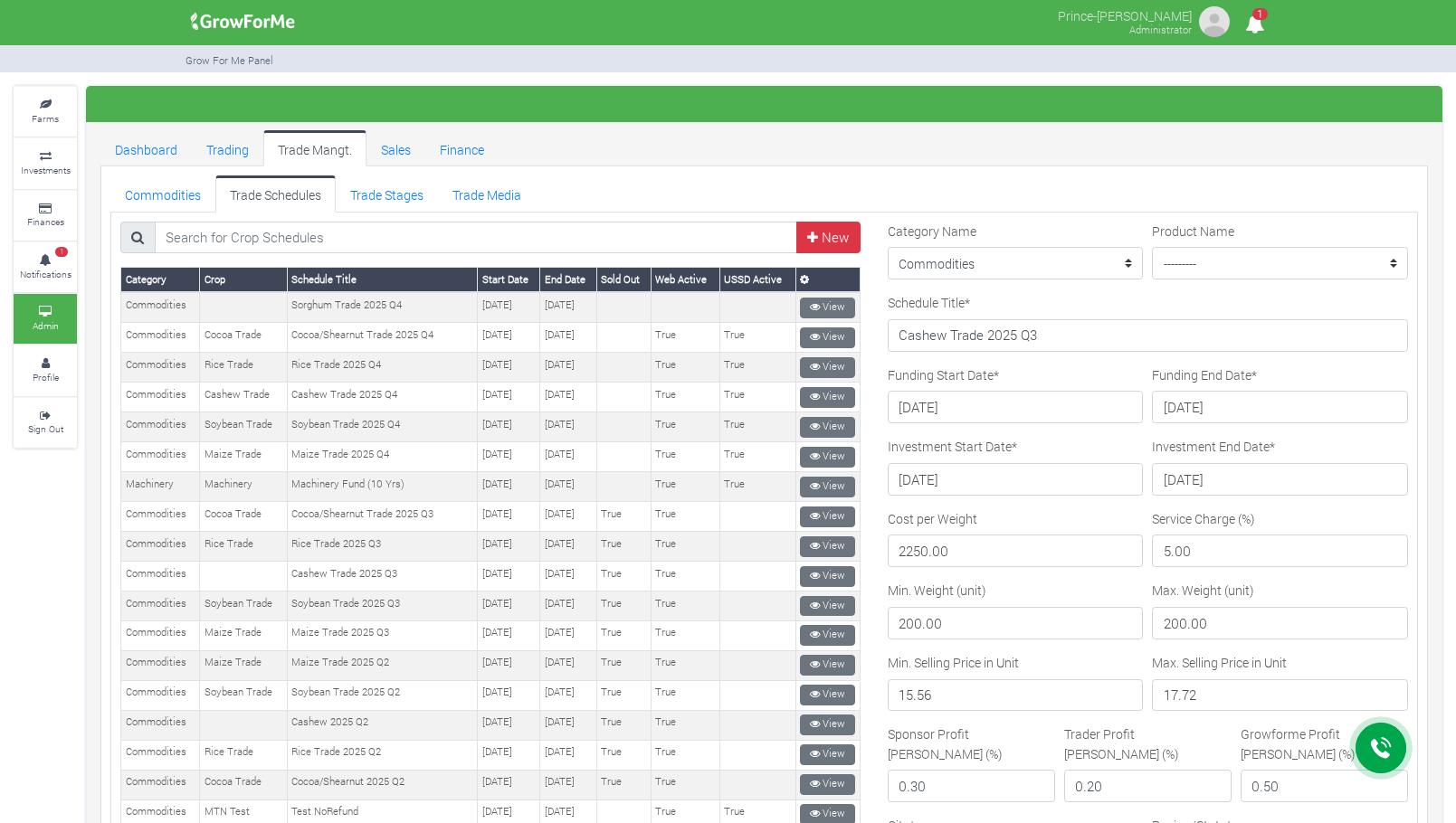 scroll, scrollTop: 0, scrollLeft: 0, axis: both 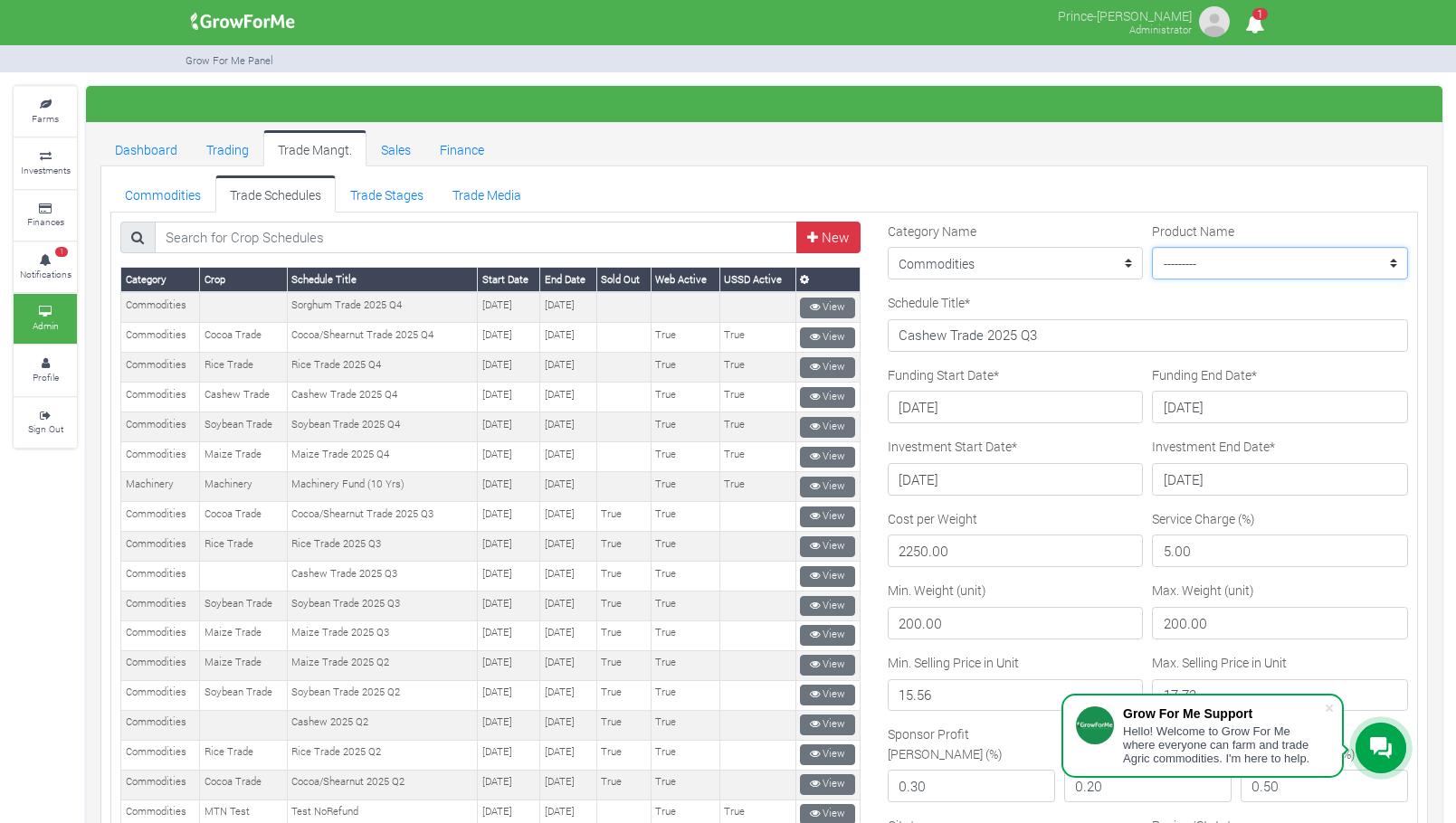 click on "---------   Maize Trade   Soybean Trade   Coffee Trade   Machinery   Cashew Trade   Cocoa Trade   Rice Trade   MTN Test" at bounding box center [1280, 263] 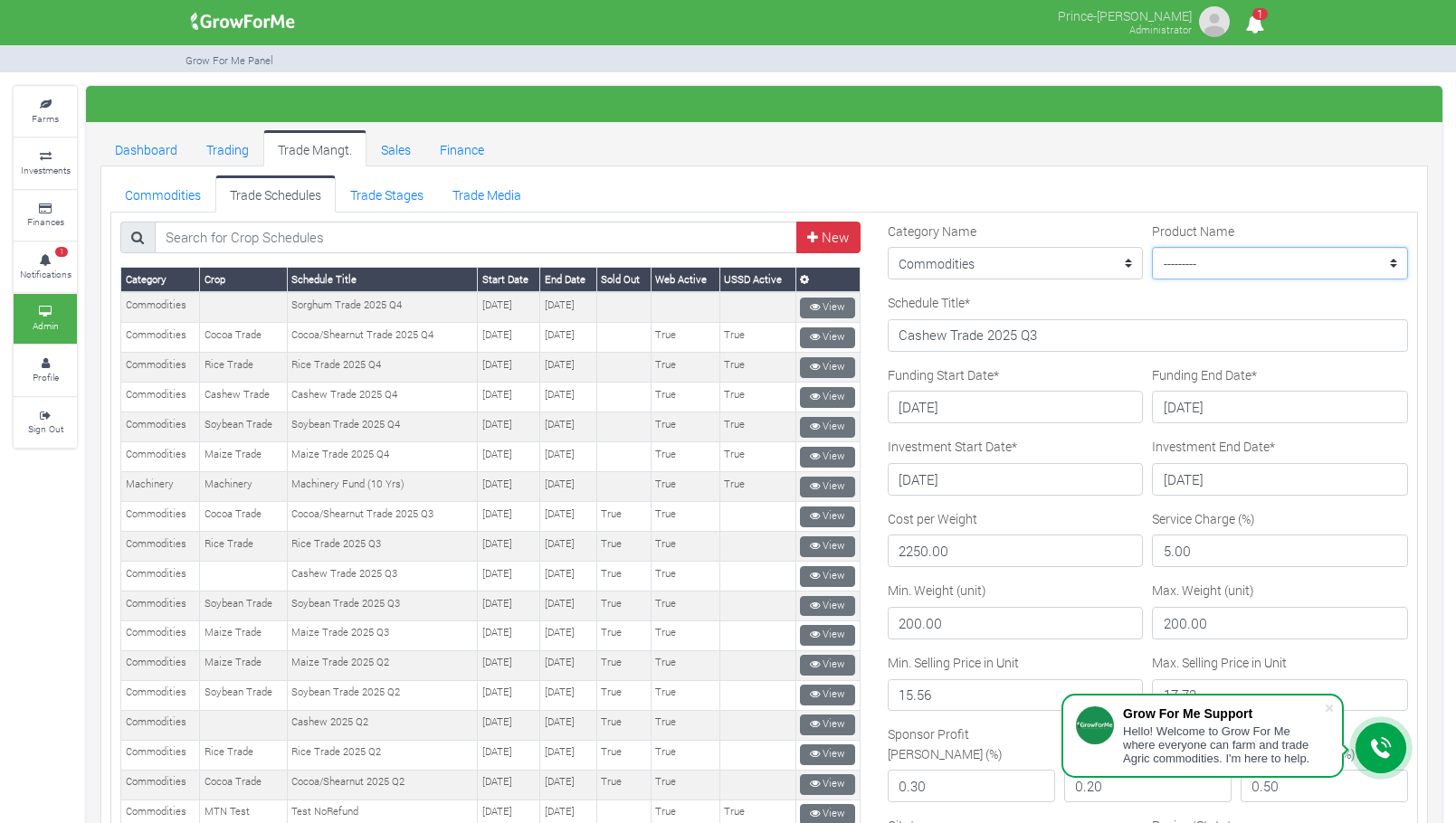 select on "32" 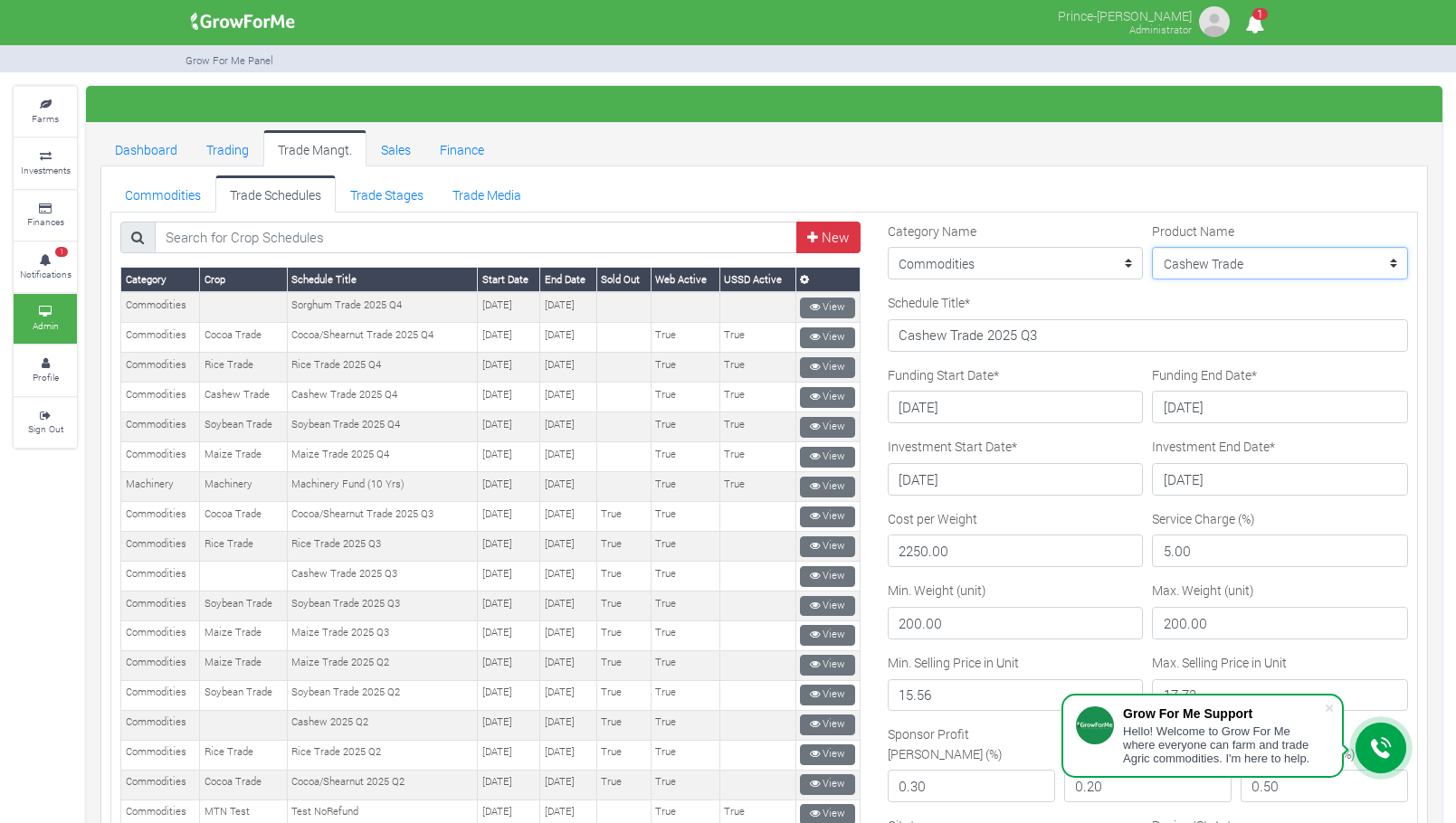 click on "---------   Maize Trade   Soybean Trade   Coffee Trade   Machinery   Cashew Trade   Cocoa Trade   Rice Trade   MTN Test" at bounding box center (1280, 263) 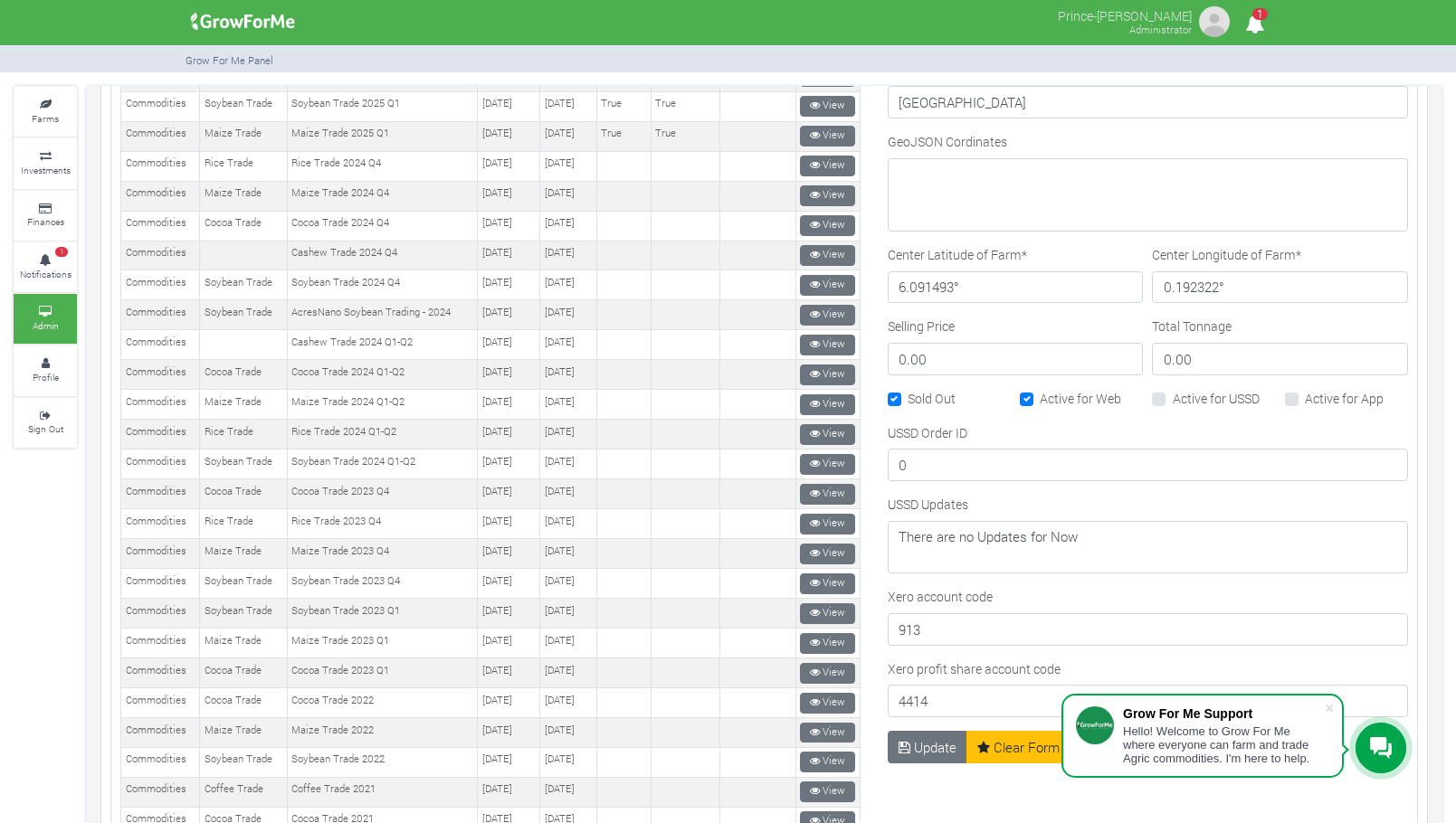 scroll, scrollTop: 920, scrollLeft: 0, axis: vertical 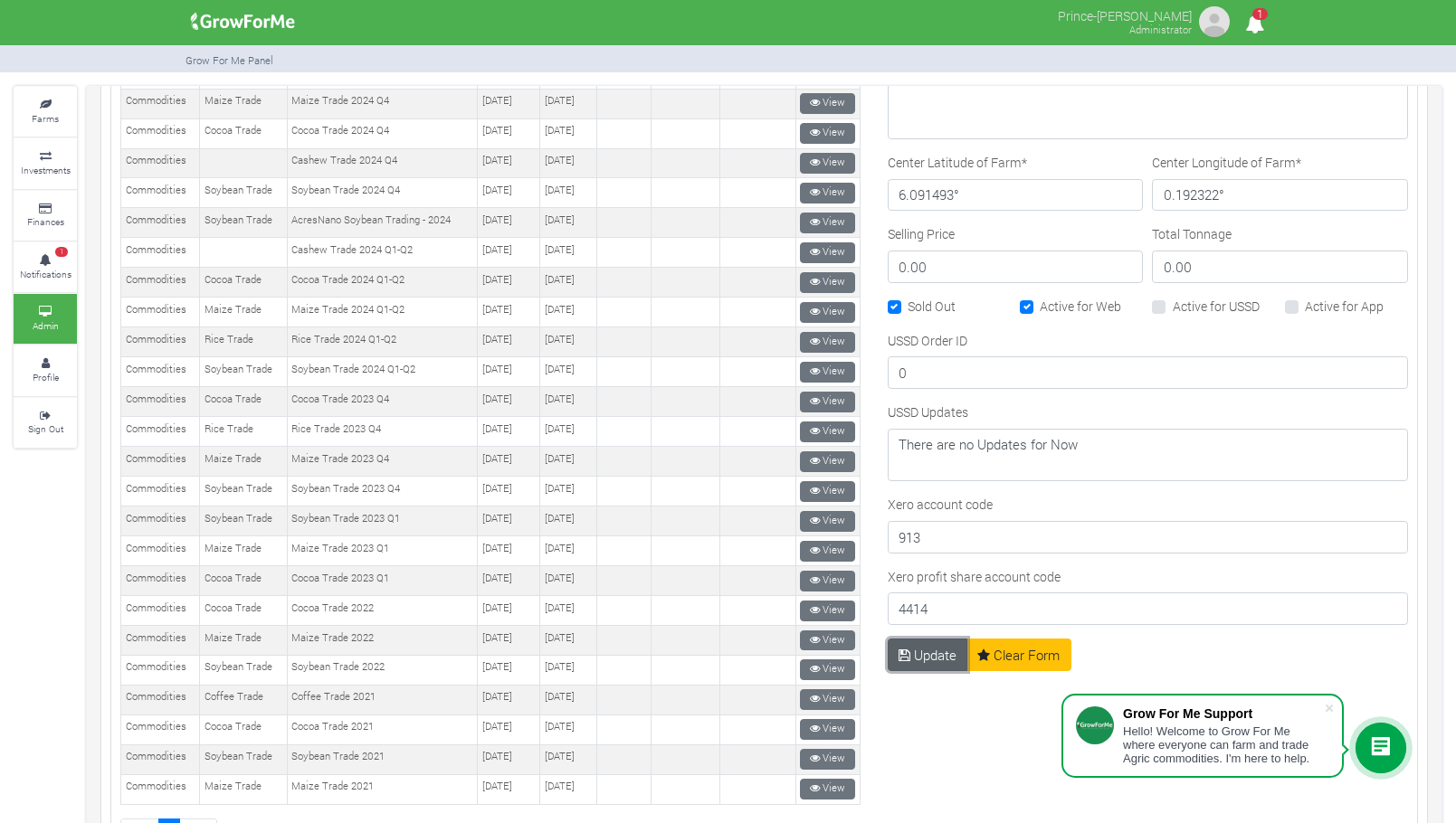 click on "Update" at bounding box center [928, 655] 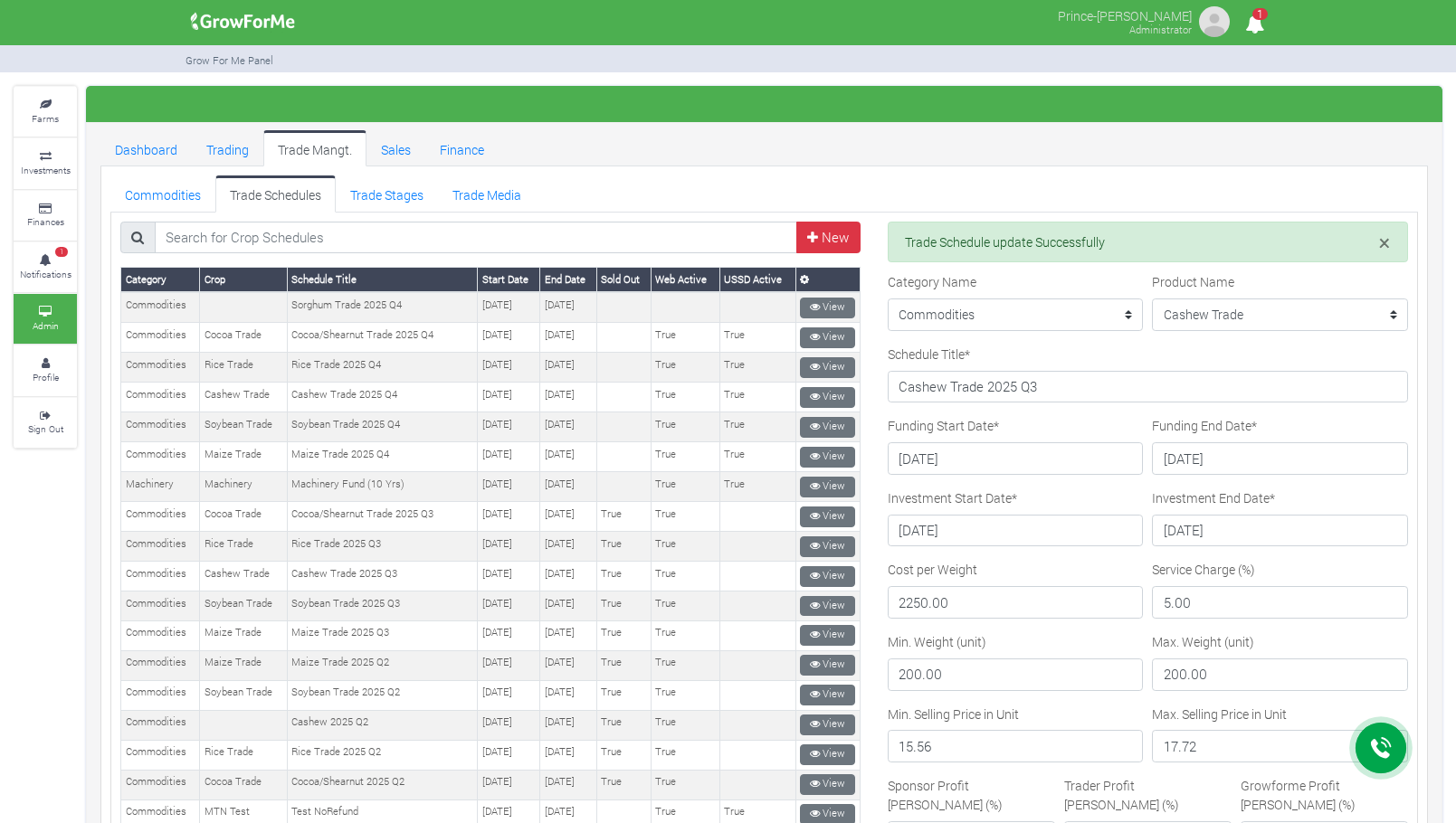 scroll, scrollTop: 0, scrollLeft: 0, axis: both 